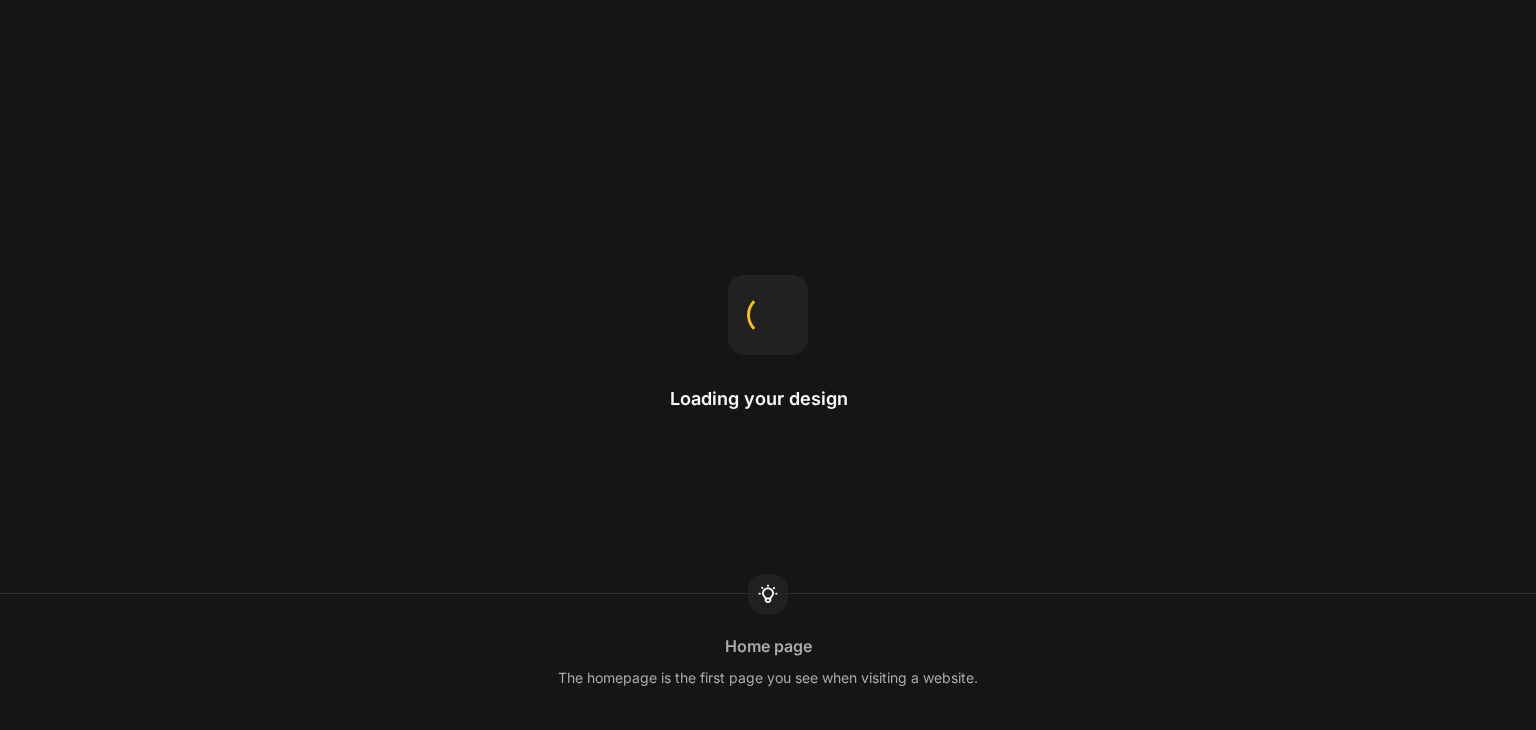 scroll, scrollTop: 0, scrollLeft: 0, axis: both 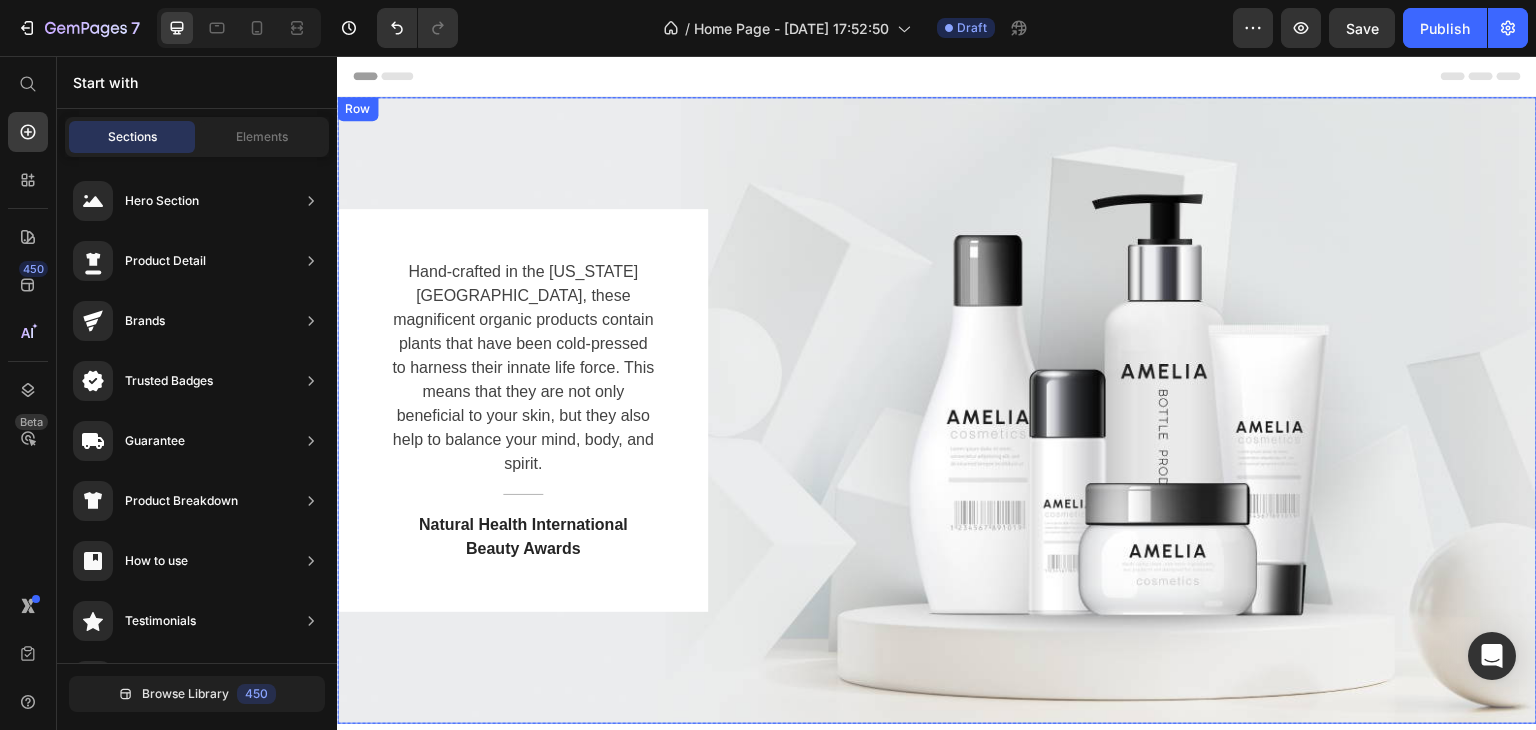 click on "Hand-crafted in the [US_STATE][GEOGRAPHIC_DATA], these magnificent organic products contain plants that have been cold-pressed to harness their innate life force. This means that they are not only beneficial to your skin, but they also help to balance your mind, body, and spirit. Text block                Title Line Natural Health International Beauty Awards Text block Row" at bounding box center [937, 410] 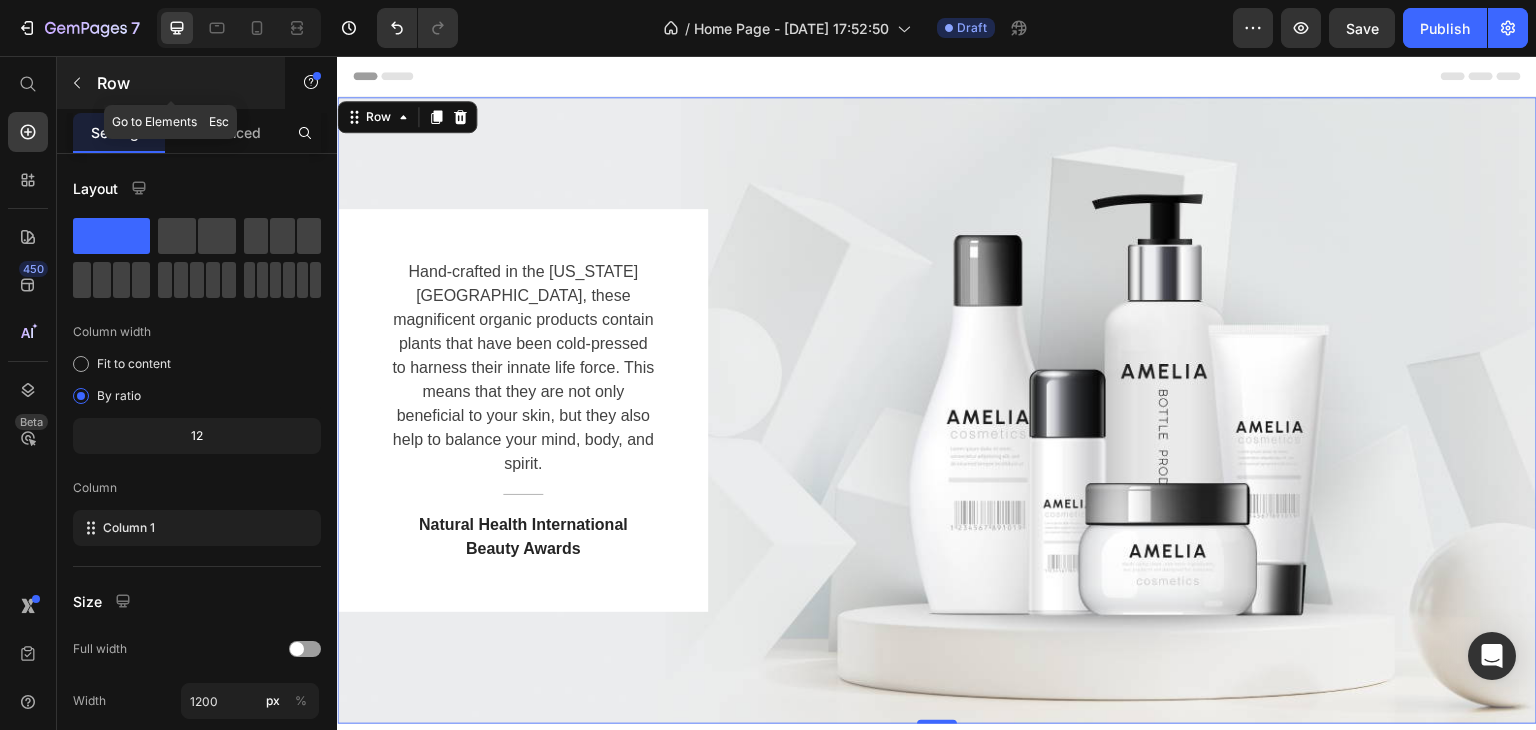 click at bounding box center [77, 83] 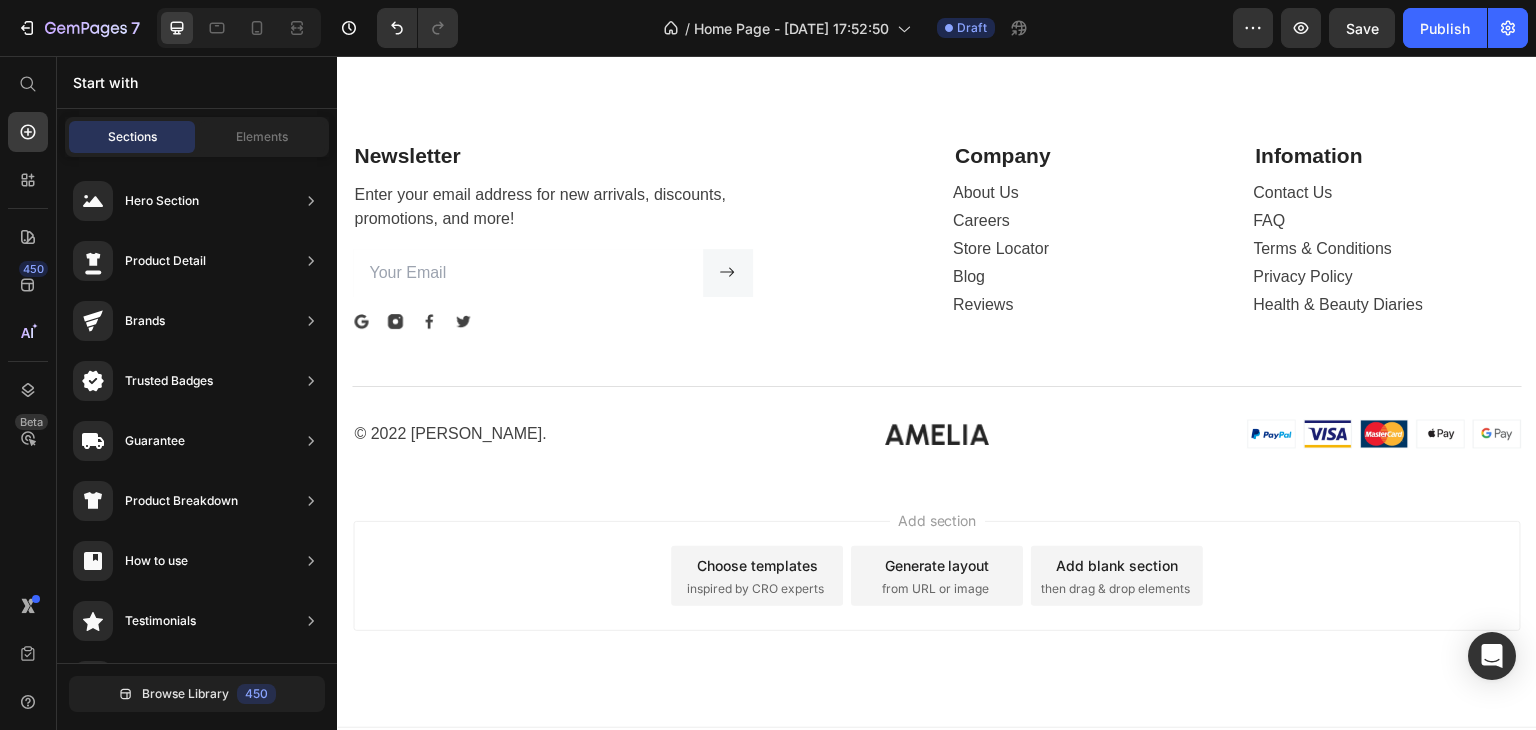 scroll, scrollTop: 4184, scrollLeft: 0, axis: vertical 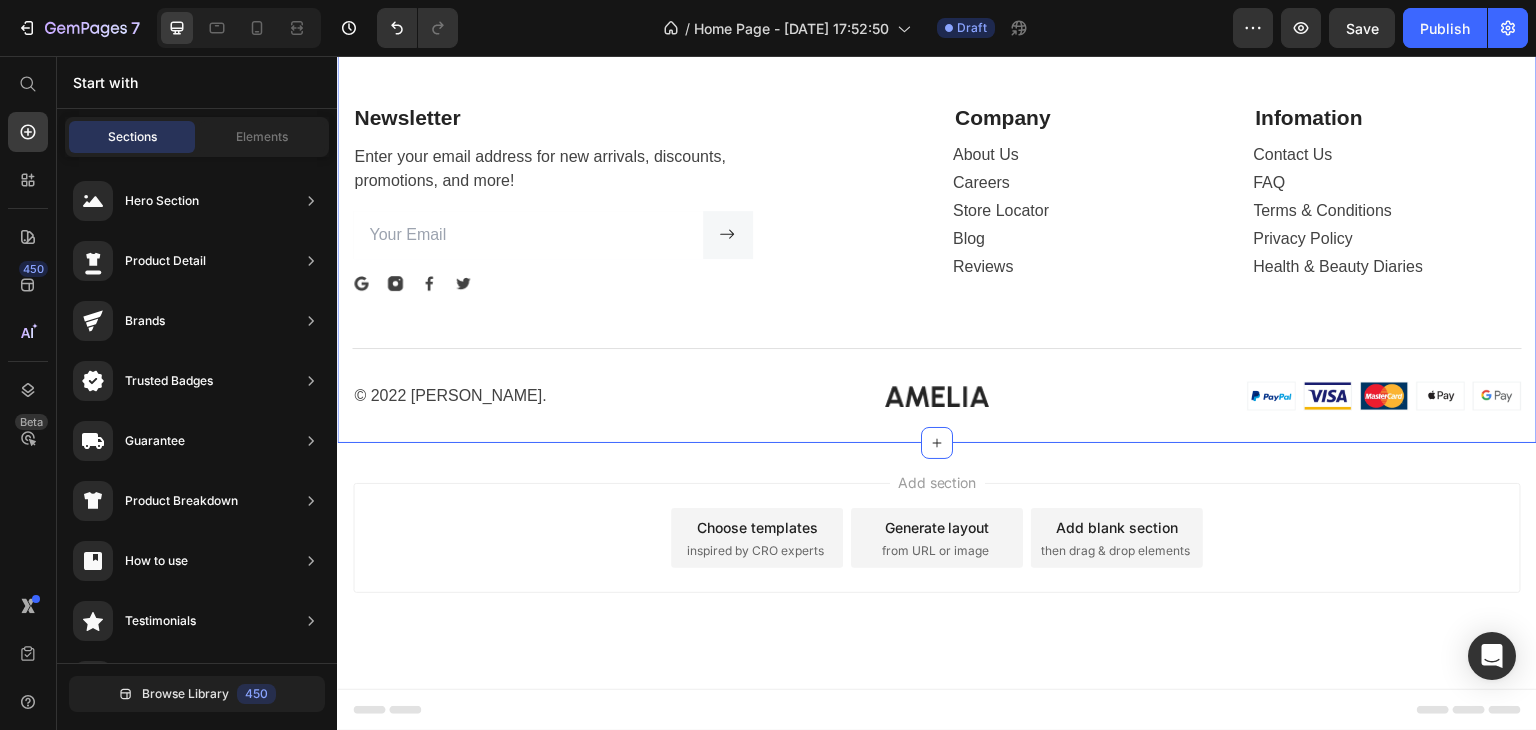 click on "Newsletter Text block Enter your email address for new arrivals, discounts, promotions, and more! Text block Email Field
Submit Button Row Newsletter Image Image Image Image Row Company Text block About Us Button Careers Button Store Locator Button Blog Button Reviews Button Infomation Text block Contact Us Button FAQ Button Terms & Conditions Button Privacy Policy Button Health & Beauty Diaries Button Row Row © 2022 [PERSON_NAME]. Text block Image Image Row Section 9" at bounding box center (937, 236) 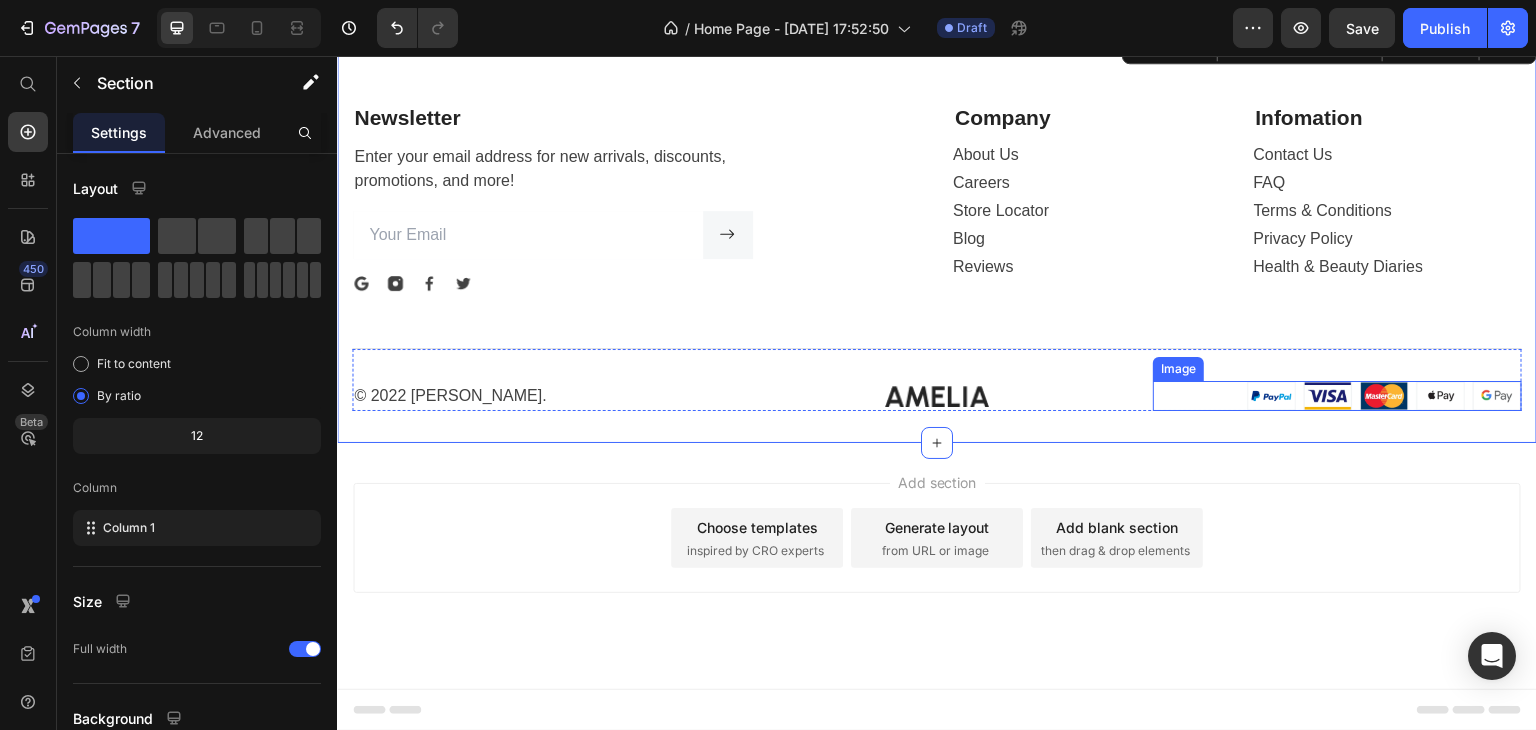 click at bounding box center [1337, 396] 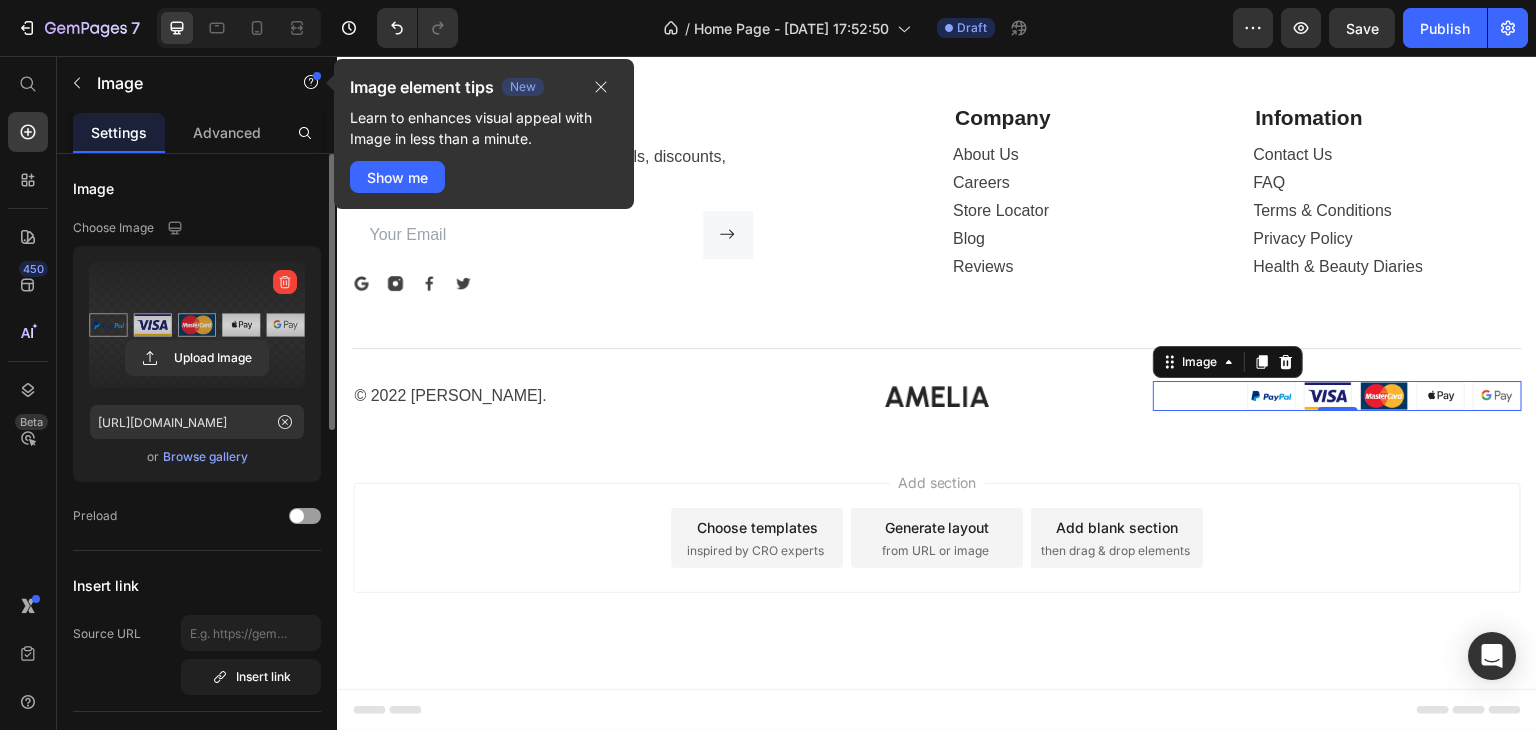click on "Upload Image" at bounding box center [197, 358] 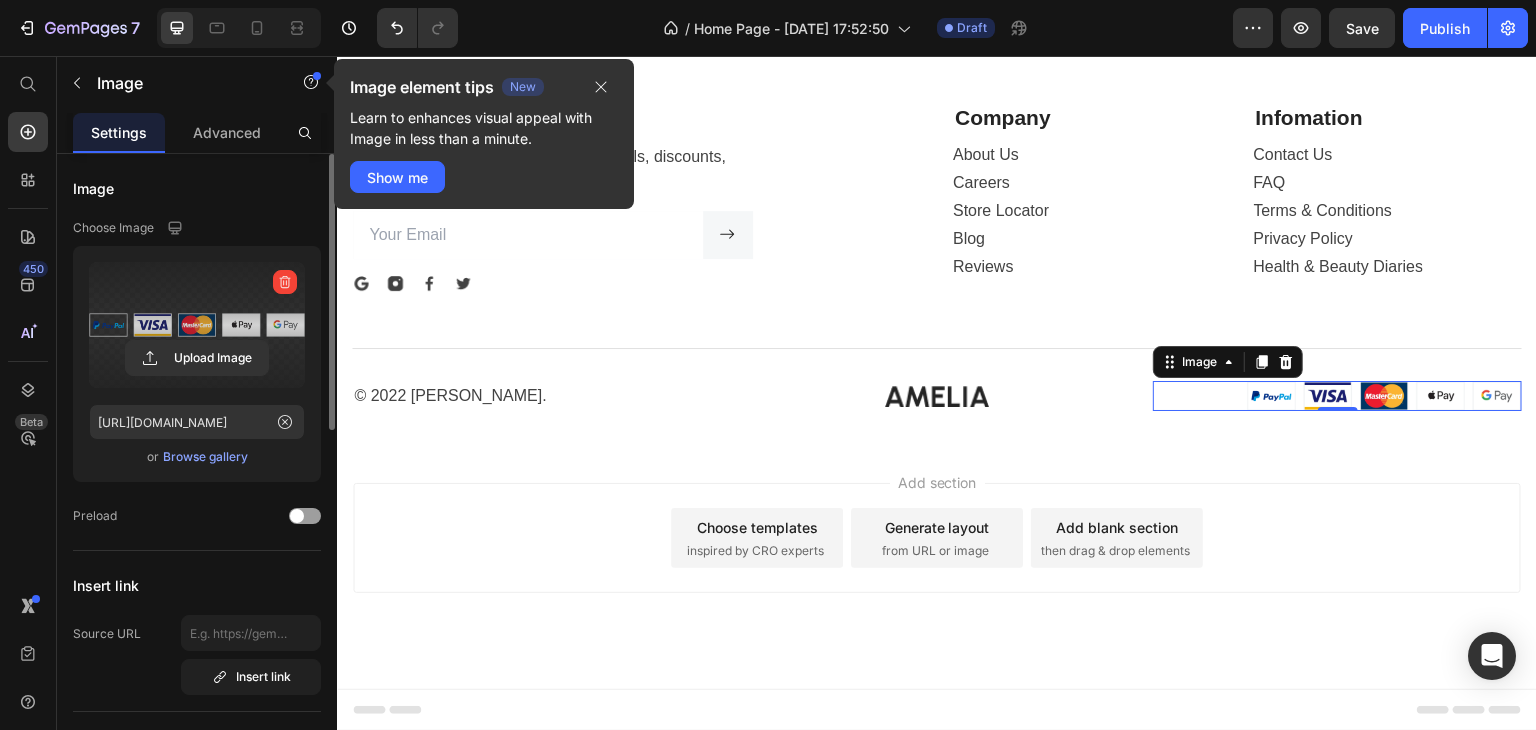 click at bounding box center (197, 325) 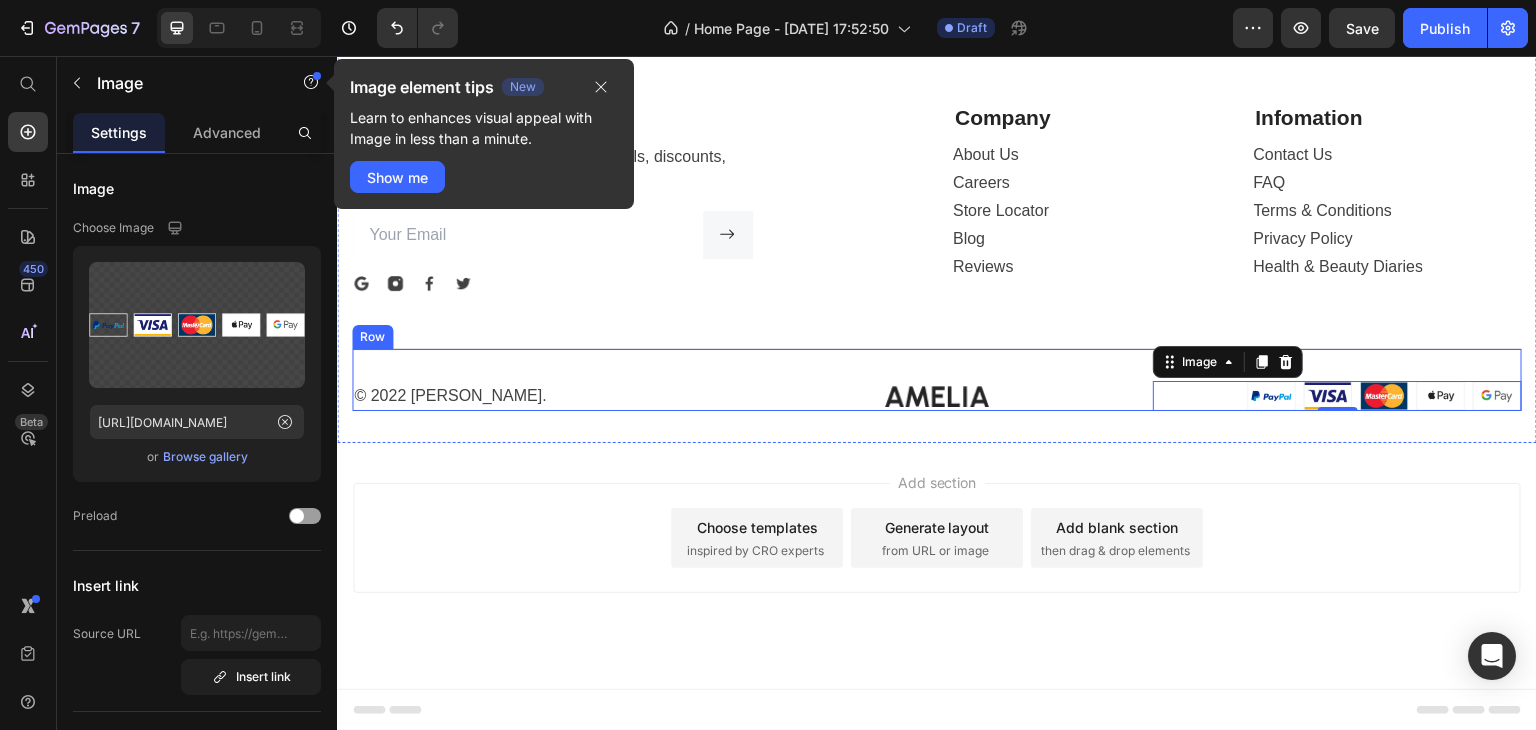 click on "© 2022 [PERSON_NAME]. Text block Image Image   0 Row" at bounding box center (937, 379) 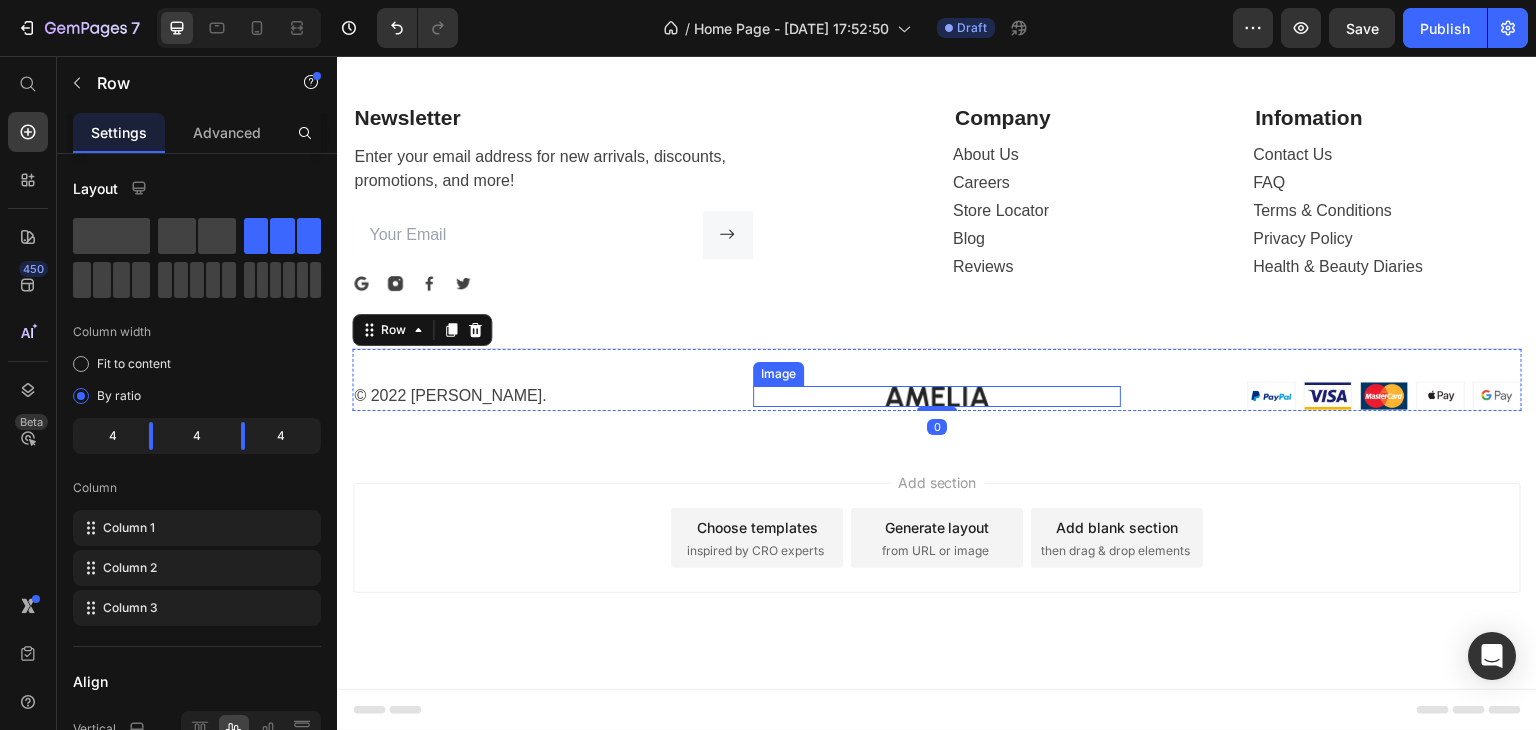 click at bounding box center (937, 396) 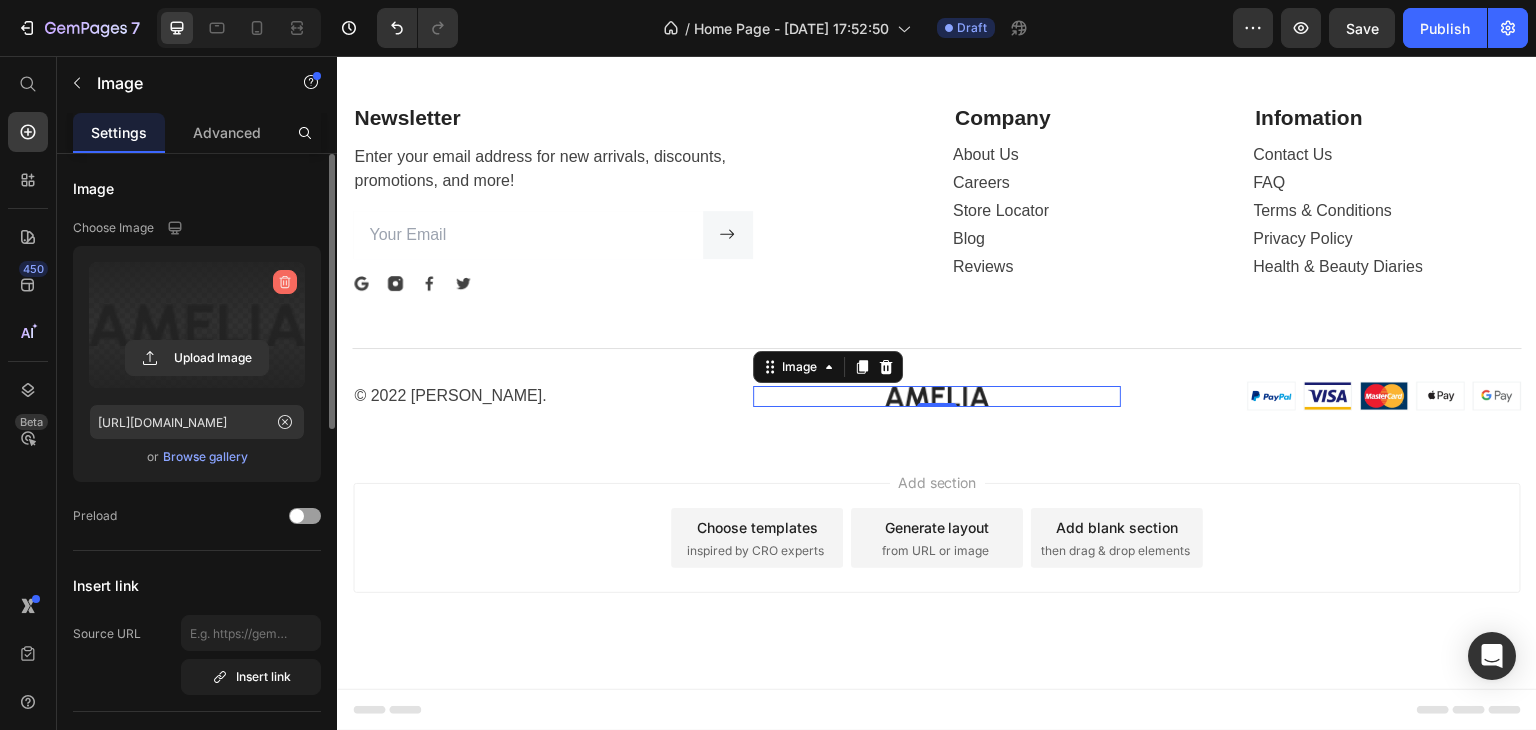 click 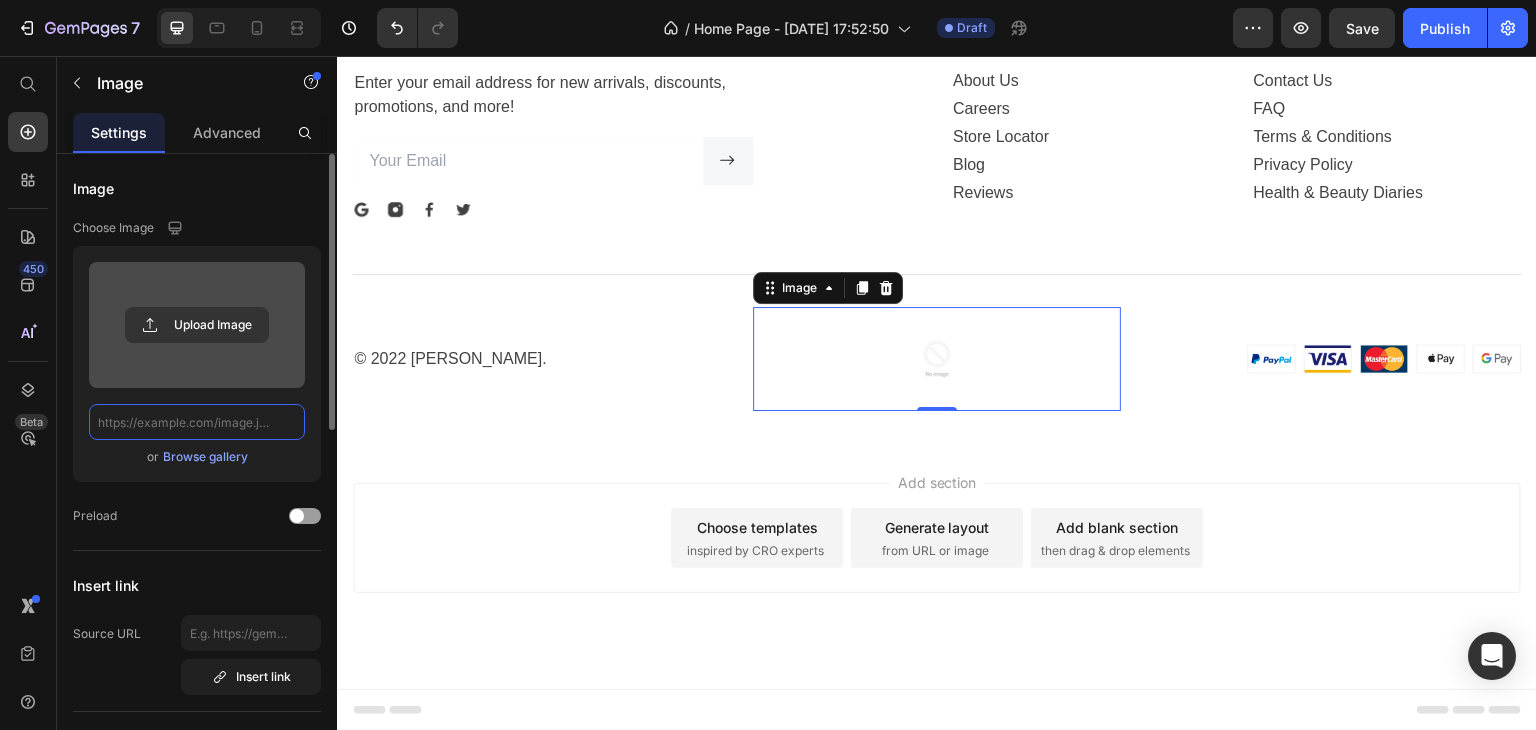 scroll, scrollTop: 0, scrollLeft: 0, axis: both 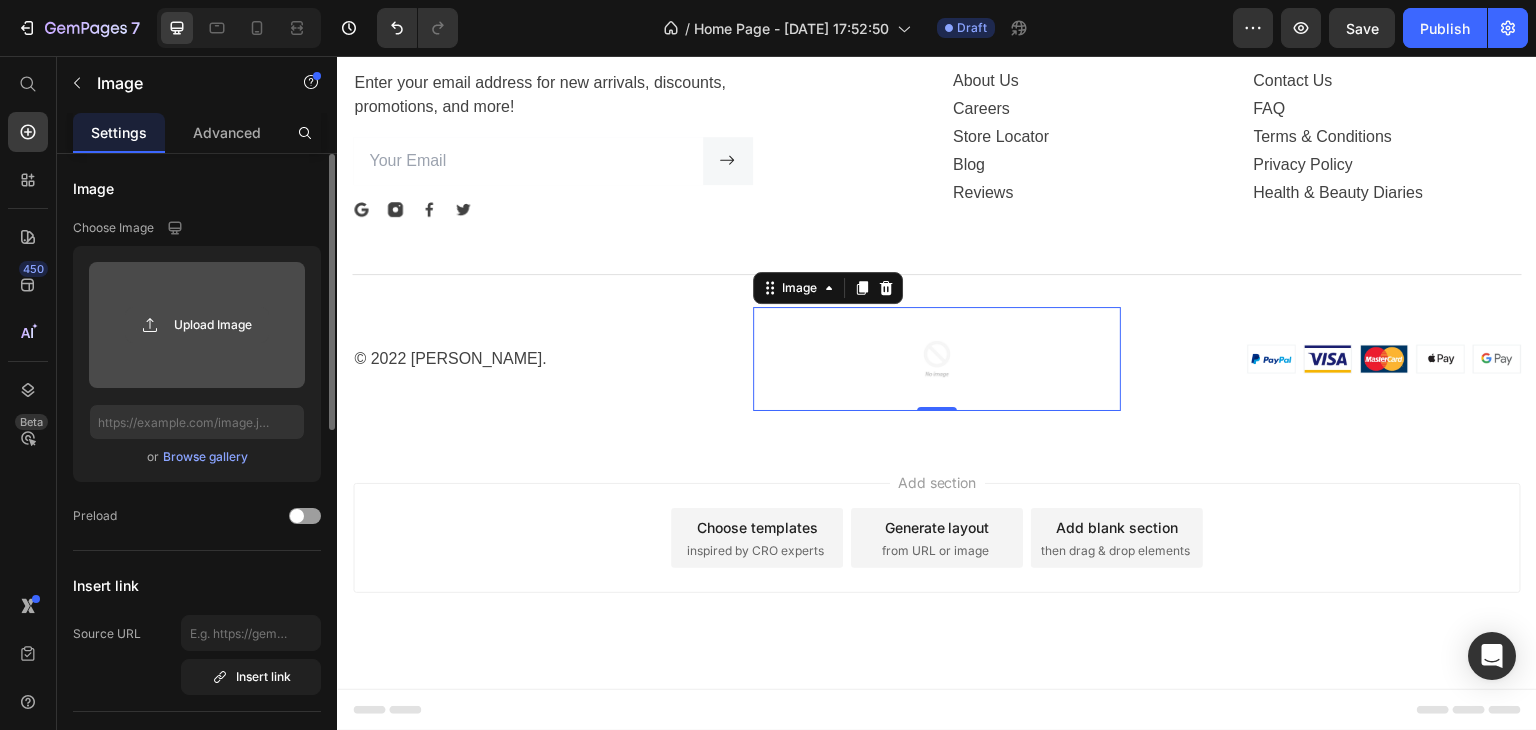 click 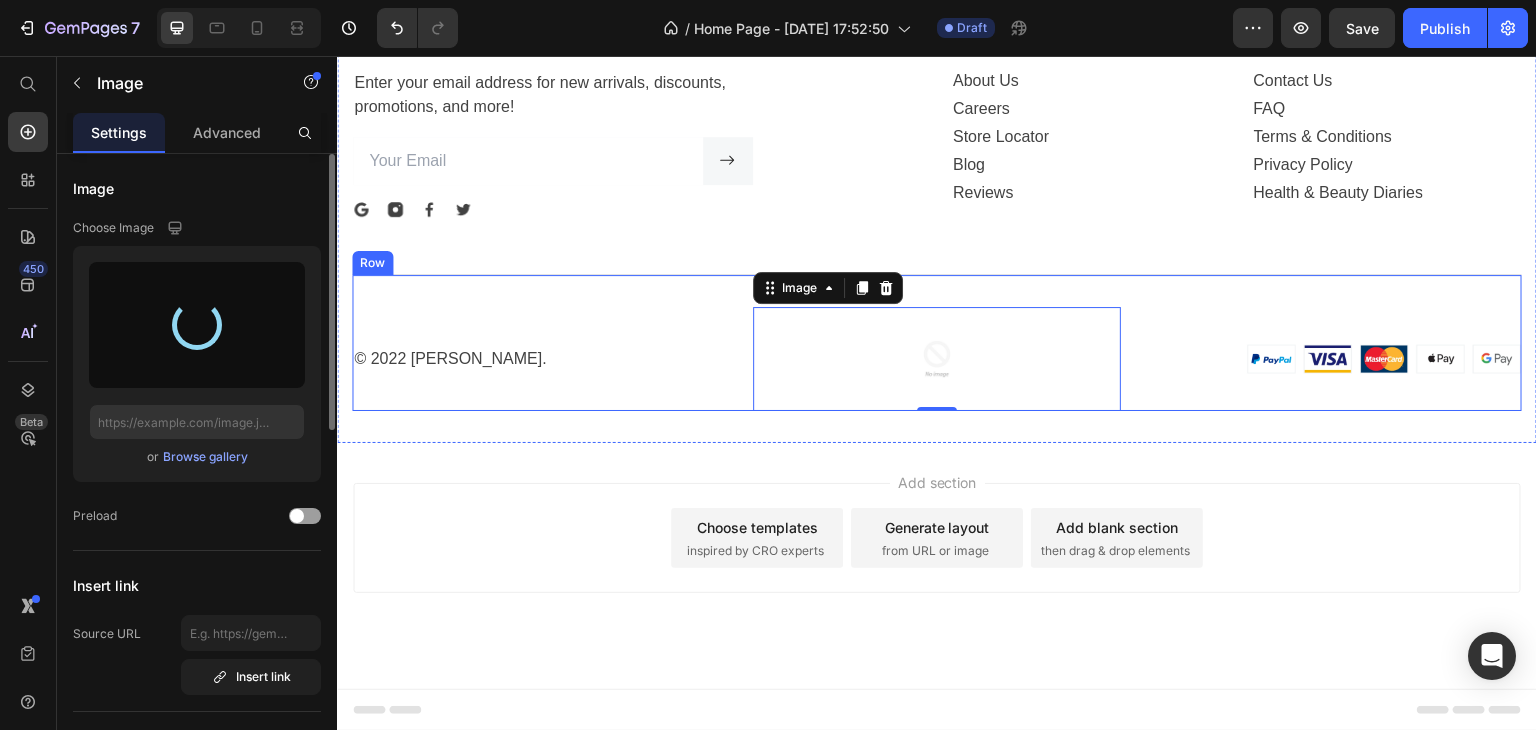 type on "[URL][DOMAIN_NAME]" 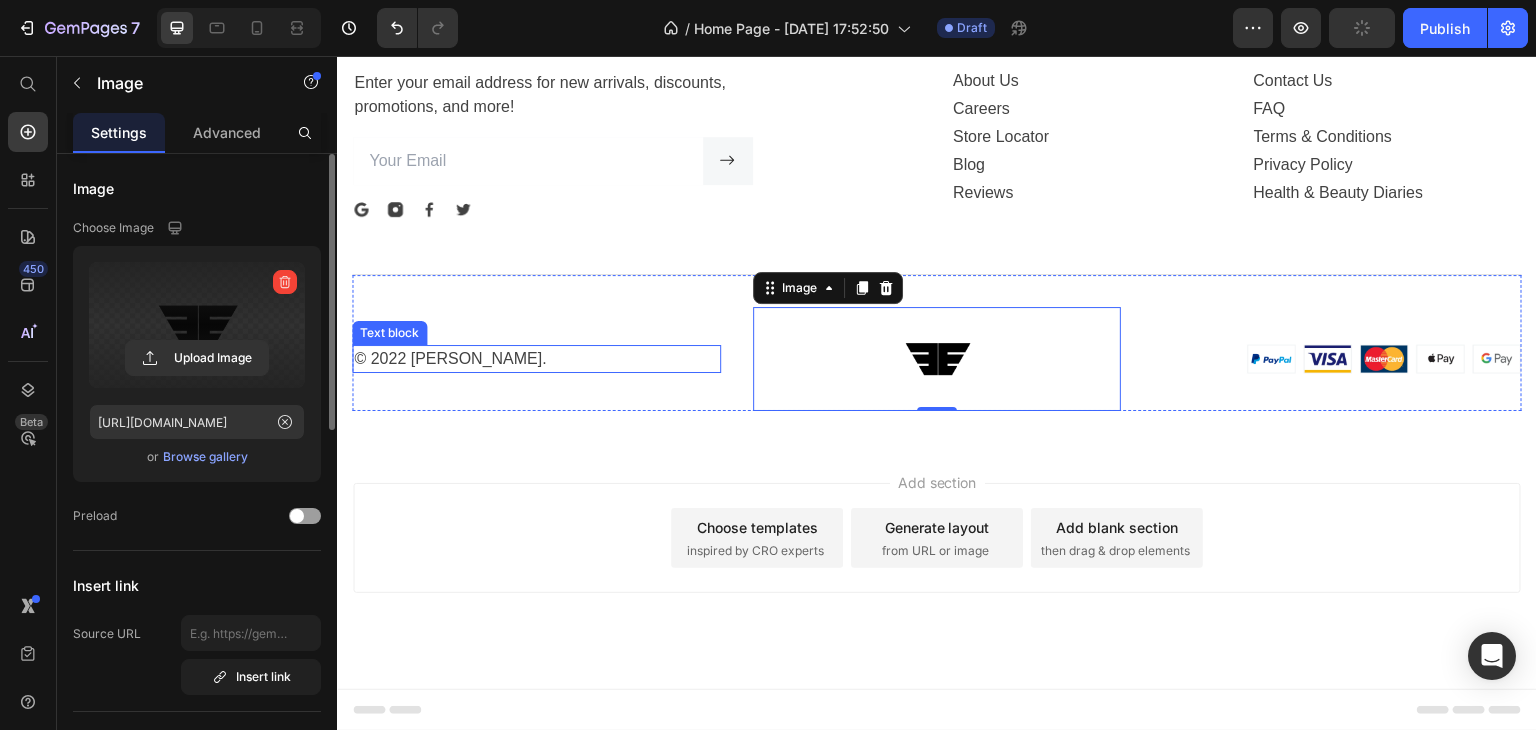 click on "© 2022 [PERSON_NAME]." at bounding box center (536, 359) 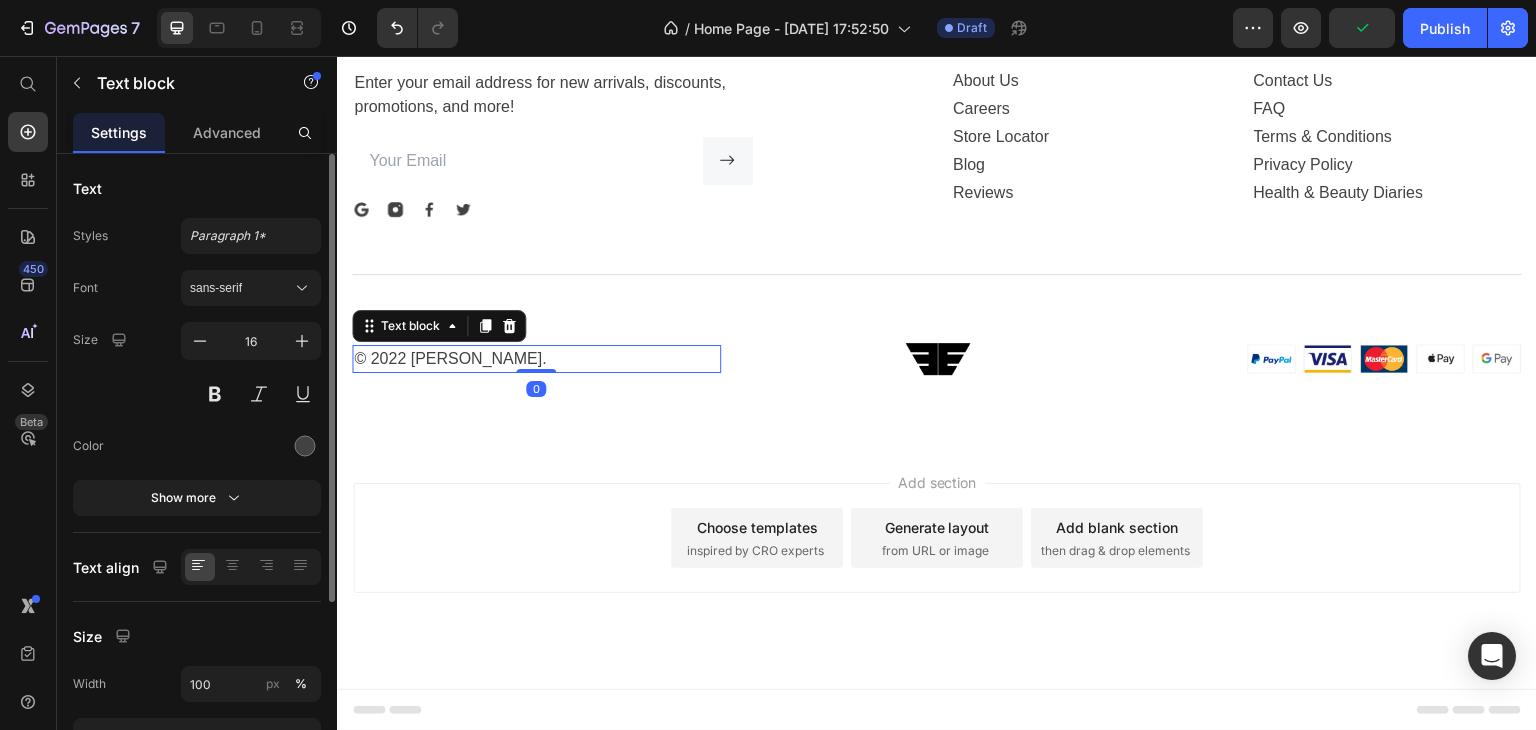 click on "© 2022 [PERSON_NAME]." at bounding box center [536, 359] 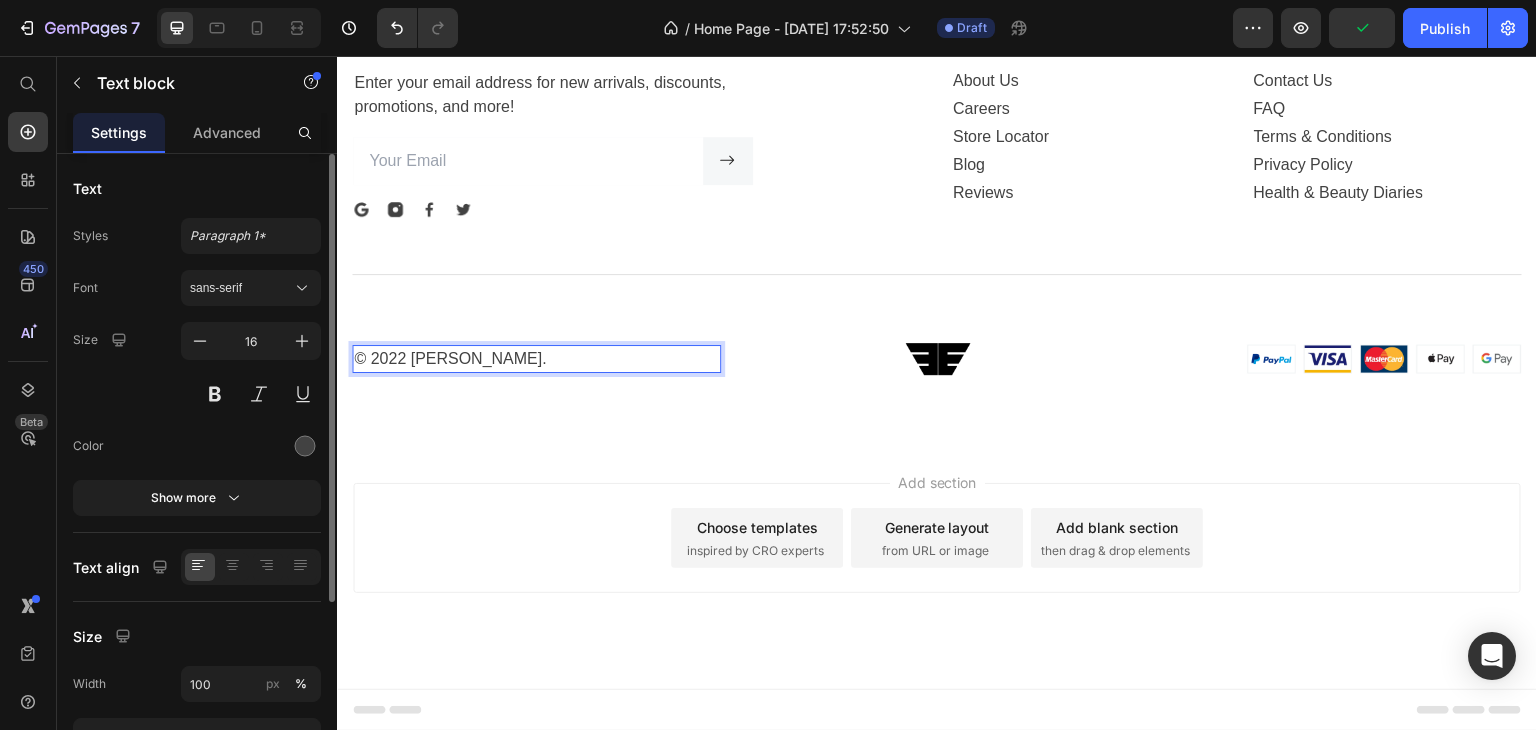 click on "© 2022 [PERSON_NAME]." at bounding box center [536, 359] 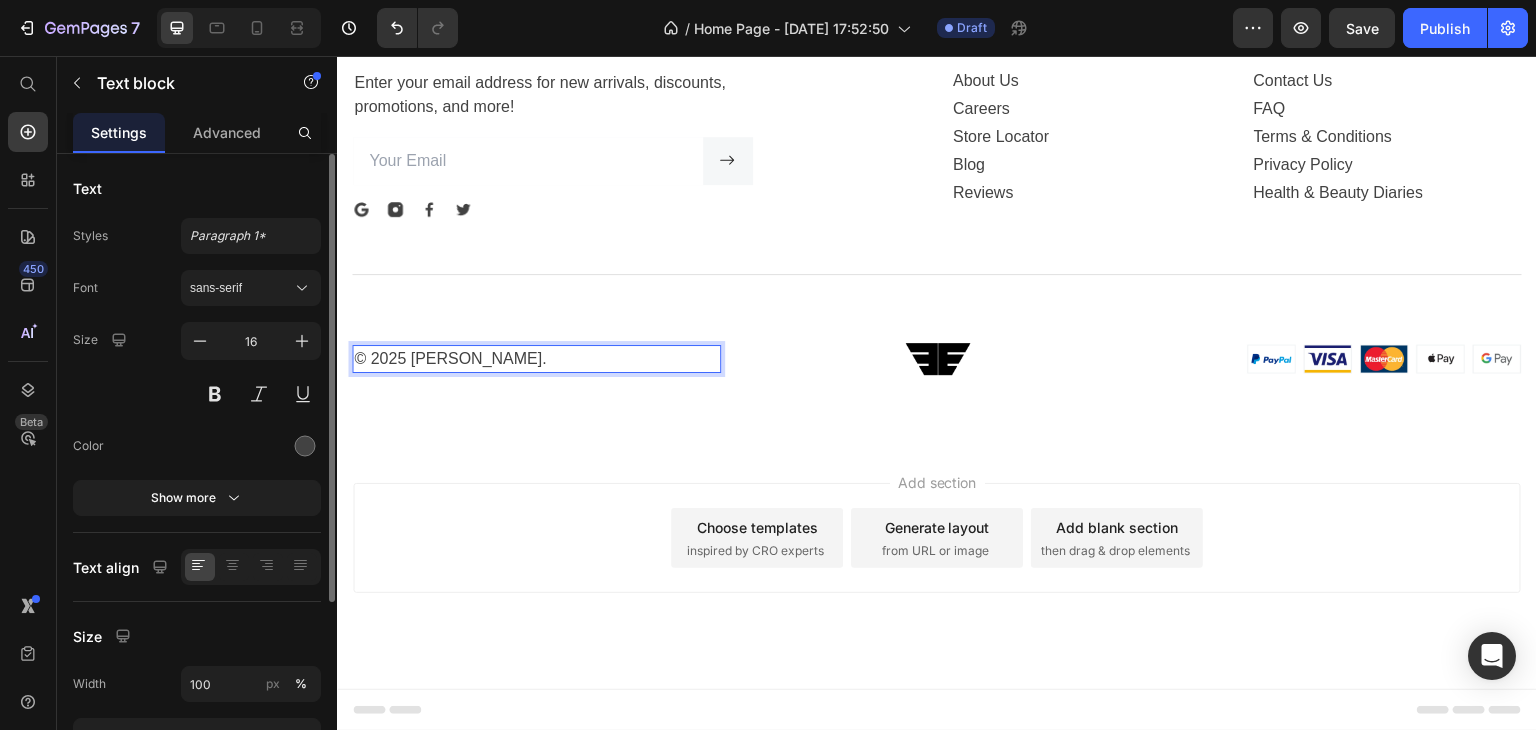 click on "© 2025 [PERSON_NAME]." at bounding box center (536, 359) 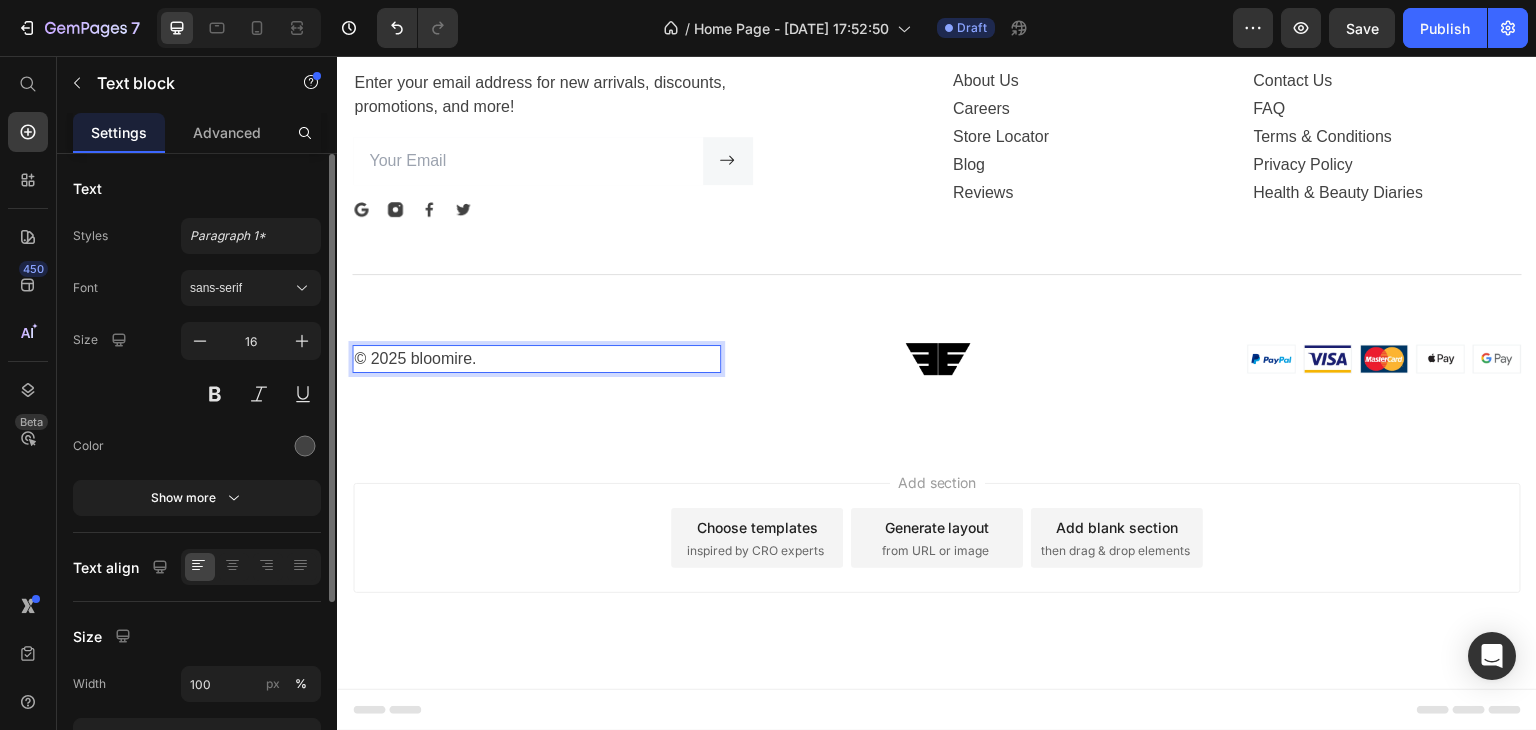 click on "© 2025 bloomire." at bounding box center [536, 359] 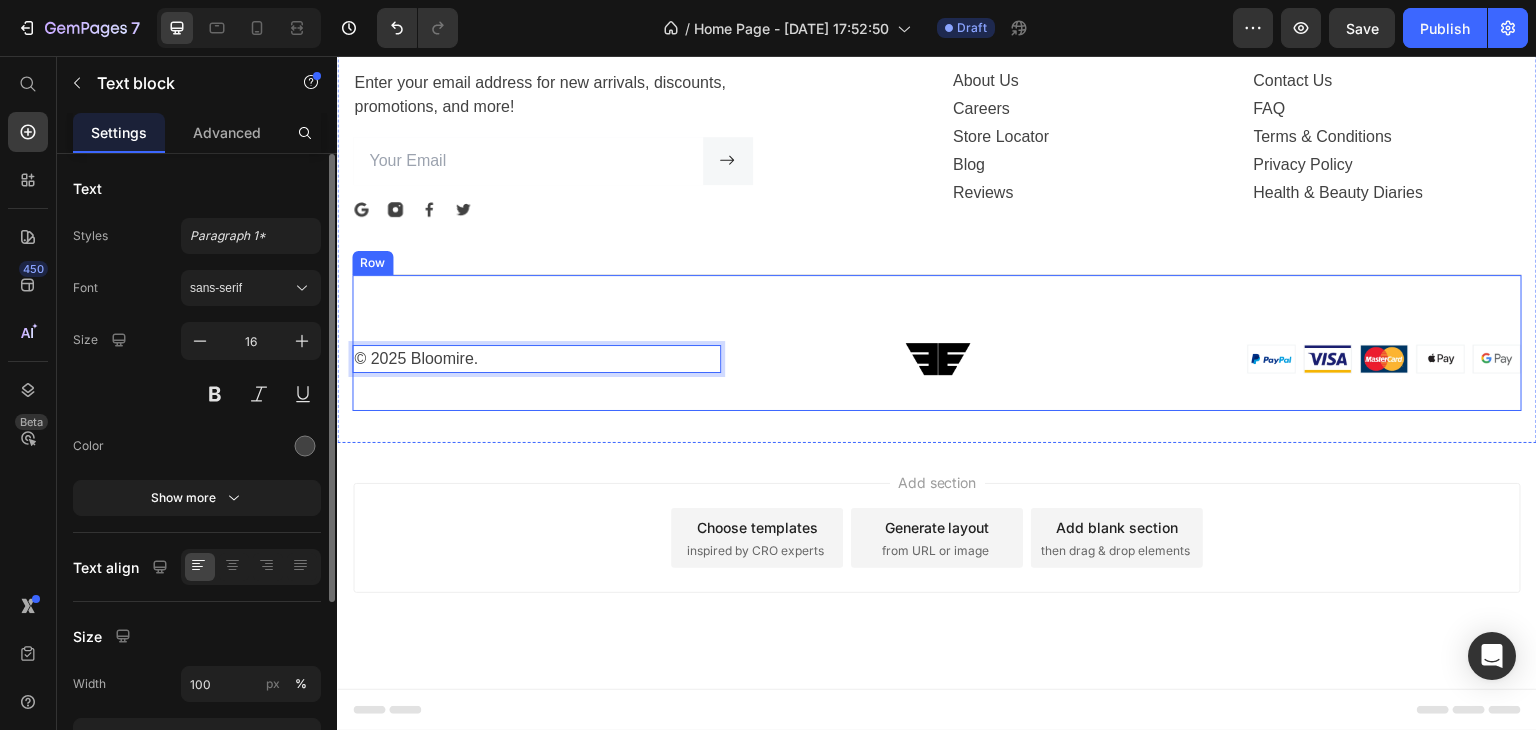 click on "© 2025 Bloomire. Text block   0" at bounding box center (536, 359) 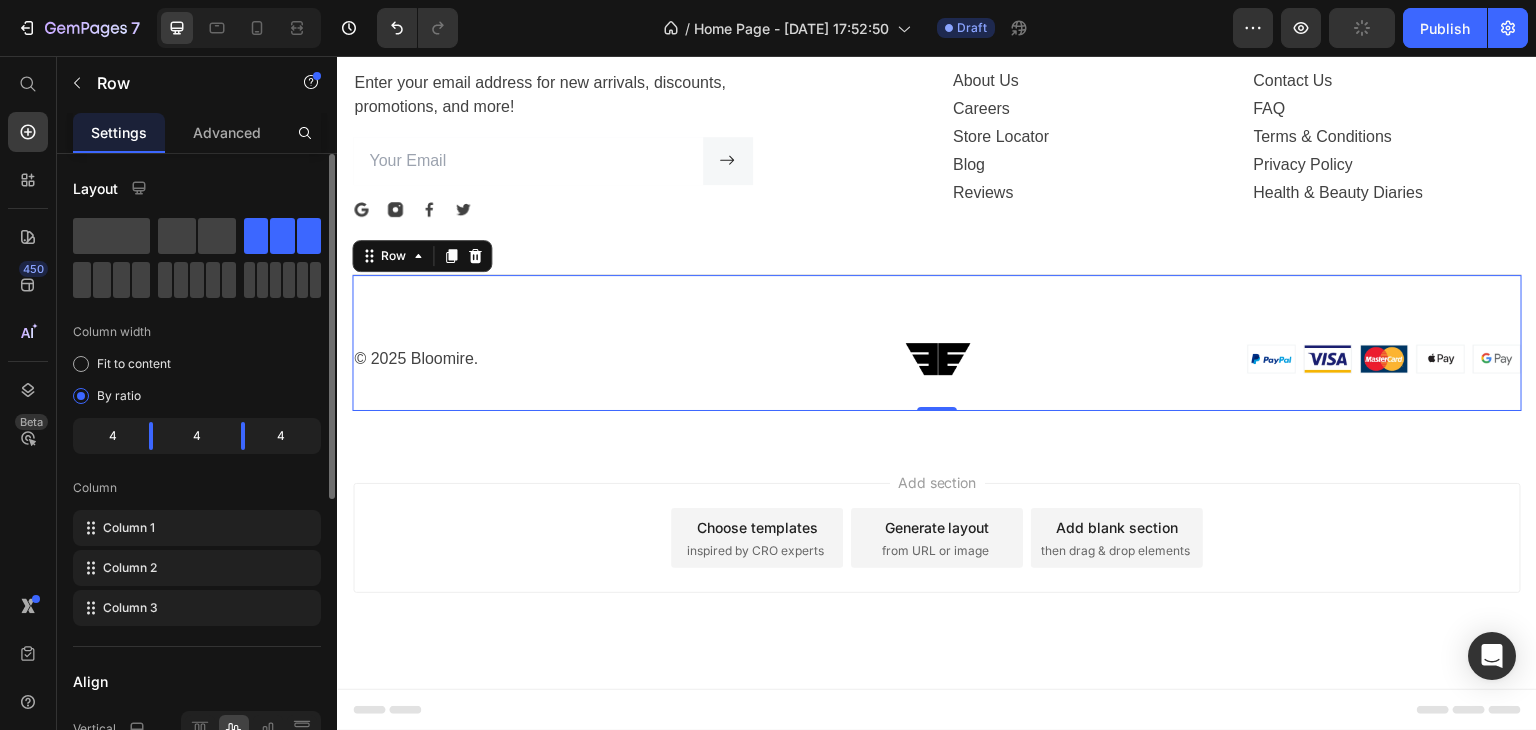 click on "Choose templates inspired by CRO experts" at bounding box center [757, 538] 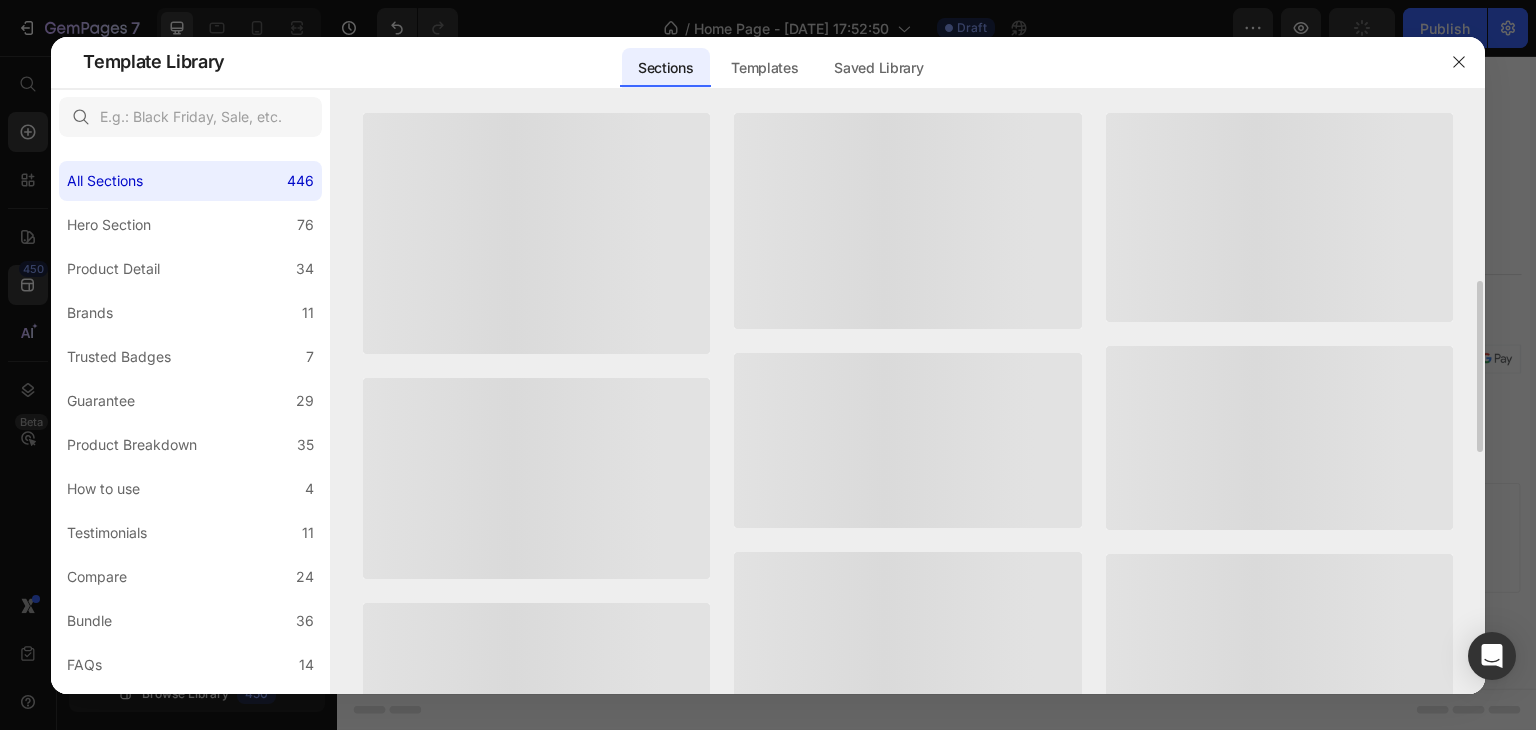scroll, scrollTop: 130, scrollLeft: 0, axis: vertical 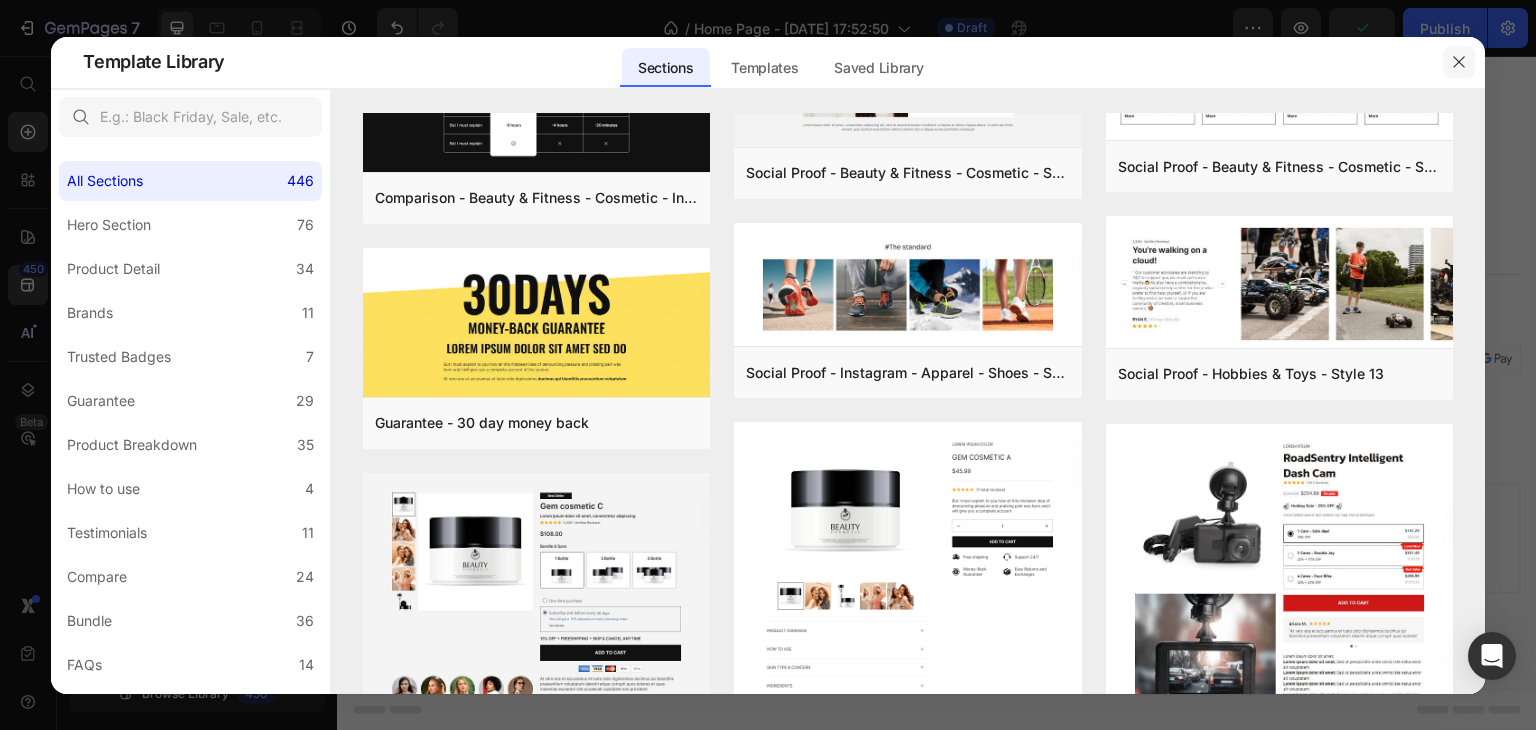 click 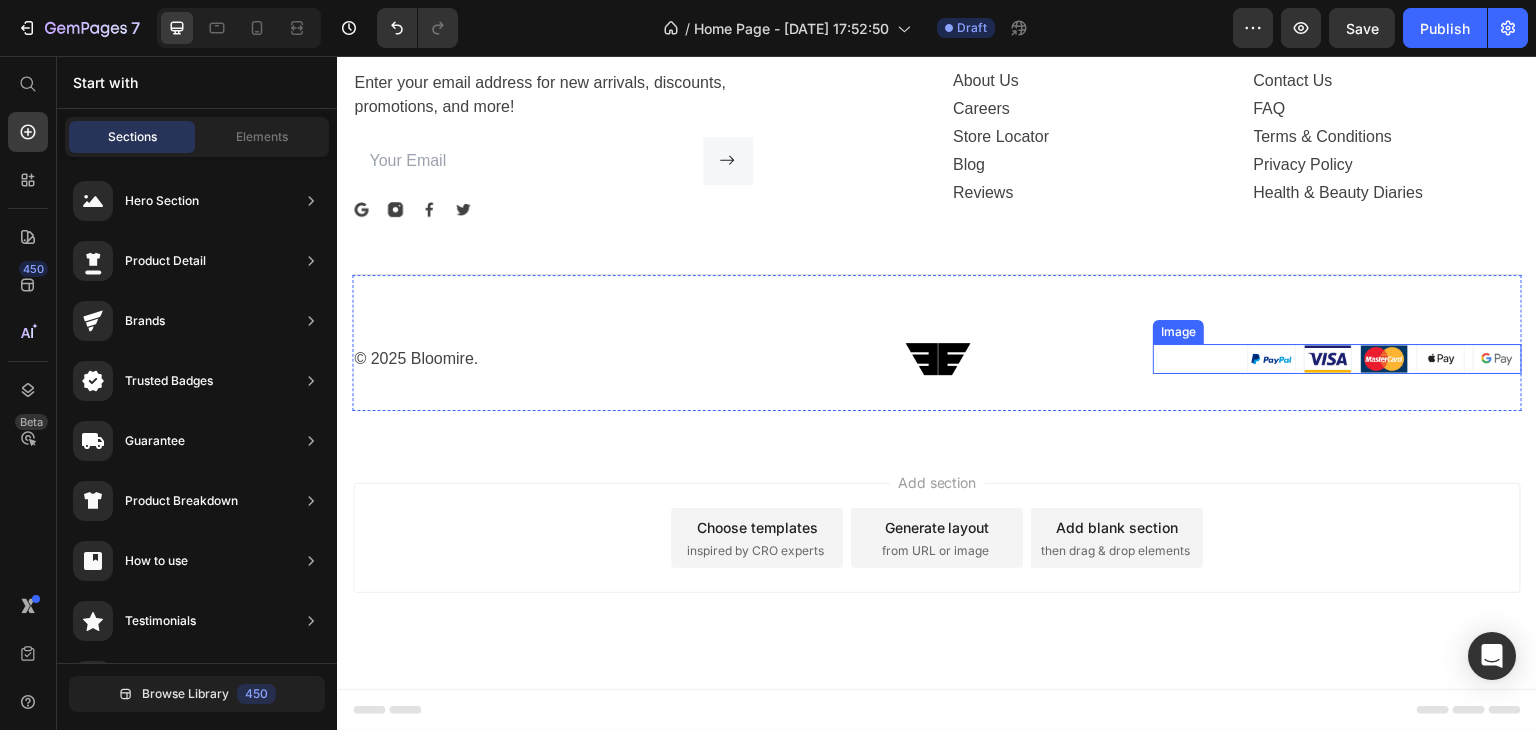 scroll, scrollTop: 4258, scrollLeft: 0, axis: vertical 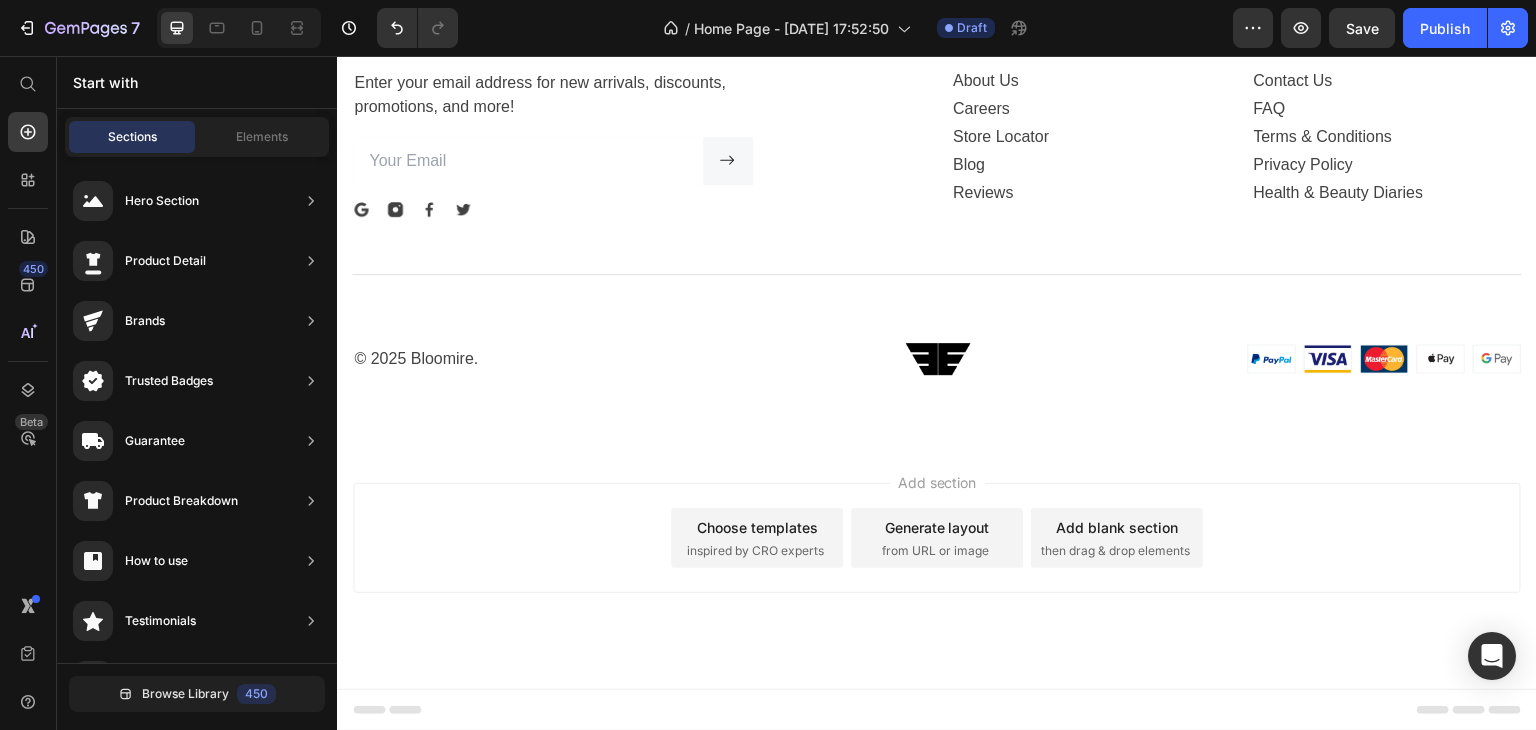 click on "Add section Choose templates inspired by CRO experts Generate layout from URL or image Add blank section then drag & drop elements" at bounding box center (937, 538) 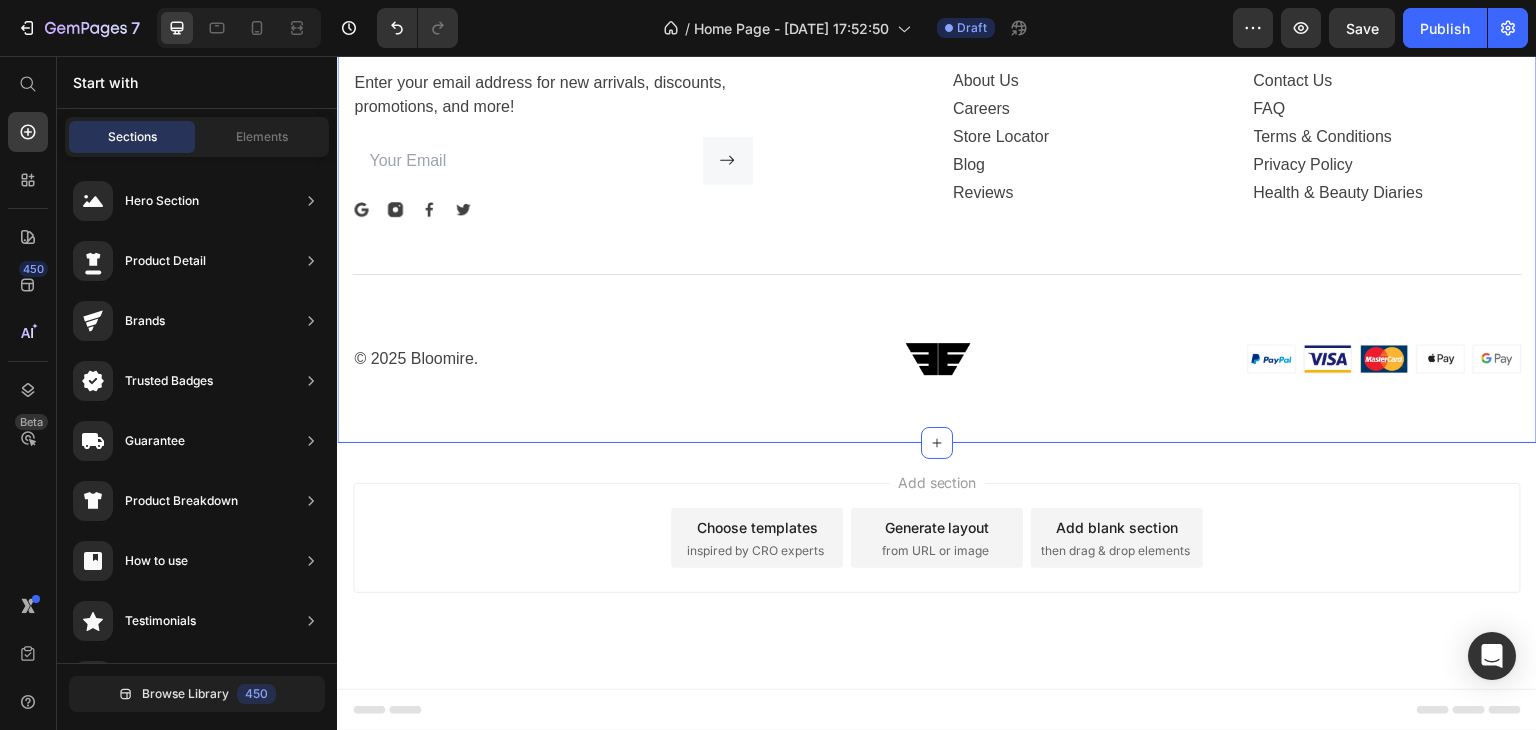 scroll, scrollTop: 4040, scrollLeft: 0, axis: vertical 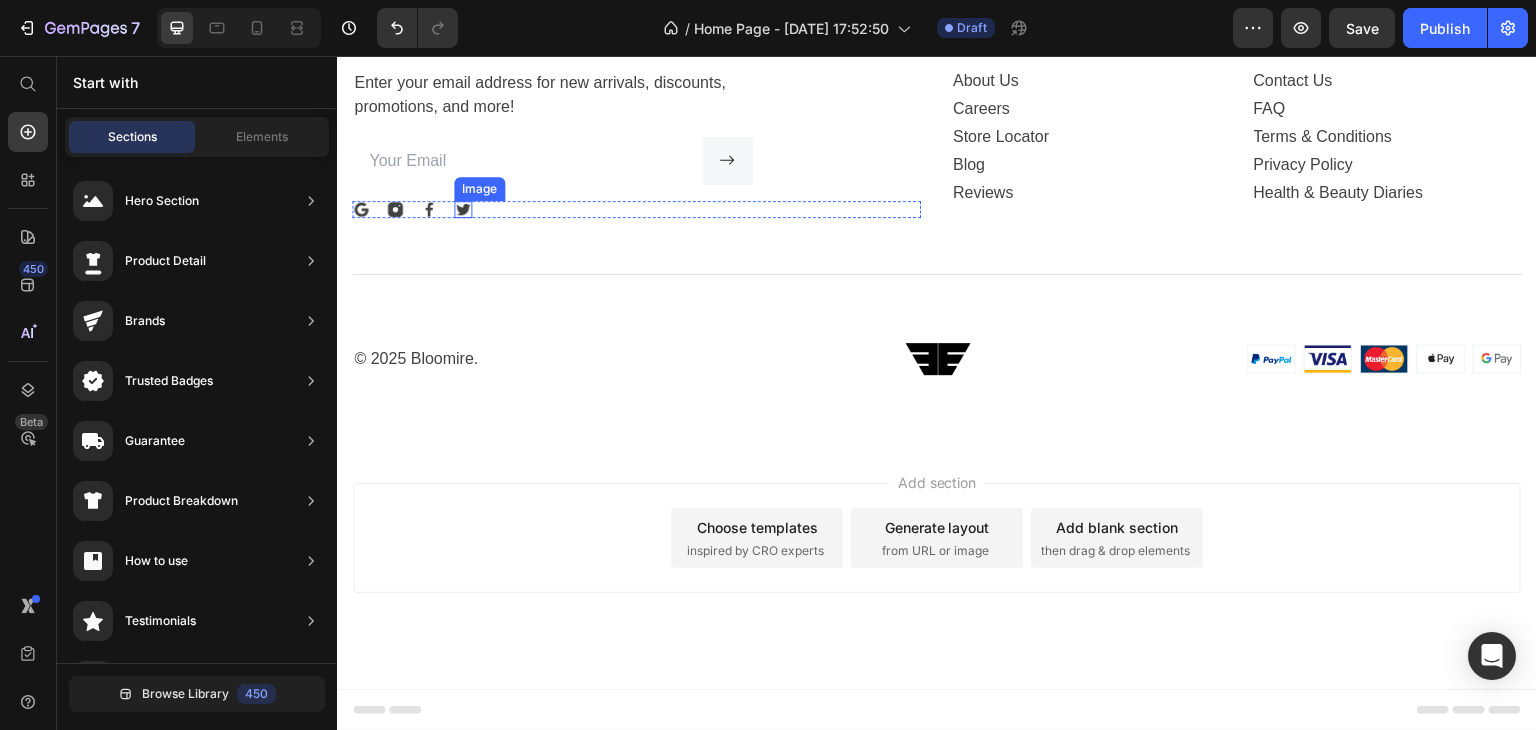 click at bounding box center [463, 209] 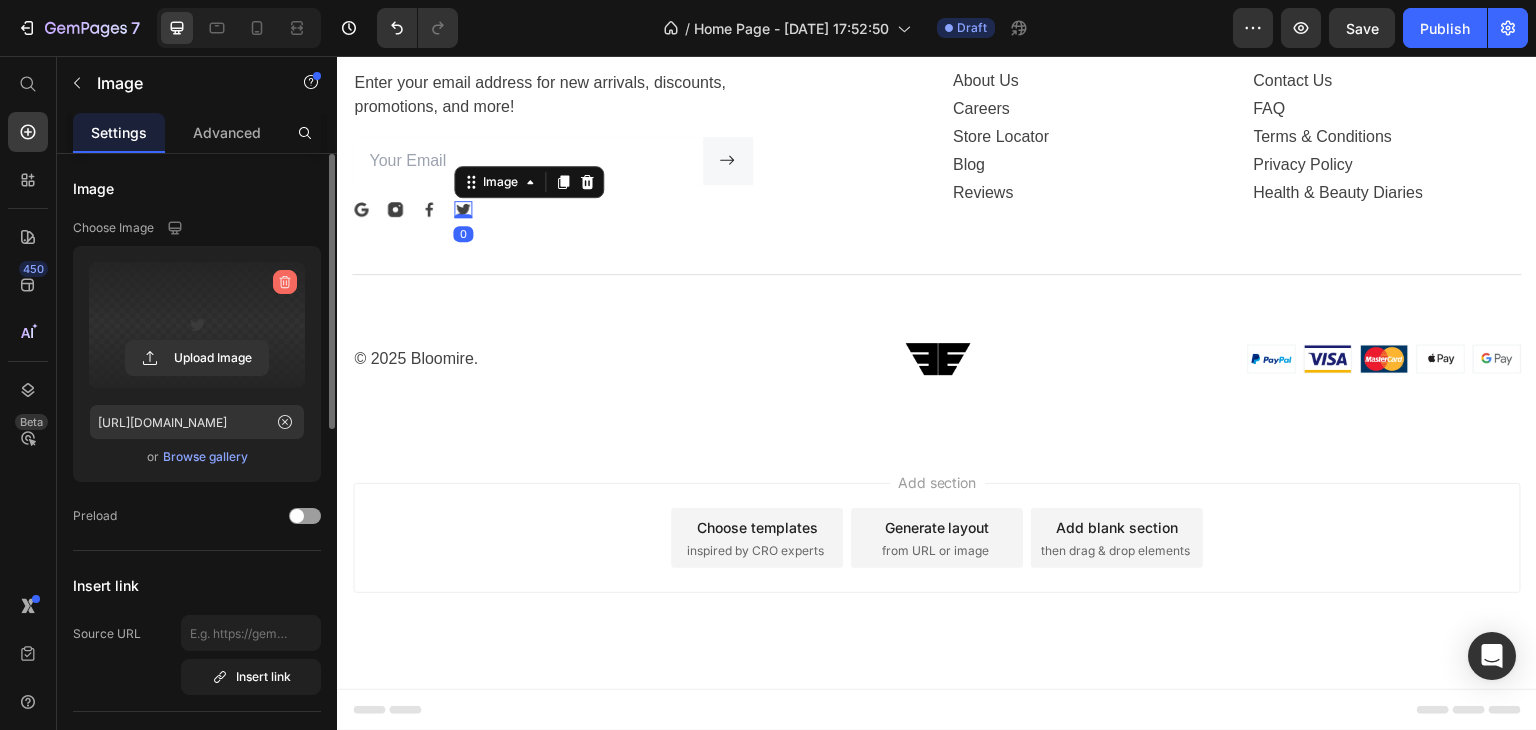 click 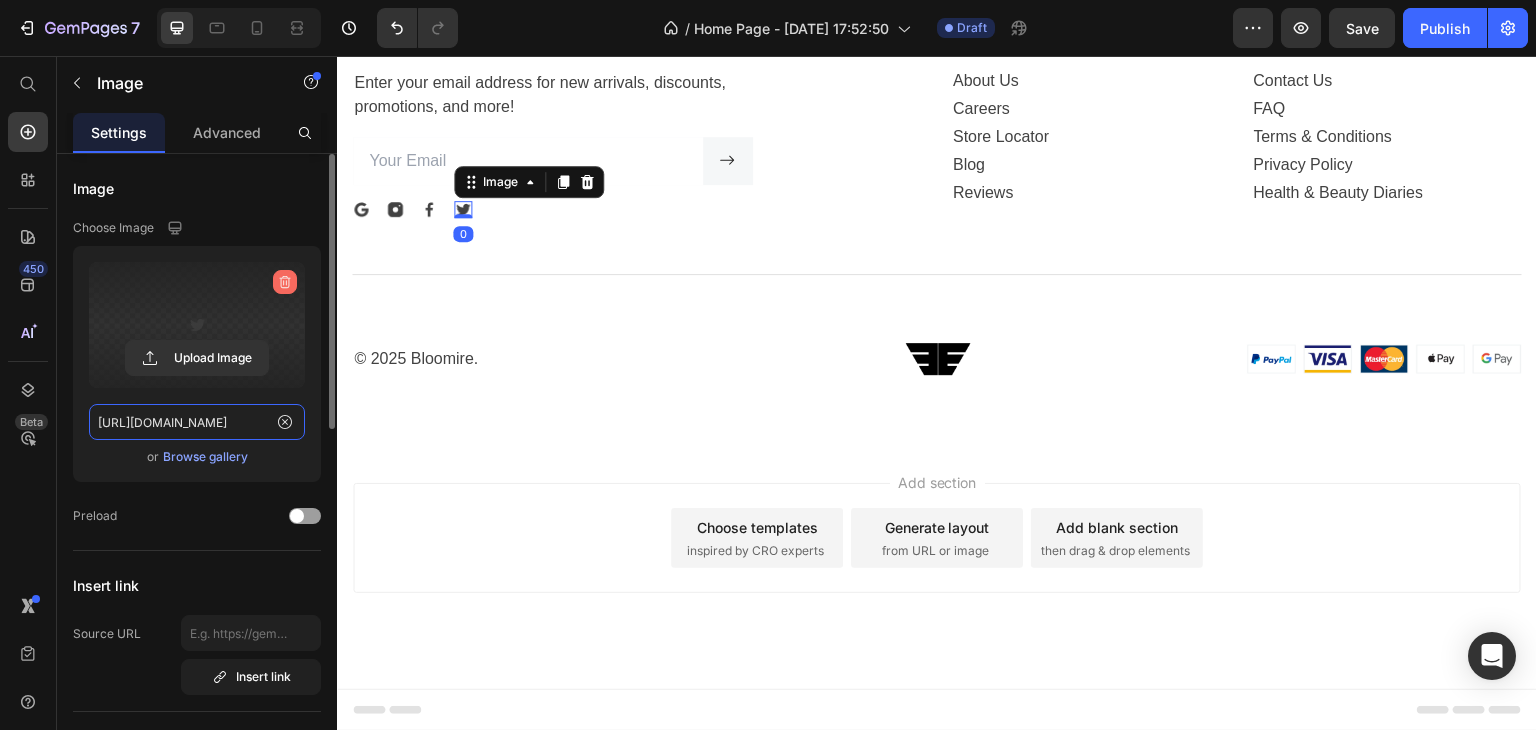 type 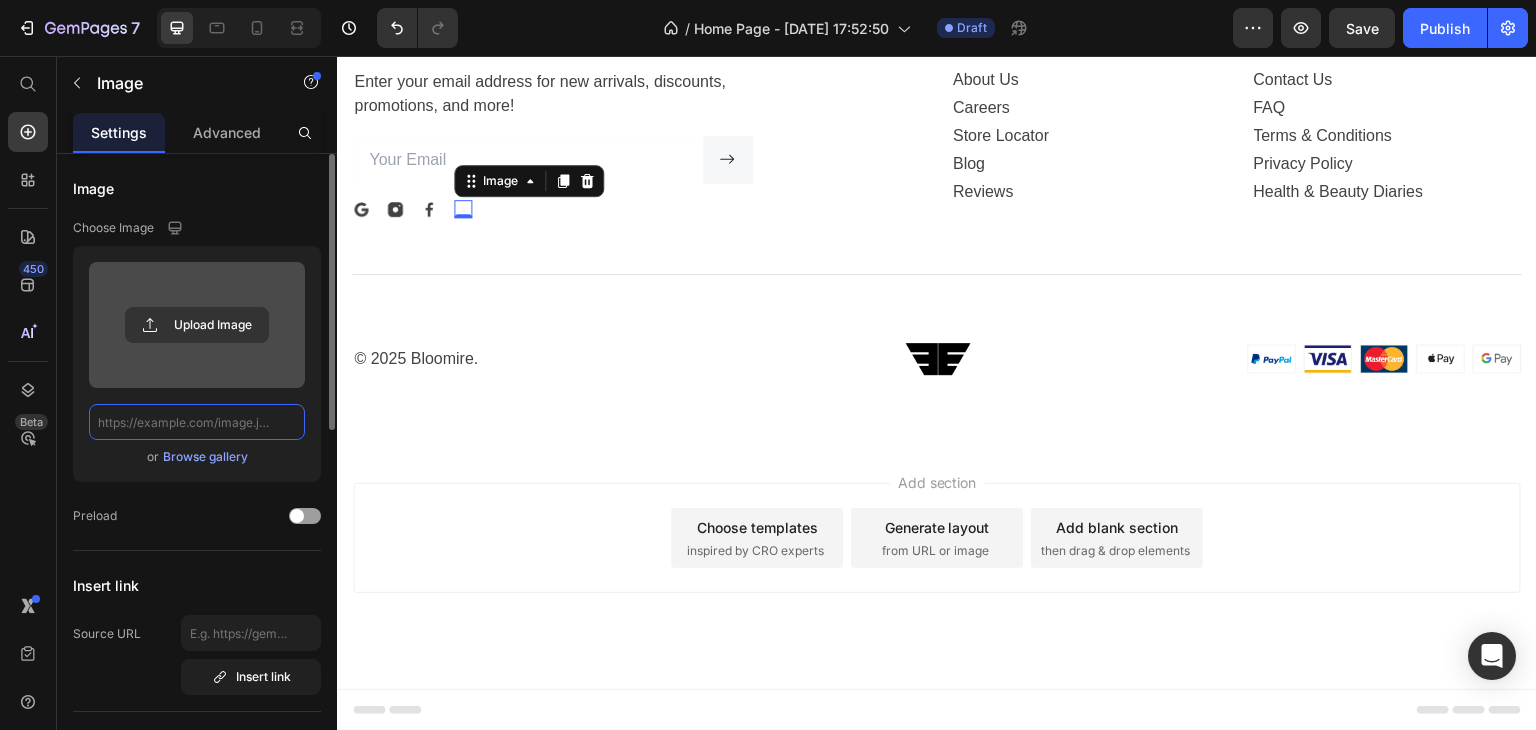 scroll, scrollTop: 0, scrollLeft: 0, axis: both 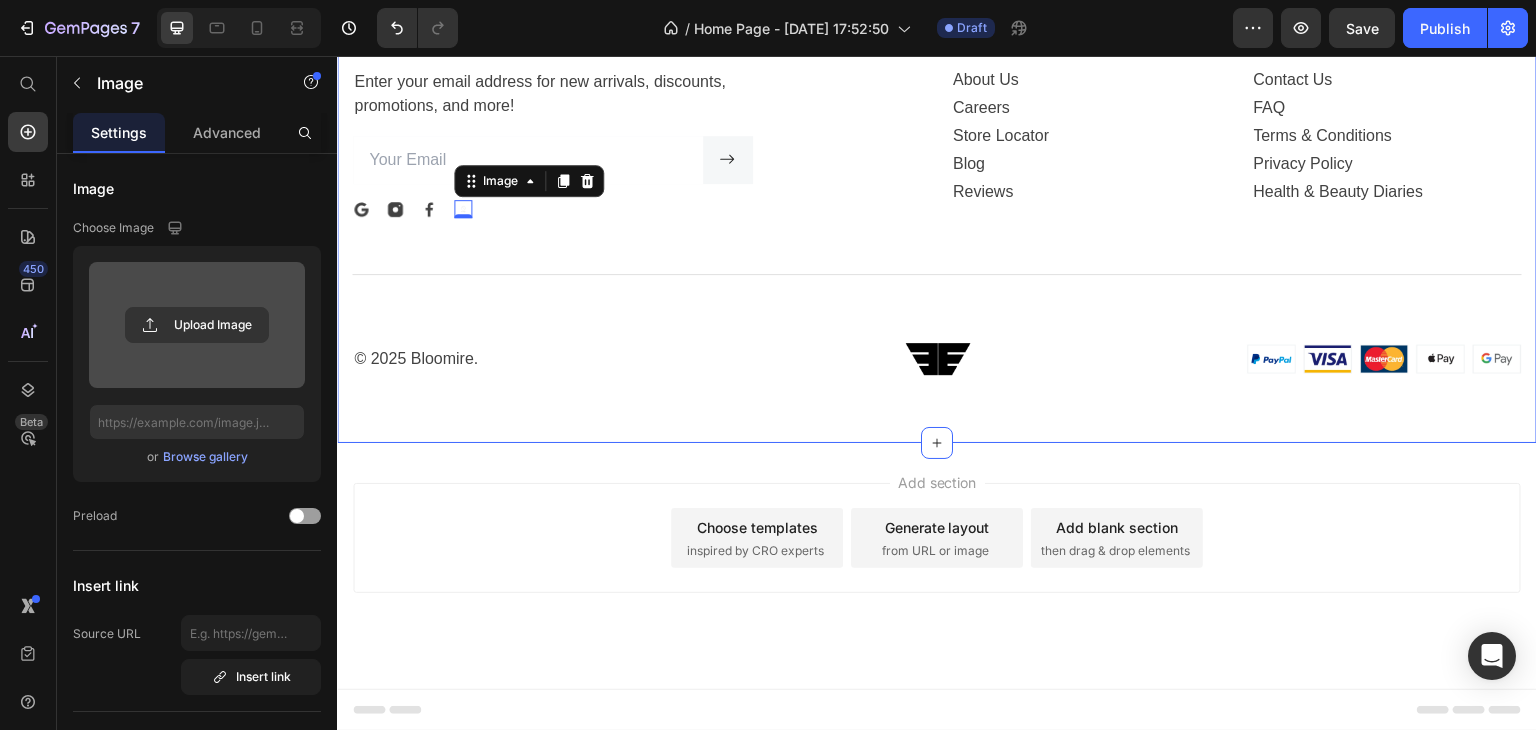 click on "Newsletter Text block Enter your email address for new arrivals, discounts, promotions, and more! Text block Email Field
Submit Button Row Newsletter Image Image Image Image   0 Row Company Text block About Us Button Careers Button Store Locator Button Blog Button Reviews Button Infomation Text block Contact Us Button FAQ Button Terms & Conditions Button Privacy Policy Button Health & Beauty Diaries Button Row Row © 2025 Bloomire. Text block Image Image Row" at bounding box center [937, 218] 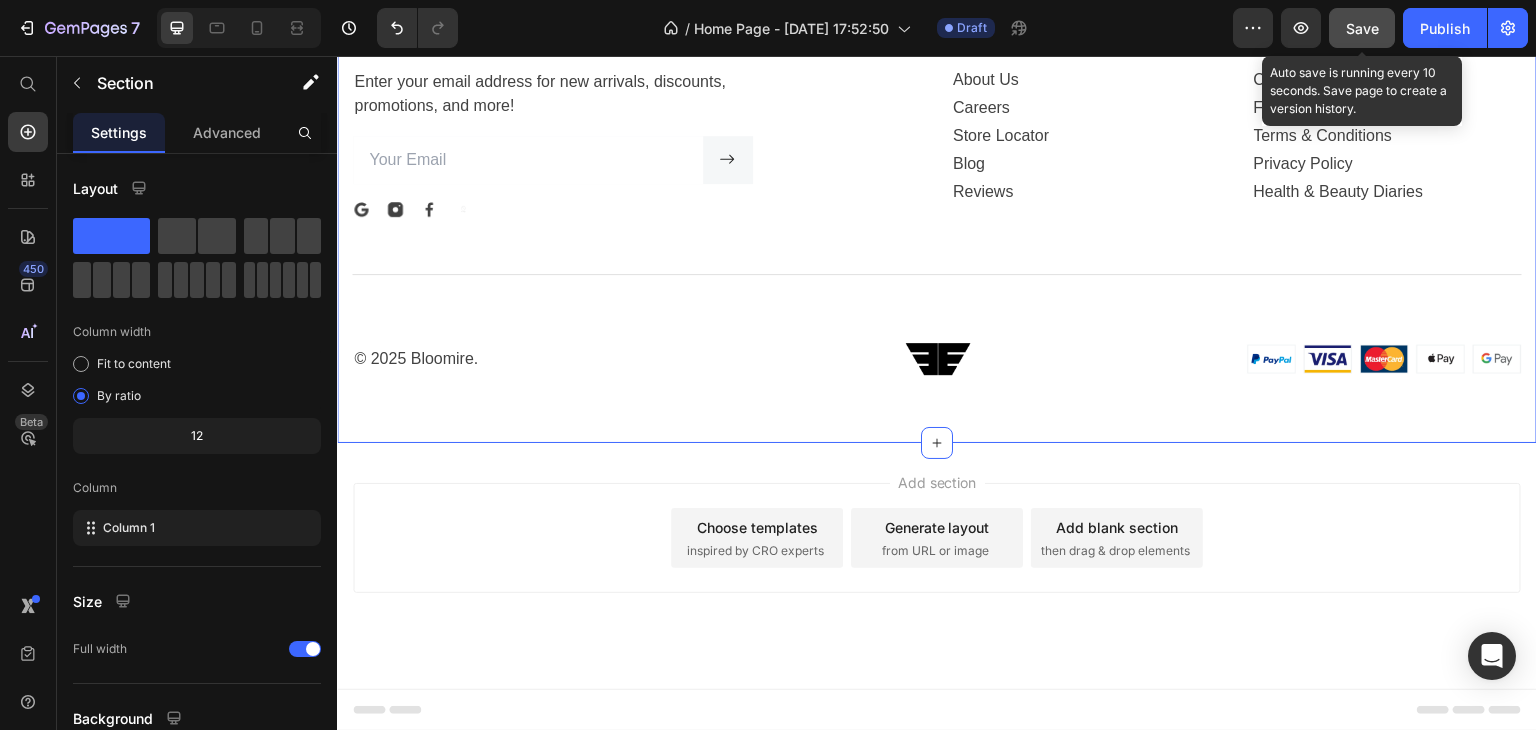 click on "Save" 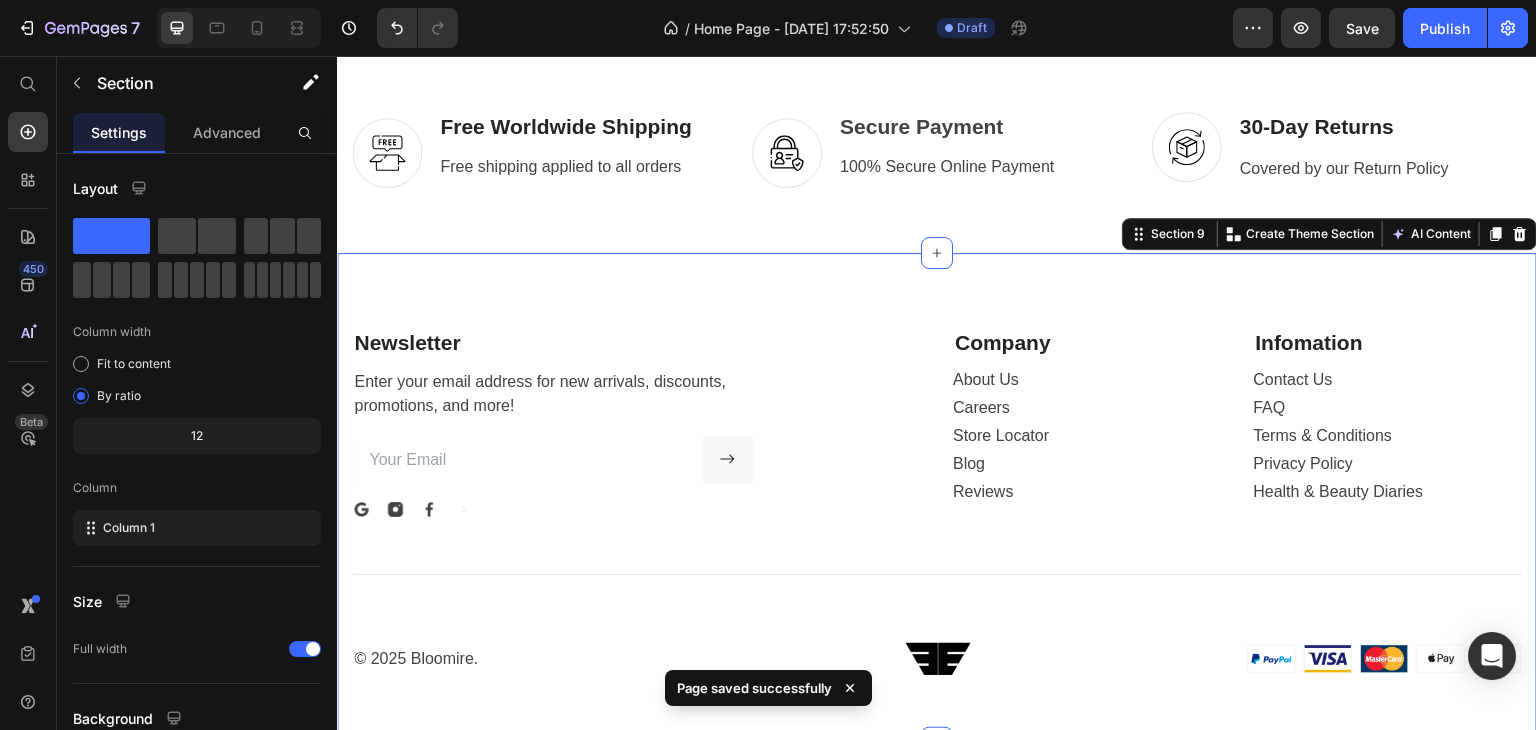 scroll, scrollTop: 3649, scrollLeft: 0, axis: vertical 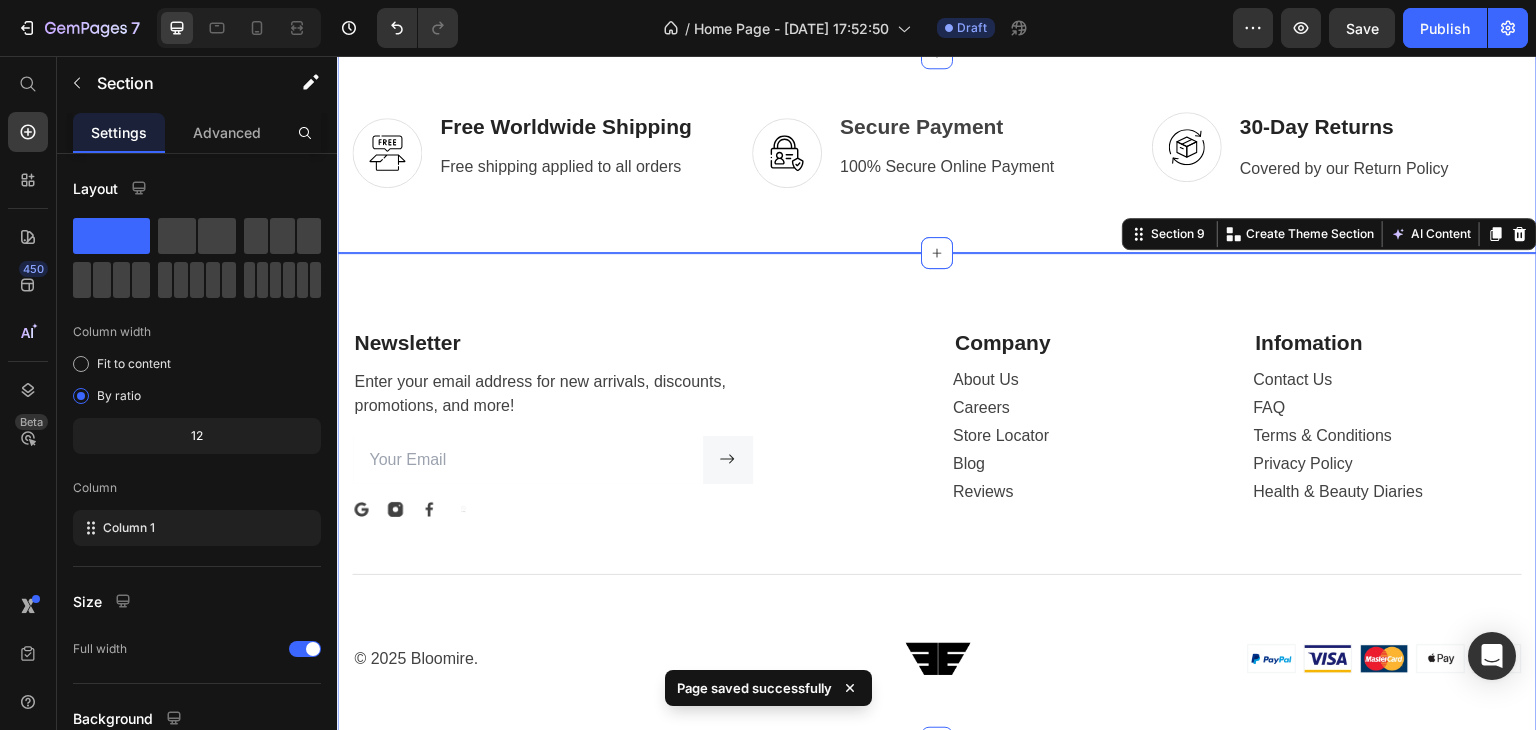 click on "Image Free Worldwide Shipping Text block Free shipping applied to all orders Text block Row Image Secure Payment Text block 100% Secure Online Payment Text block Row Image 30-Day Returns Text block Covered by our Return Policy Text block Row Row Section 7" at bounding box center [937, 152] 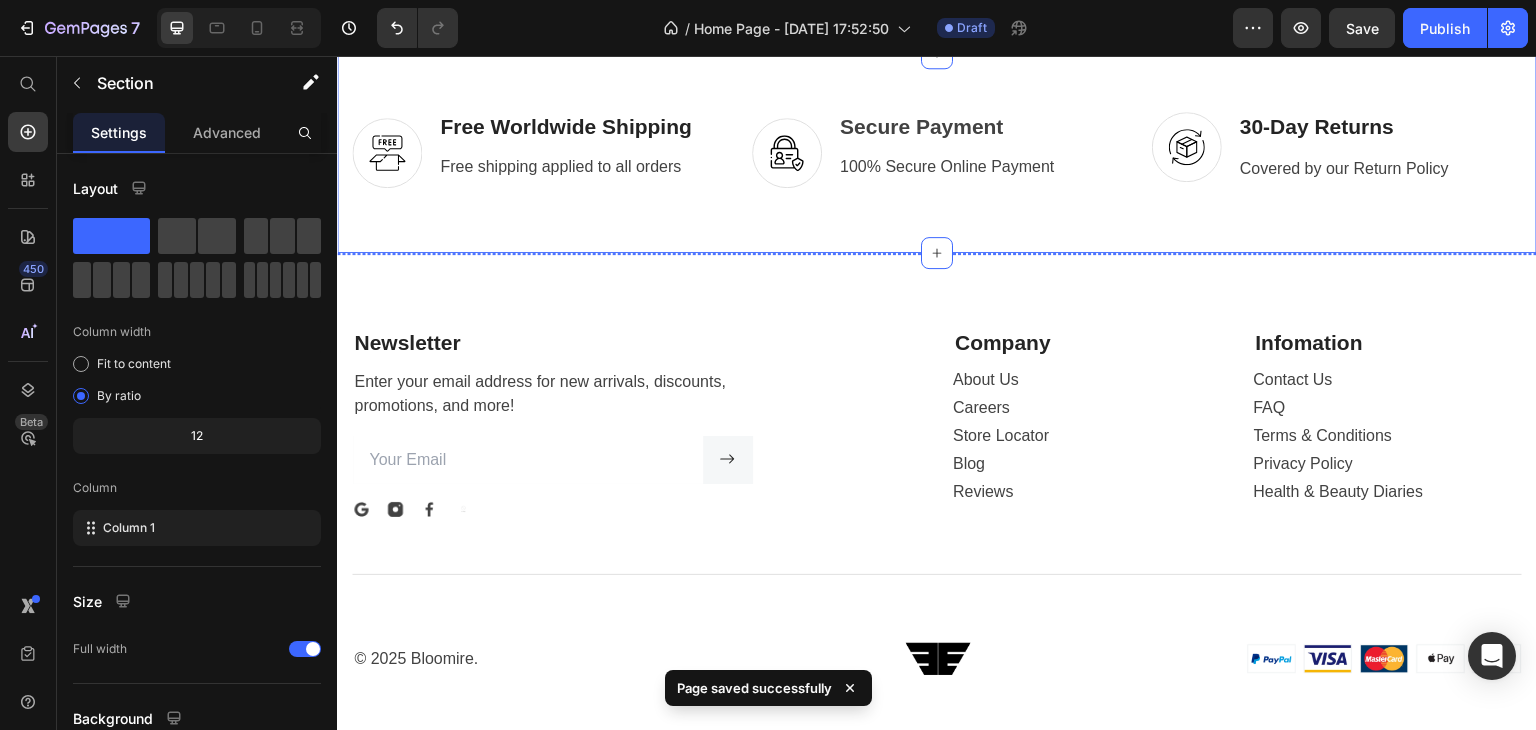 click on "Image" at bounding box center (830, 253) 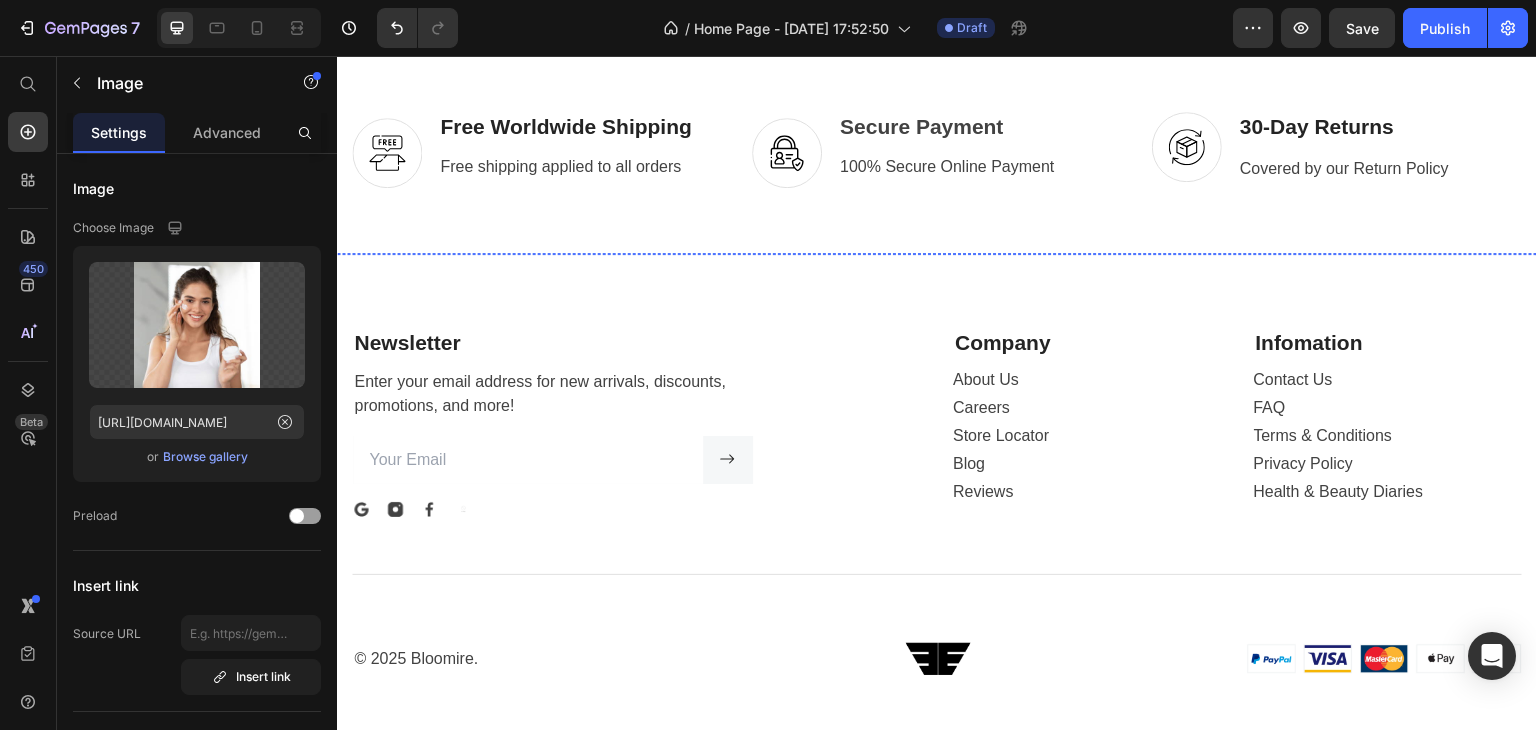 click at bounding box center [435, 253] 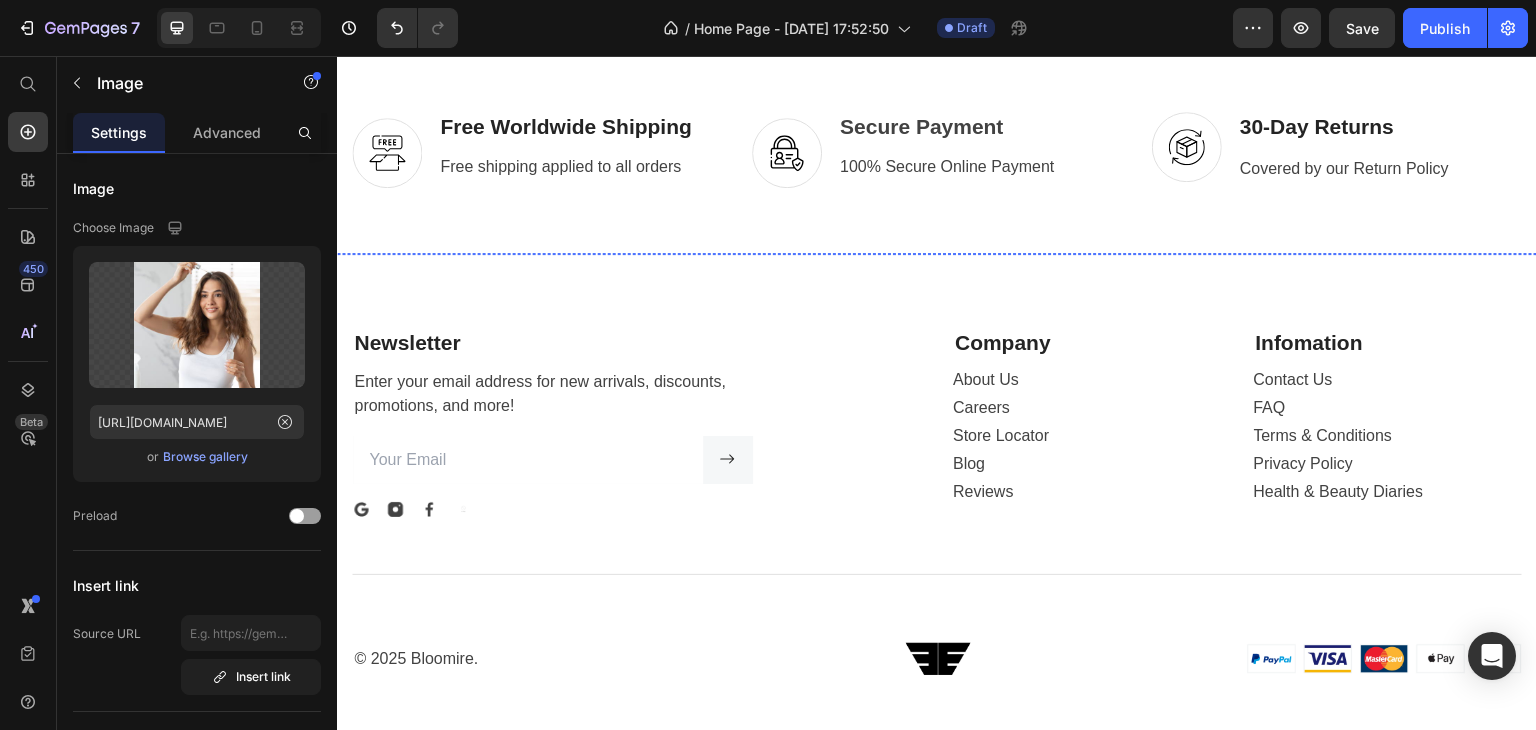 click at bounding box center (632, 253) 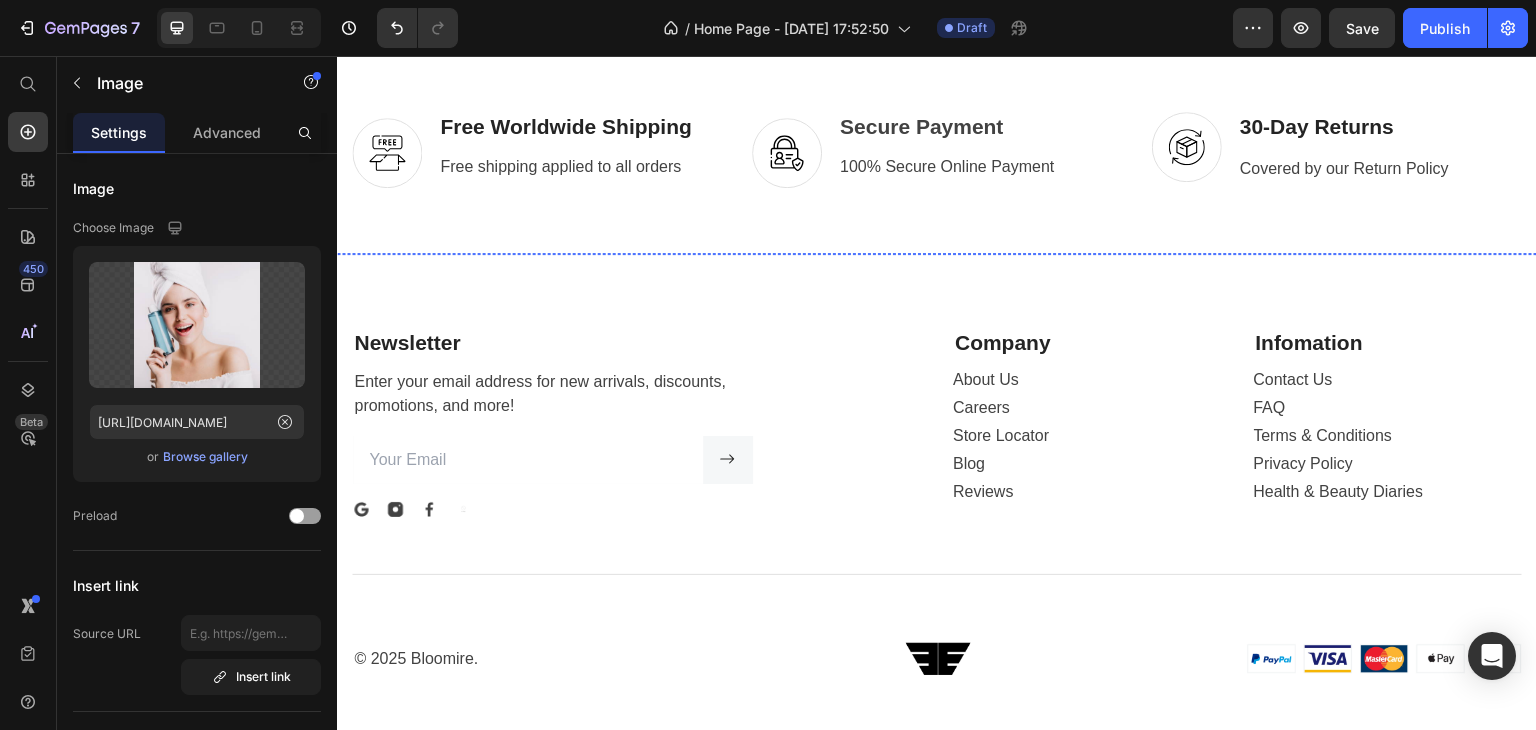 click at bounding box center (830, 253) 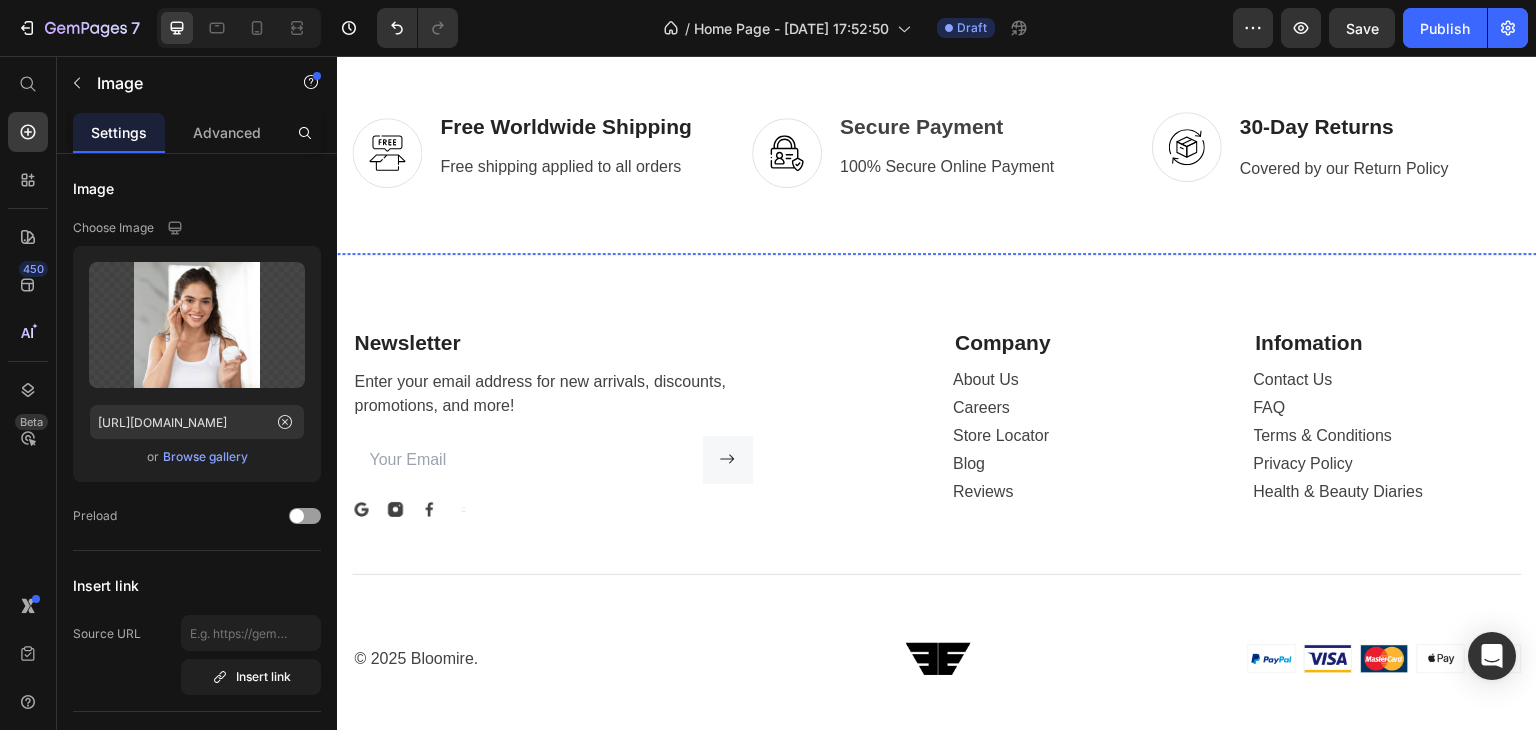 click at bounding box center (1027, 253) 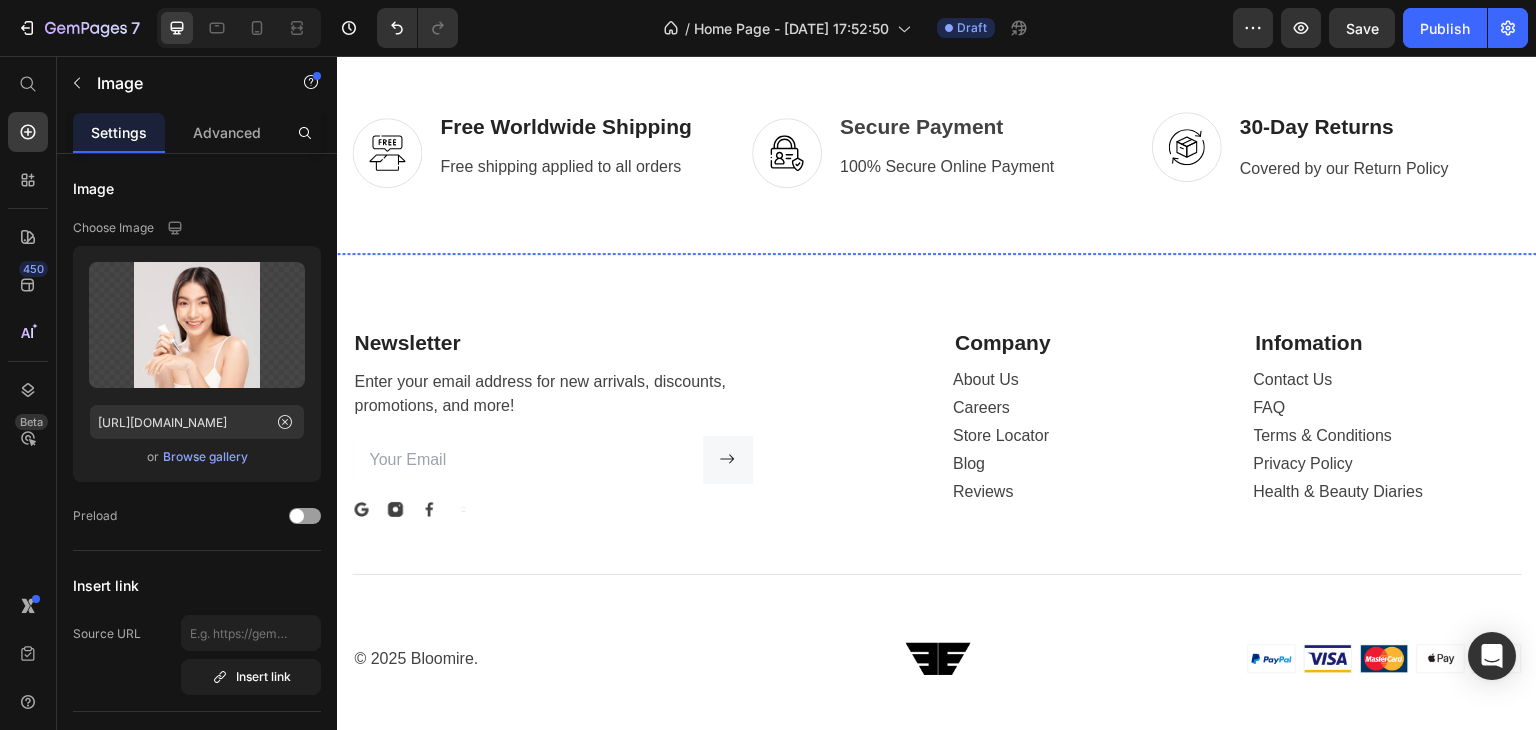 click at bounding box center (1225, 253) 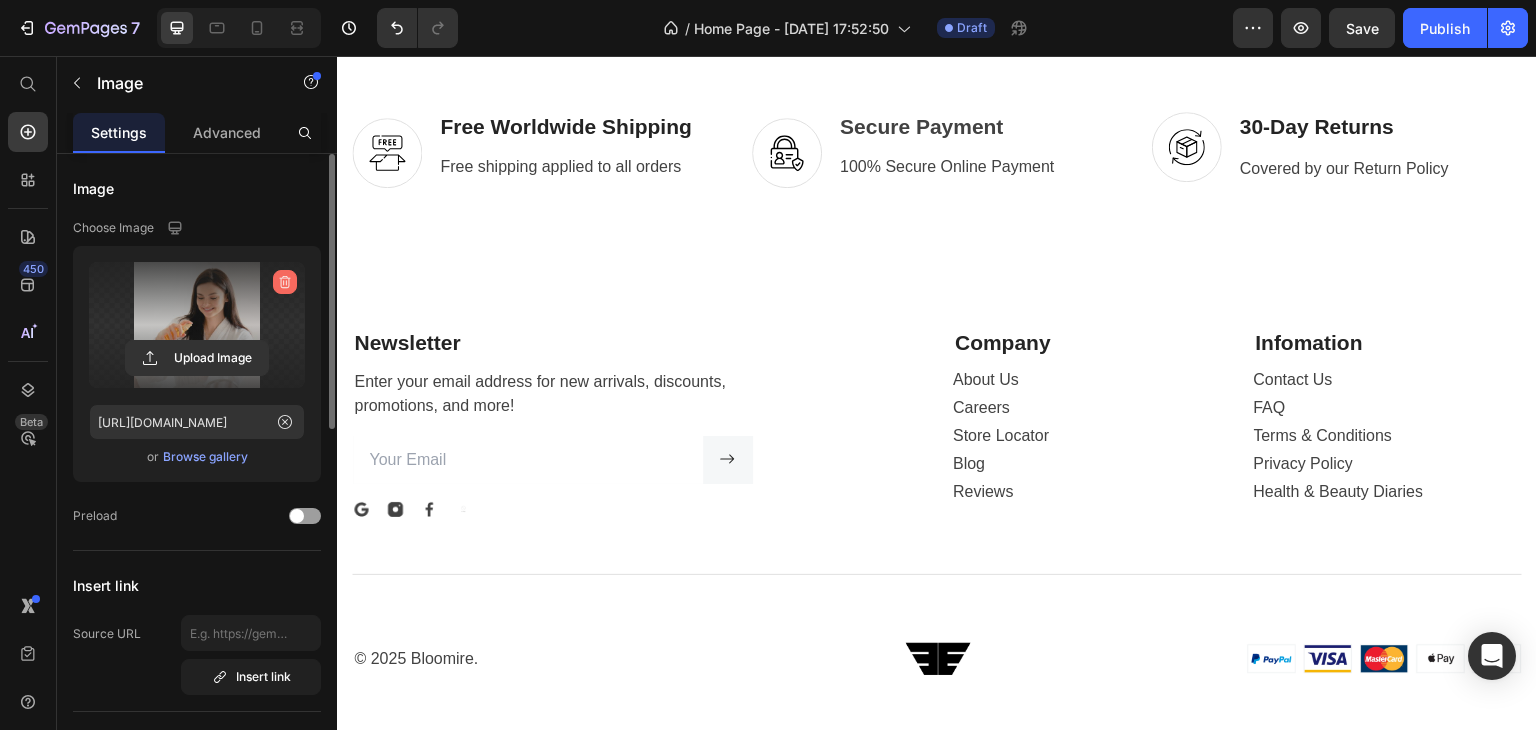 click at bounding box center (285, 282) 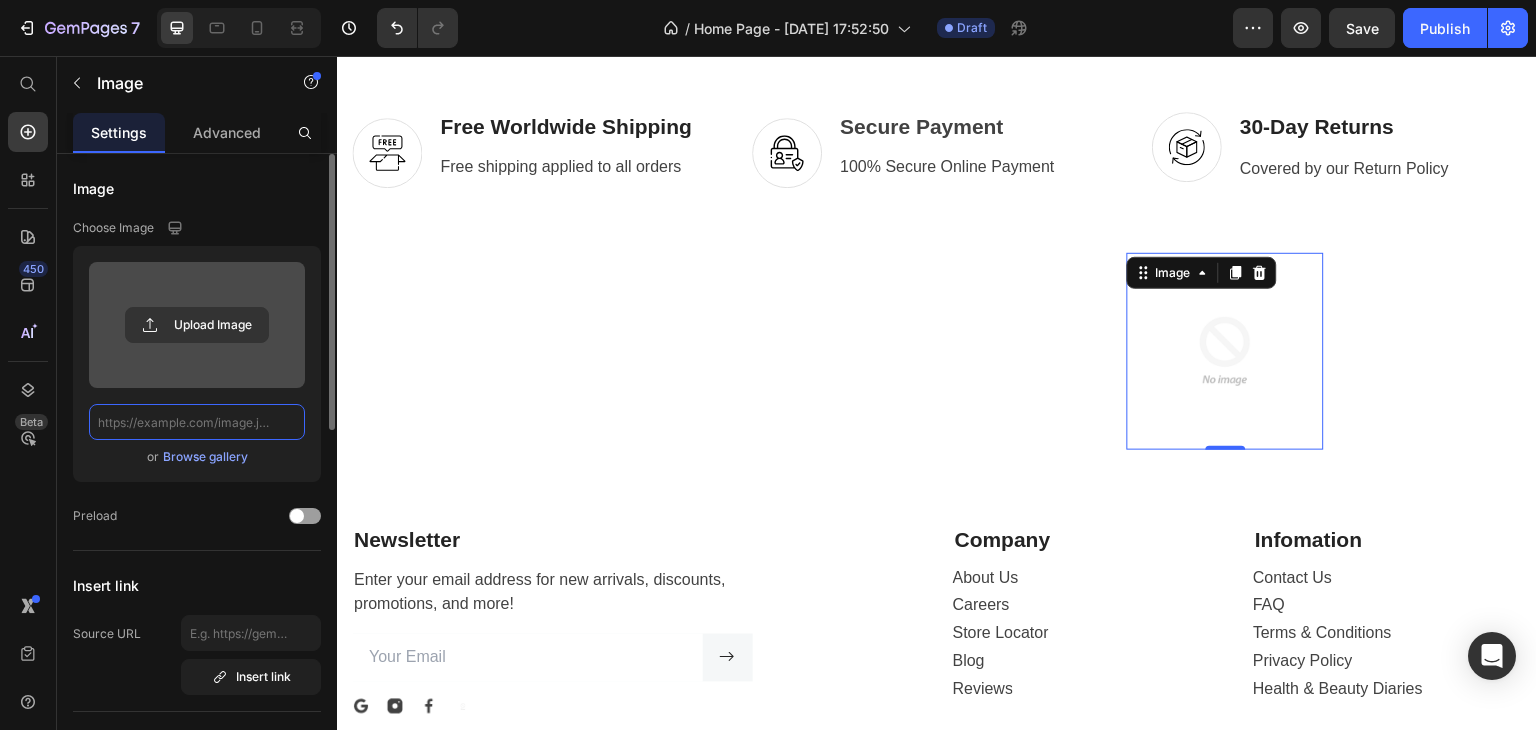 scroll, scrollTop: 0, scrollLeft: 0, axis: both 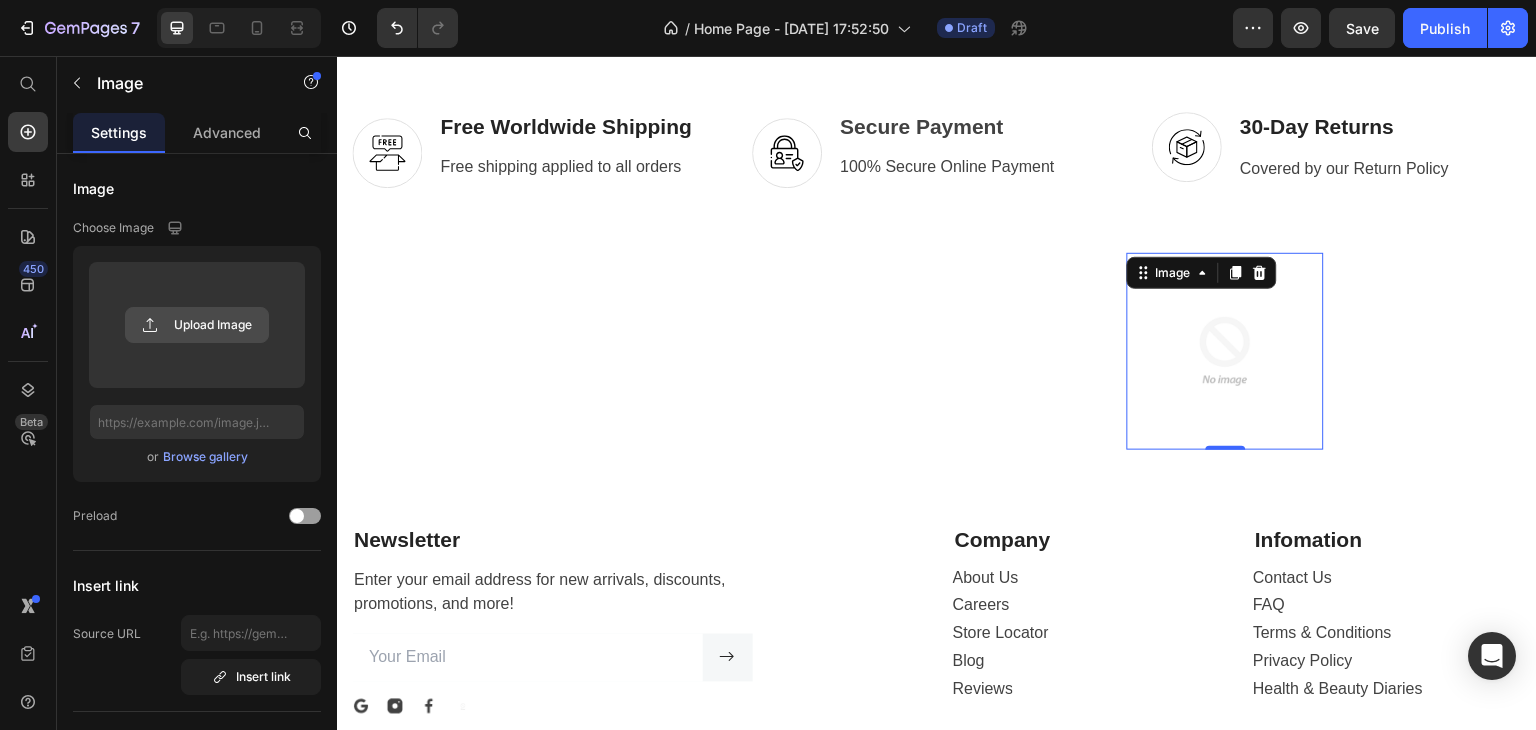click 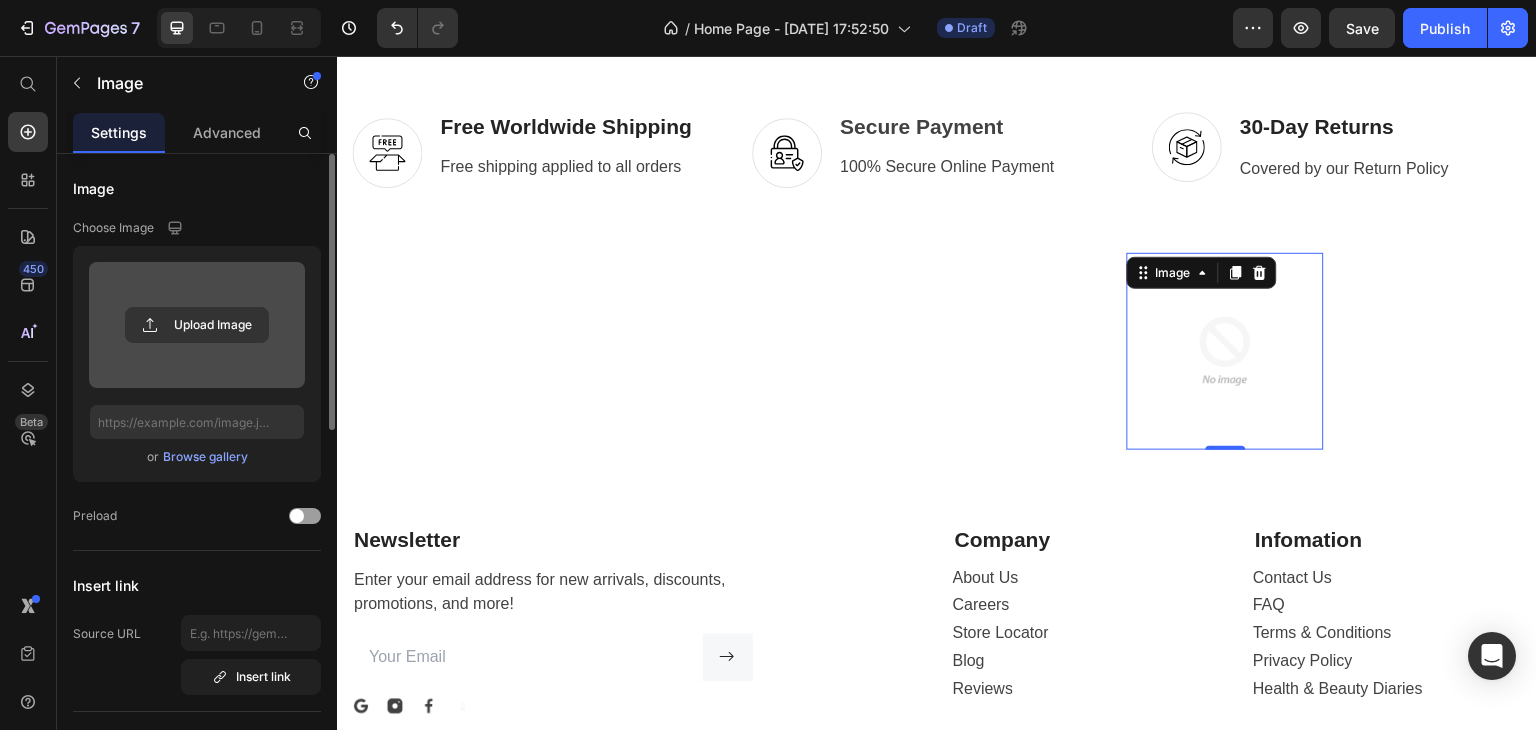 click at bounding box center (197, 325) 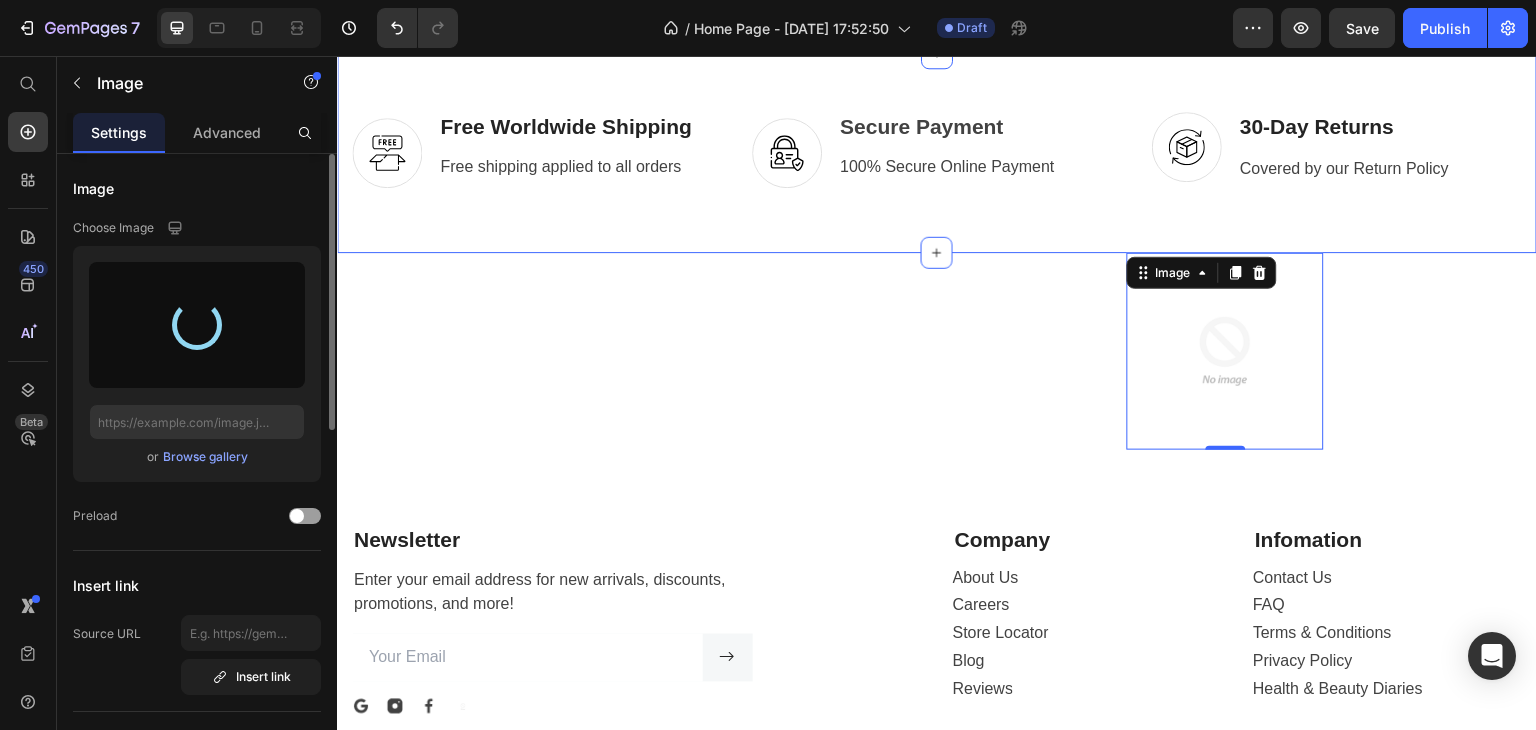 type on "[URL][DOMAIN_NAME]" 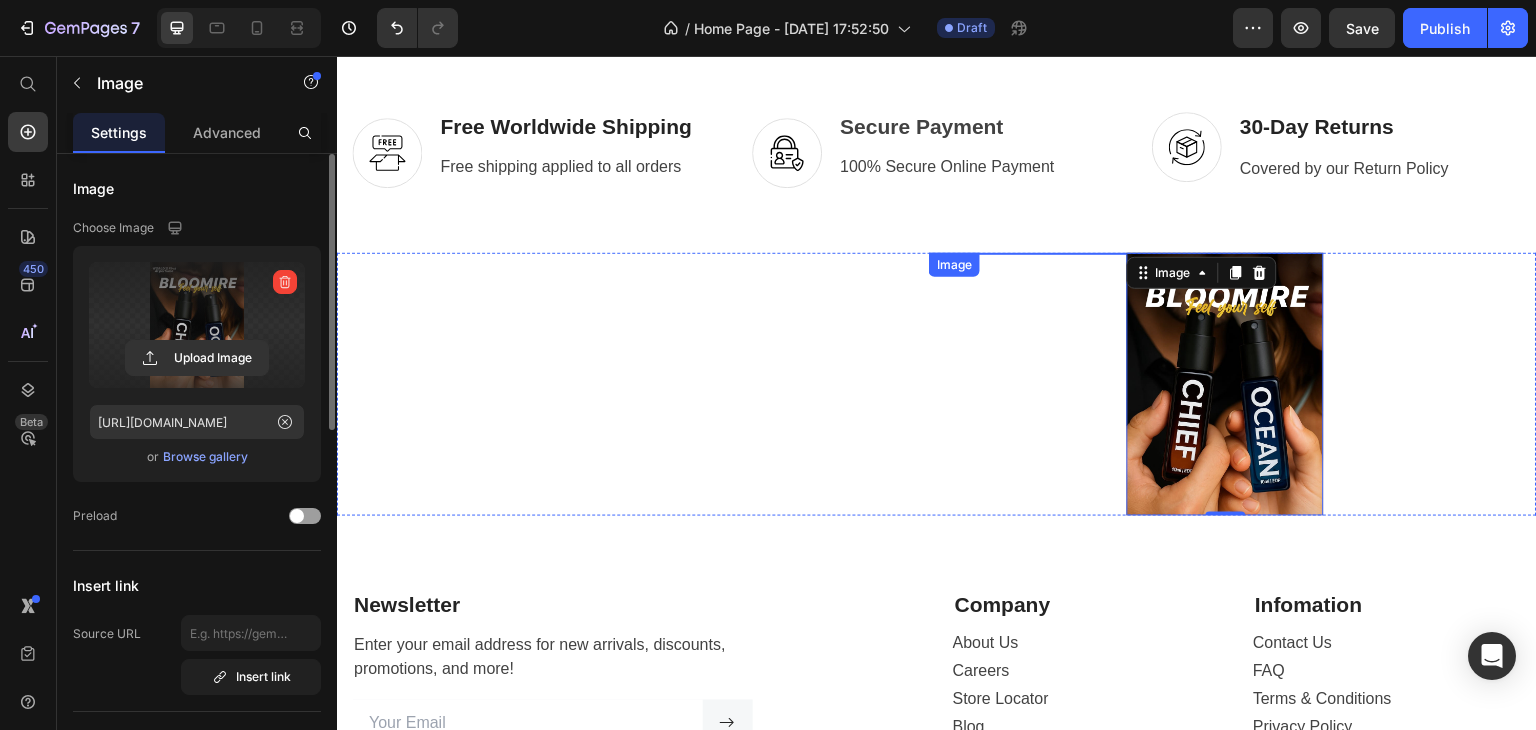 click at bounding box center [1027, 253] 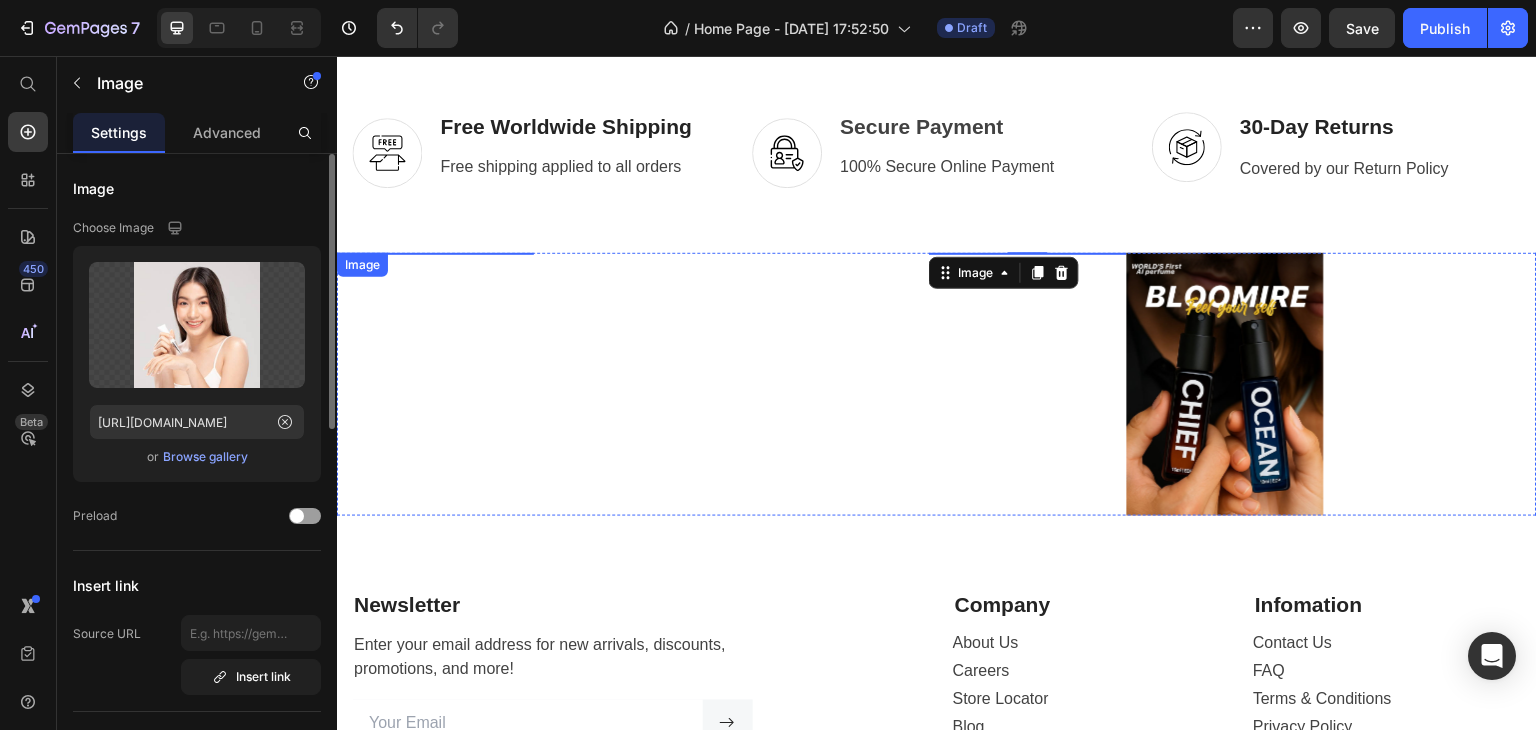 click at bounding box center [435, 253] 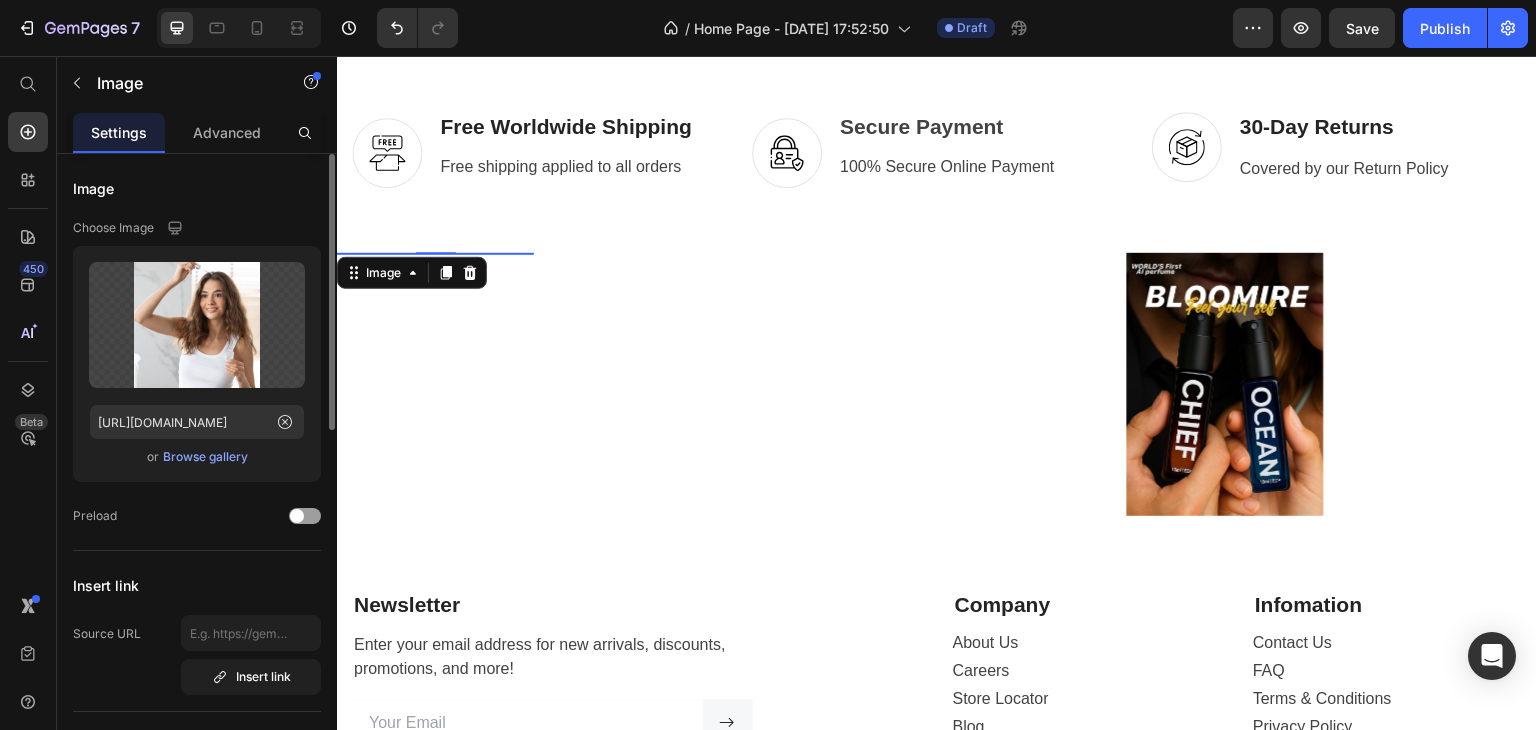 click at bounding box center [435, 253] 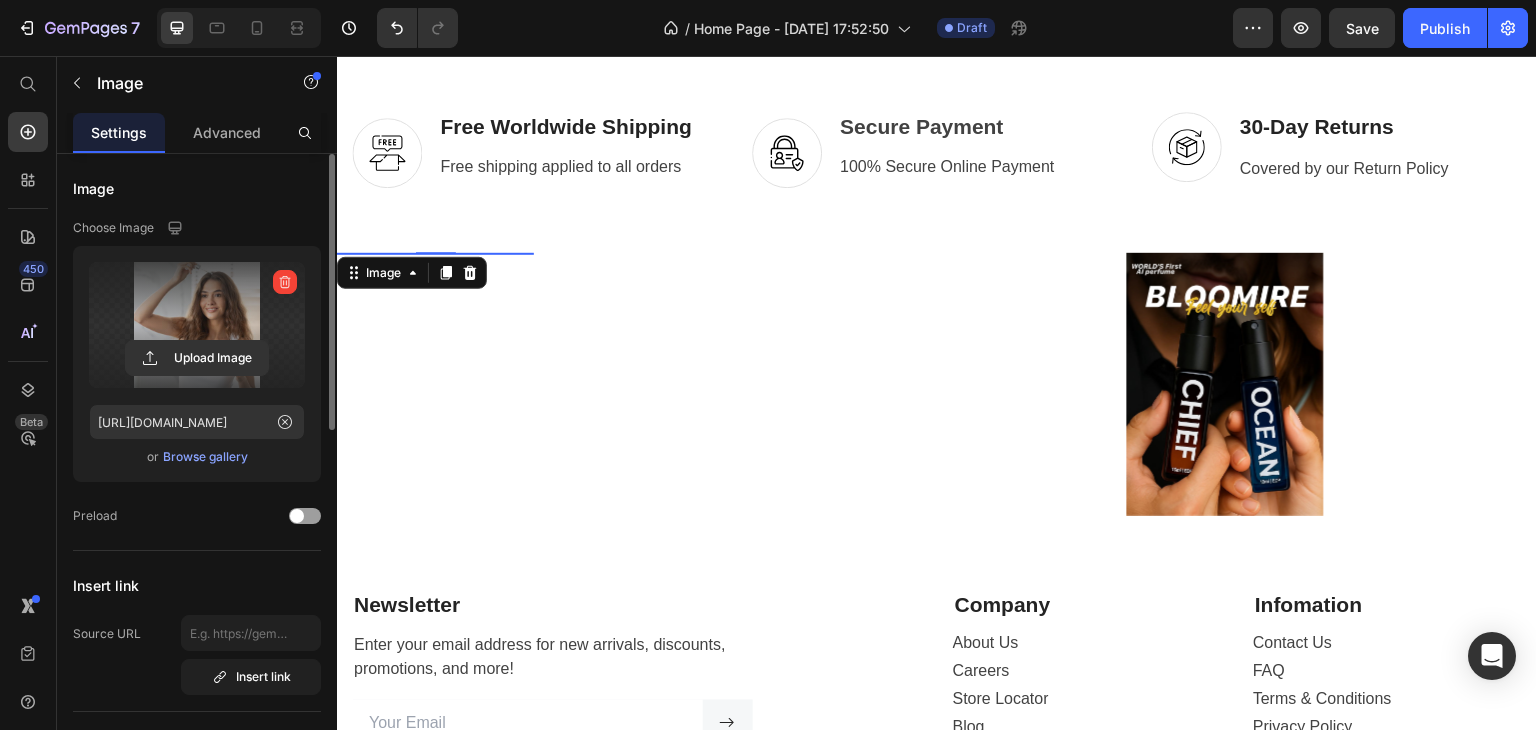 click at bounding box center [197, 325] 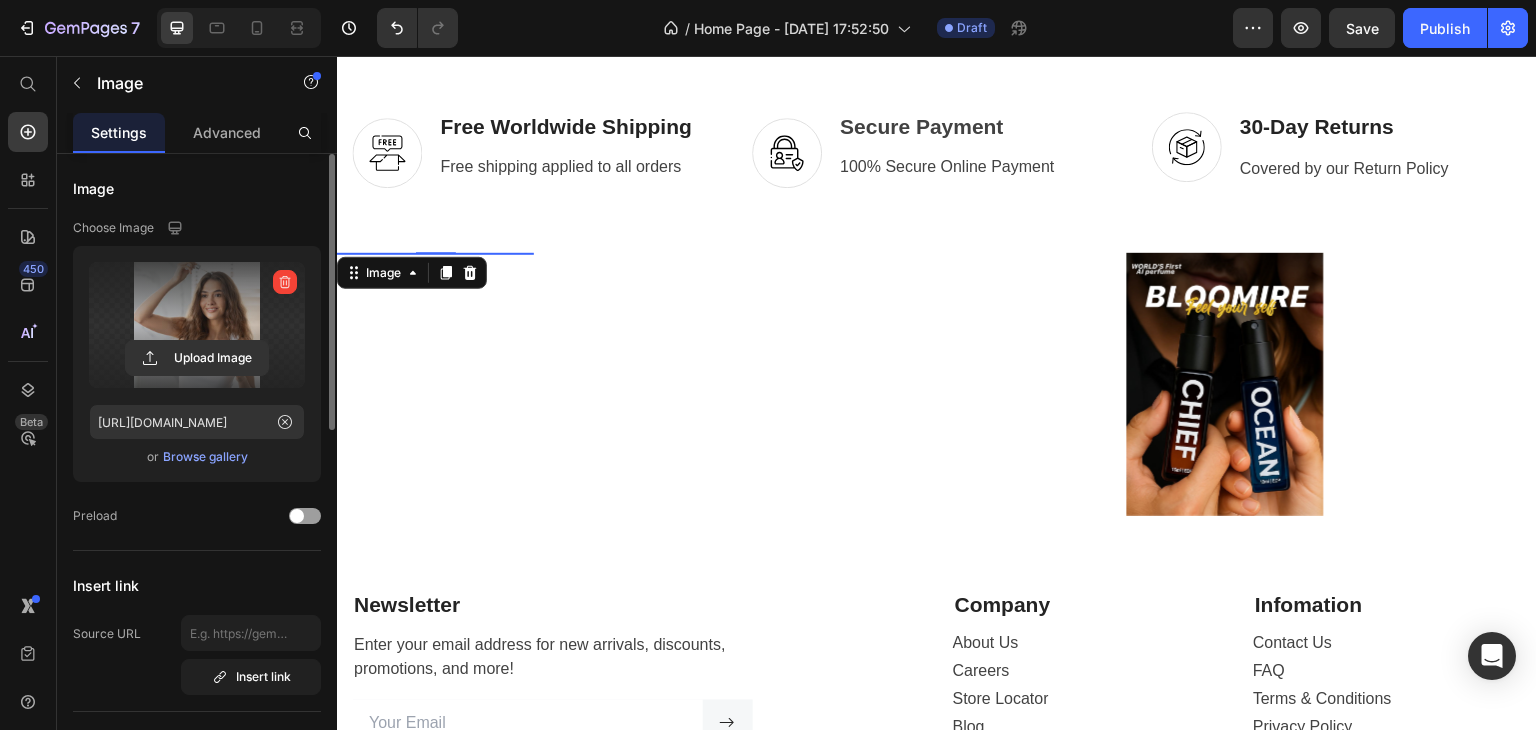 click 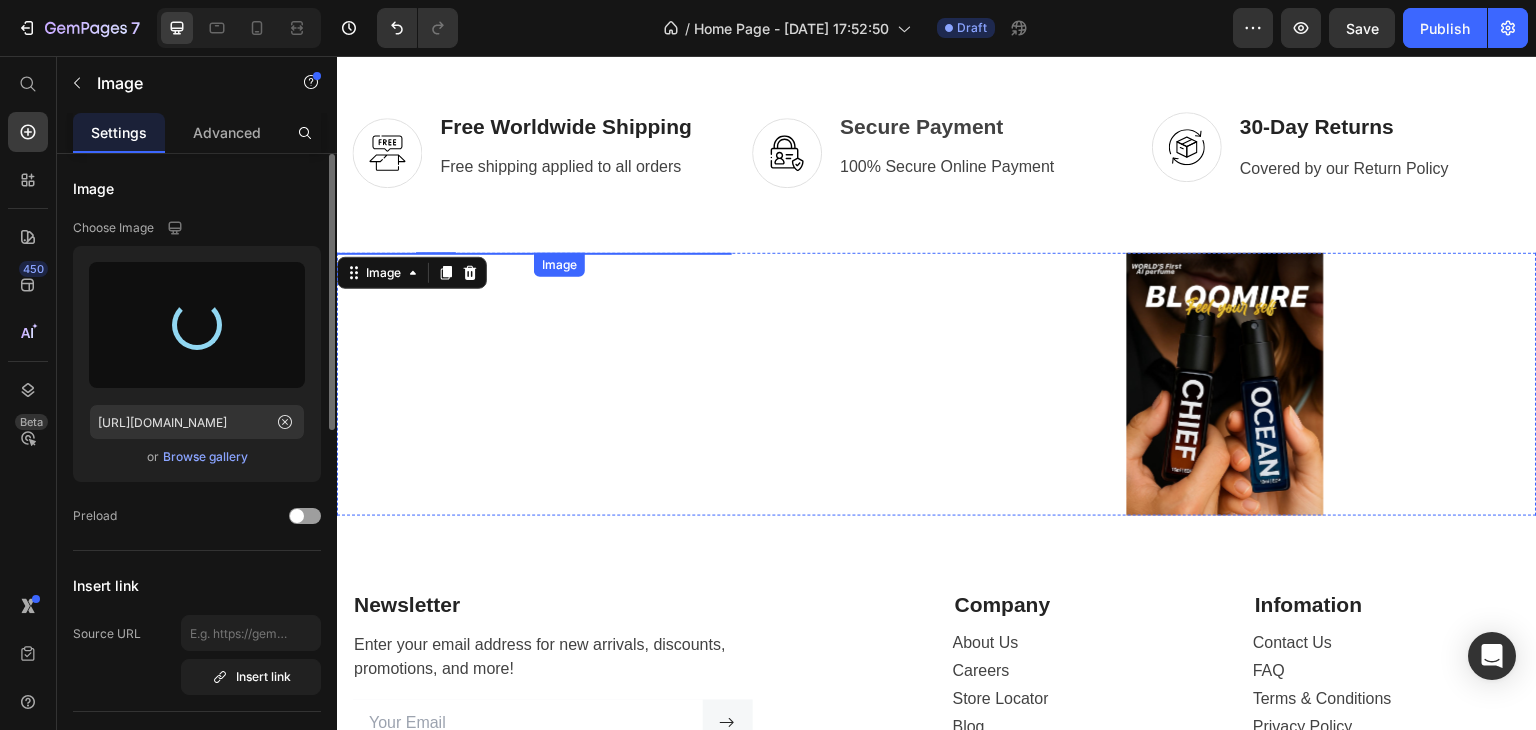 click at bounding box center (632, 253) 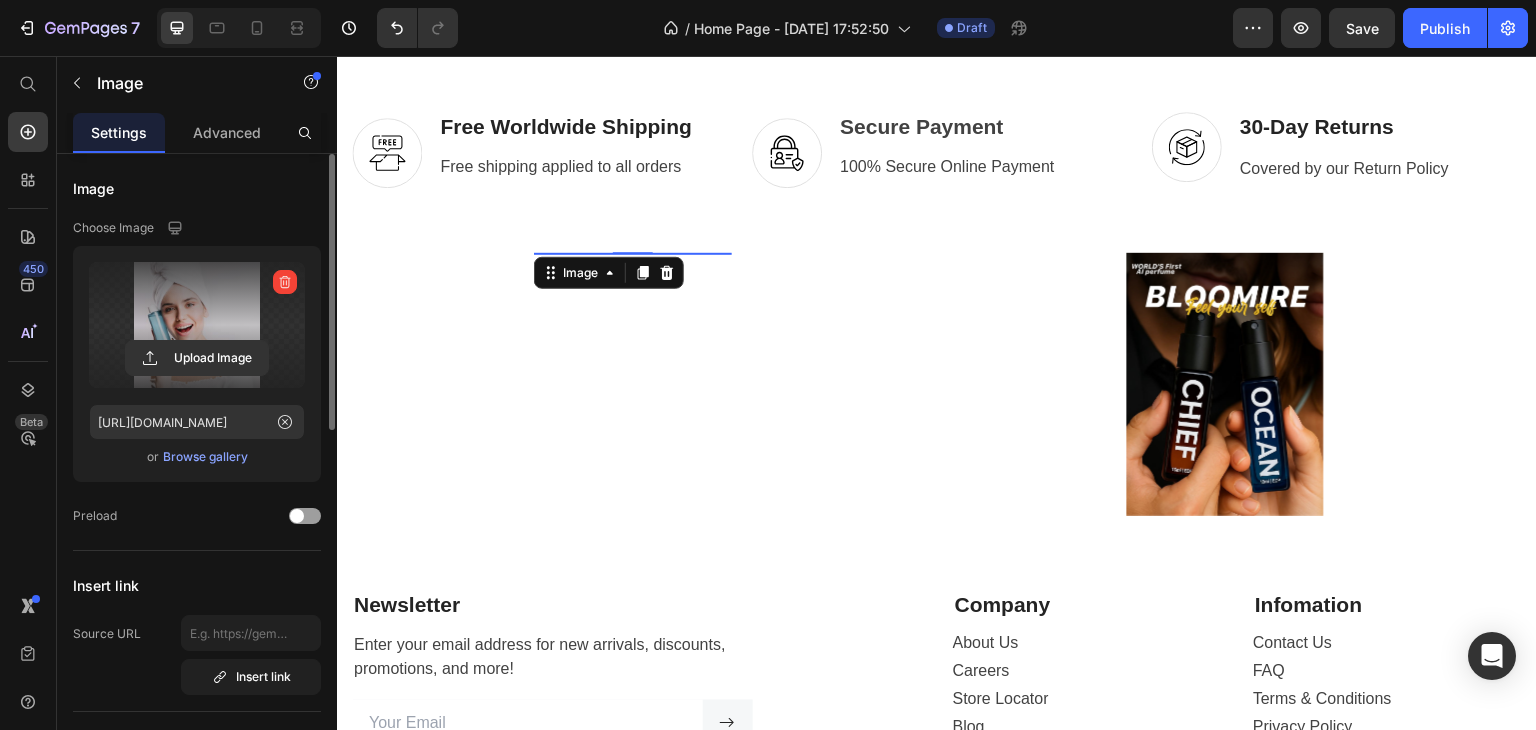 drag, startPoint x: 168, startPoint y: 256, endPoint x: 149, endPoint y: 317, distance: 63.89053 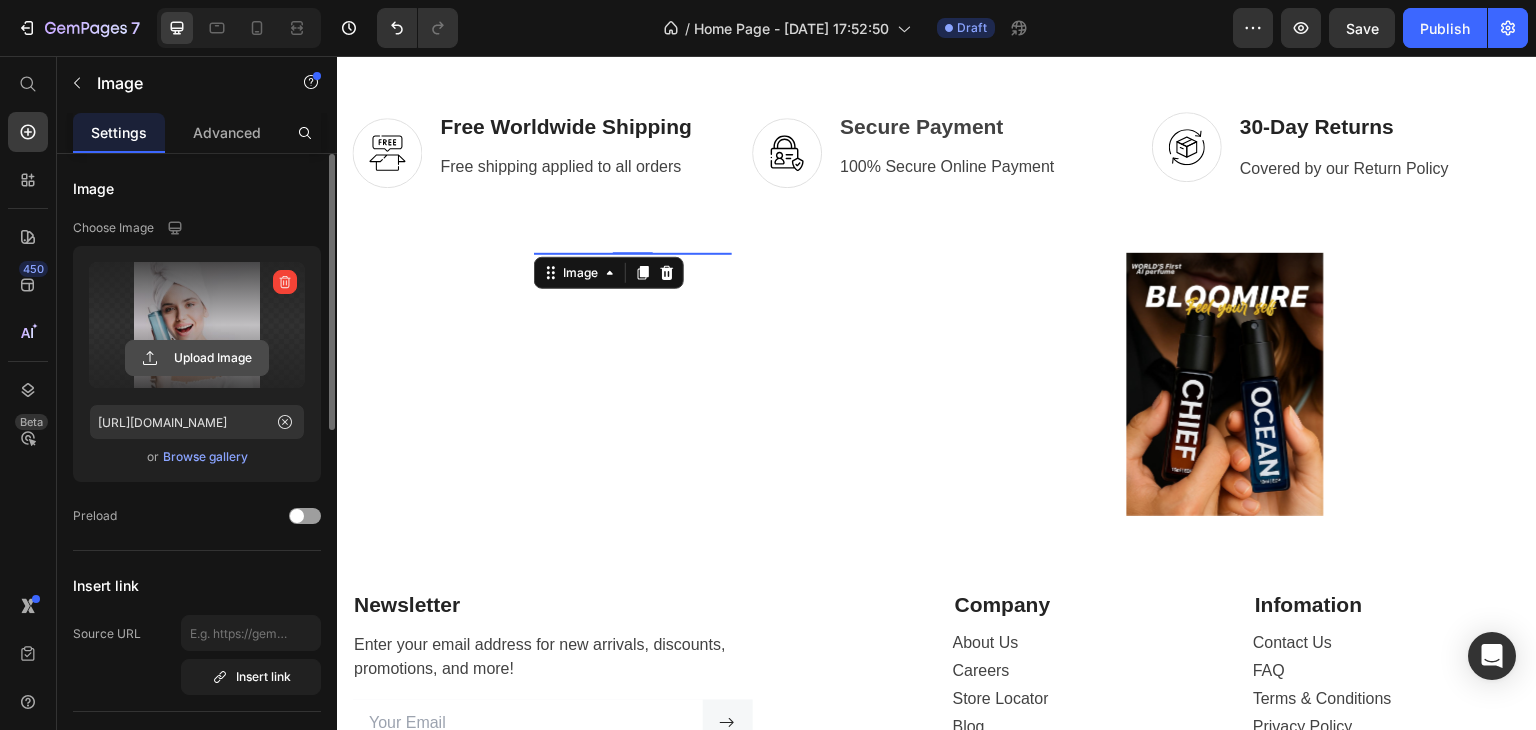 click 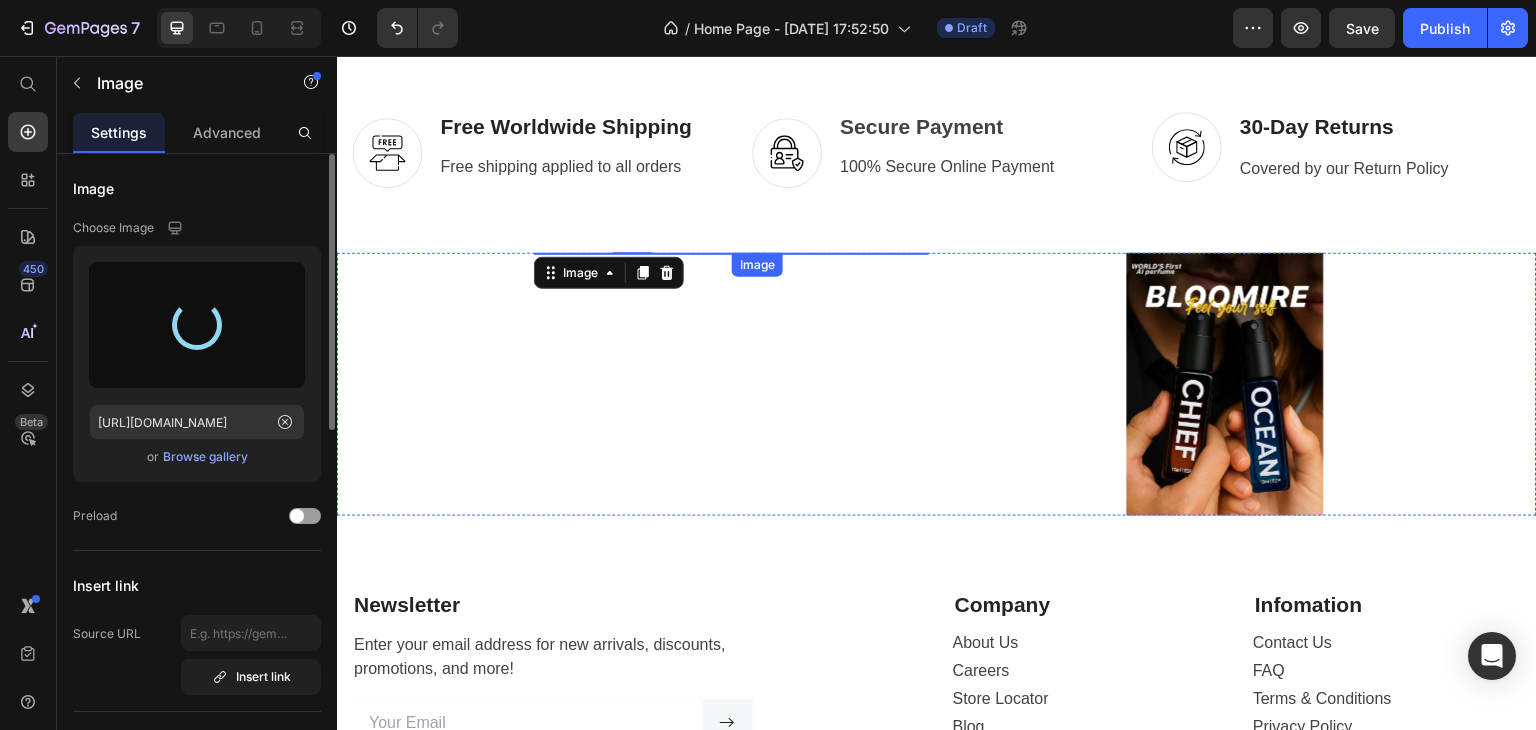 type on "[URL][DOMAIN_NAME]" 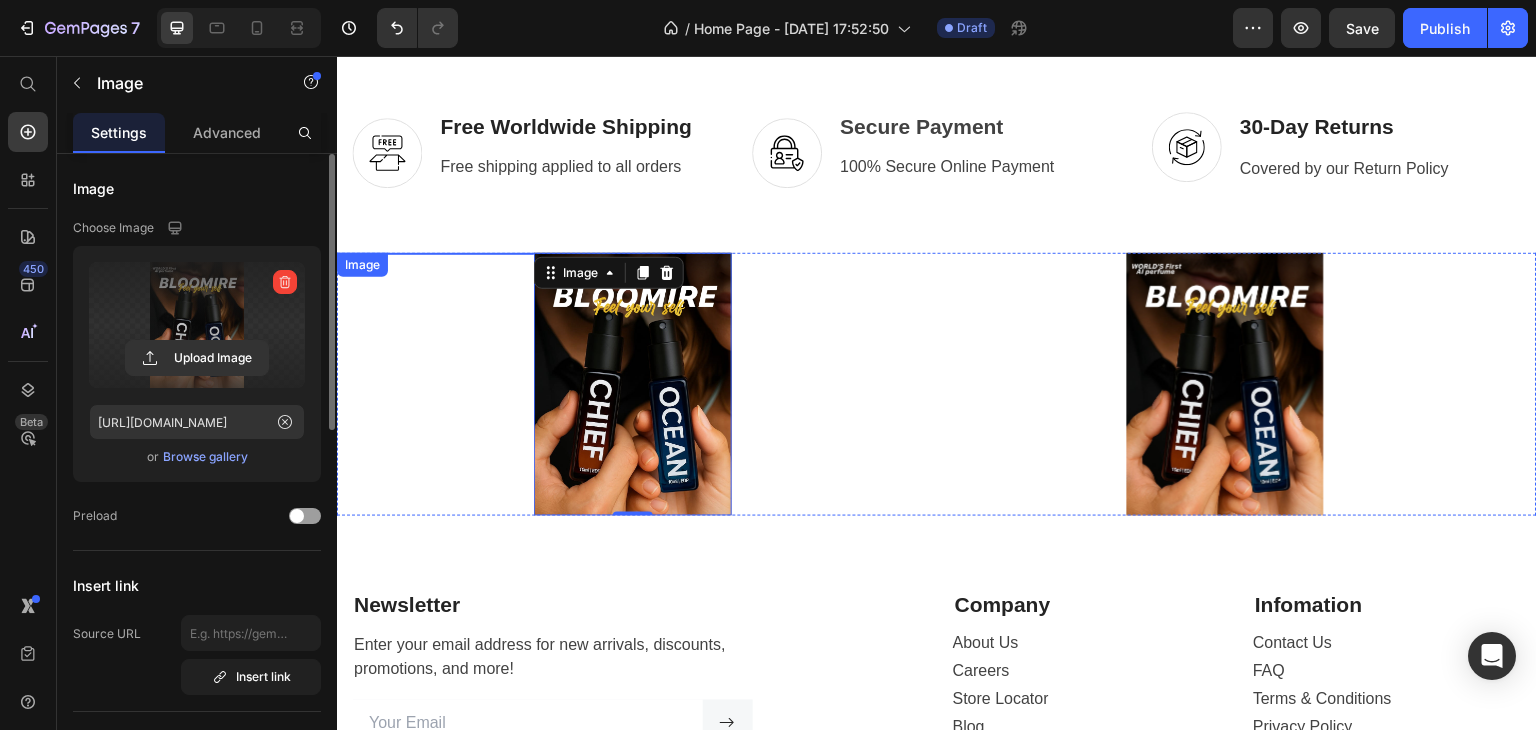 click at bounding box center [435, 253] 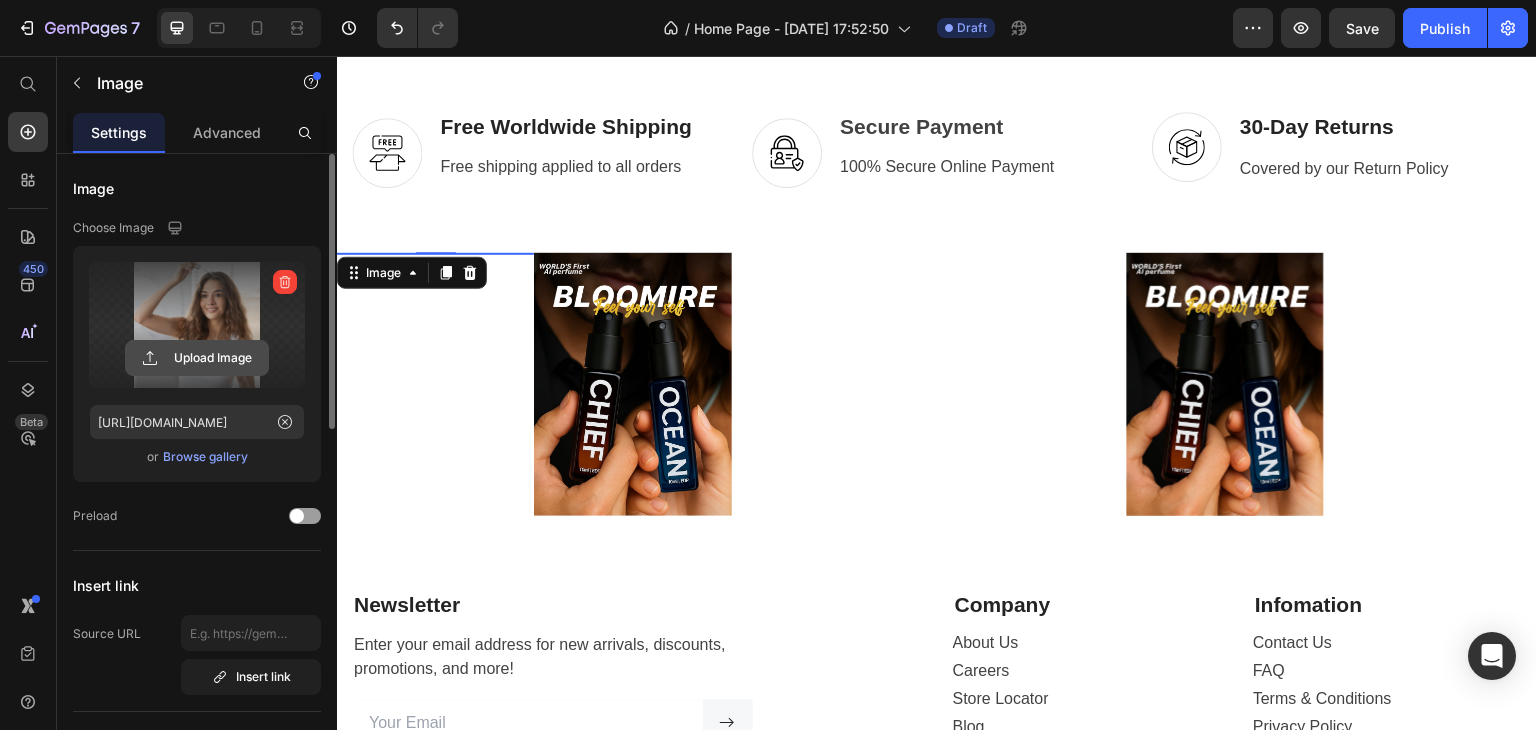 click 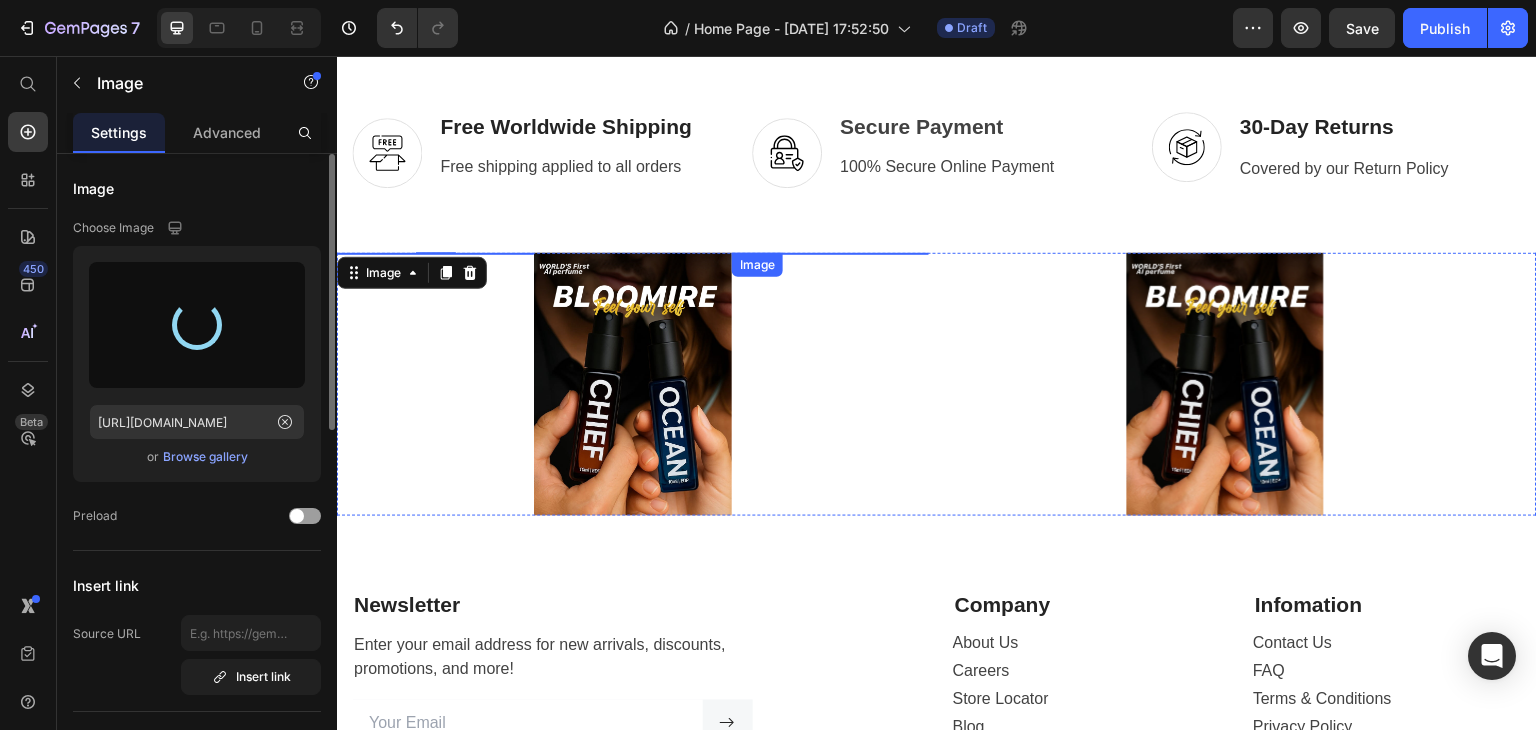 type on "[URL][DOMAIN_NAME]" 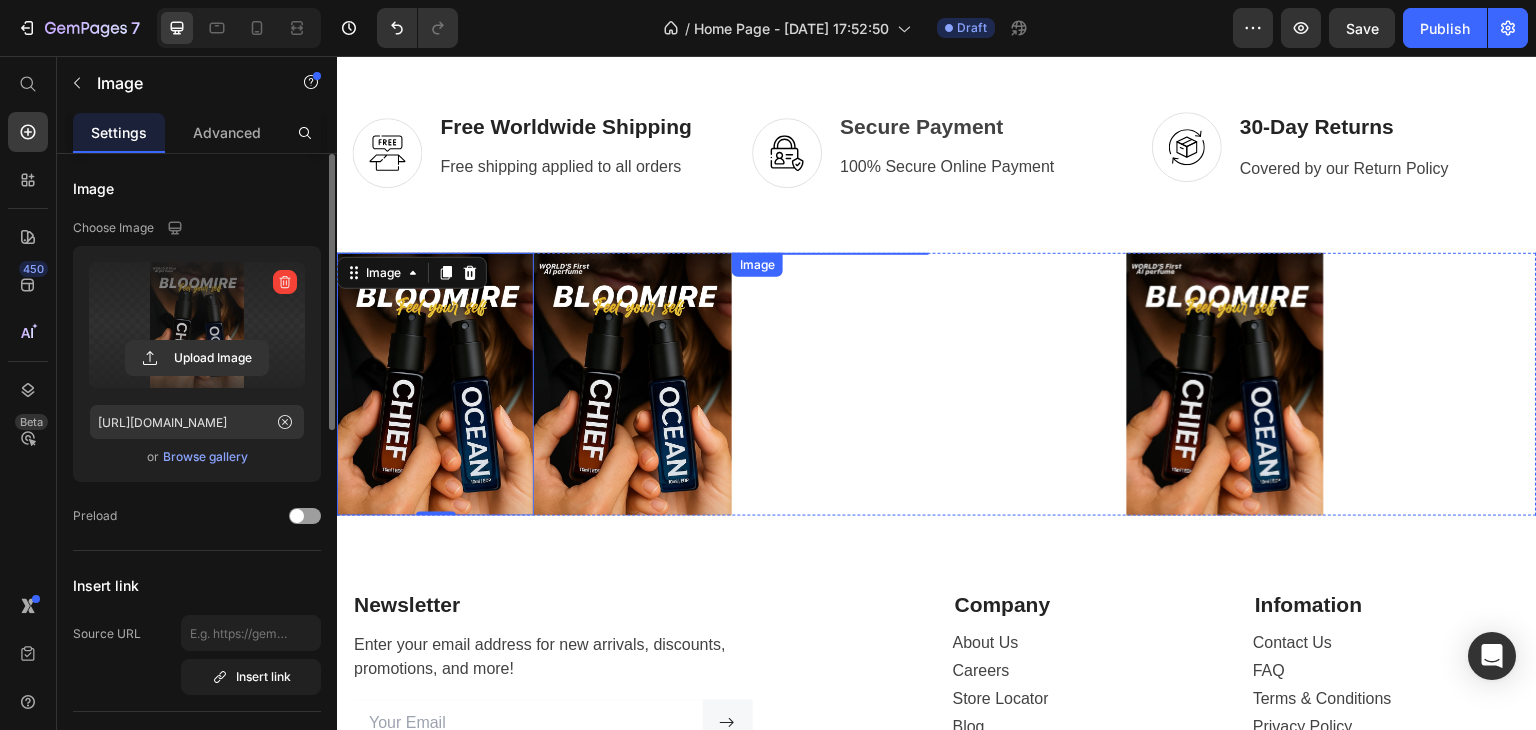 click at bounding box center (830, 253) 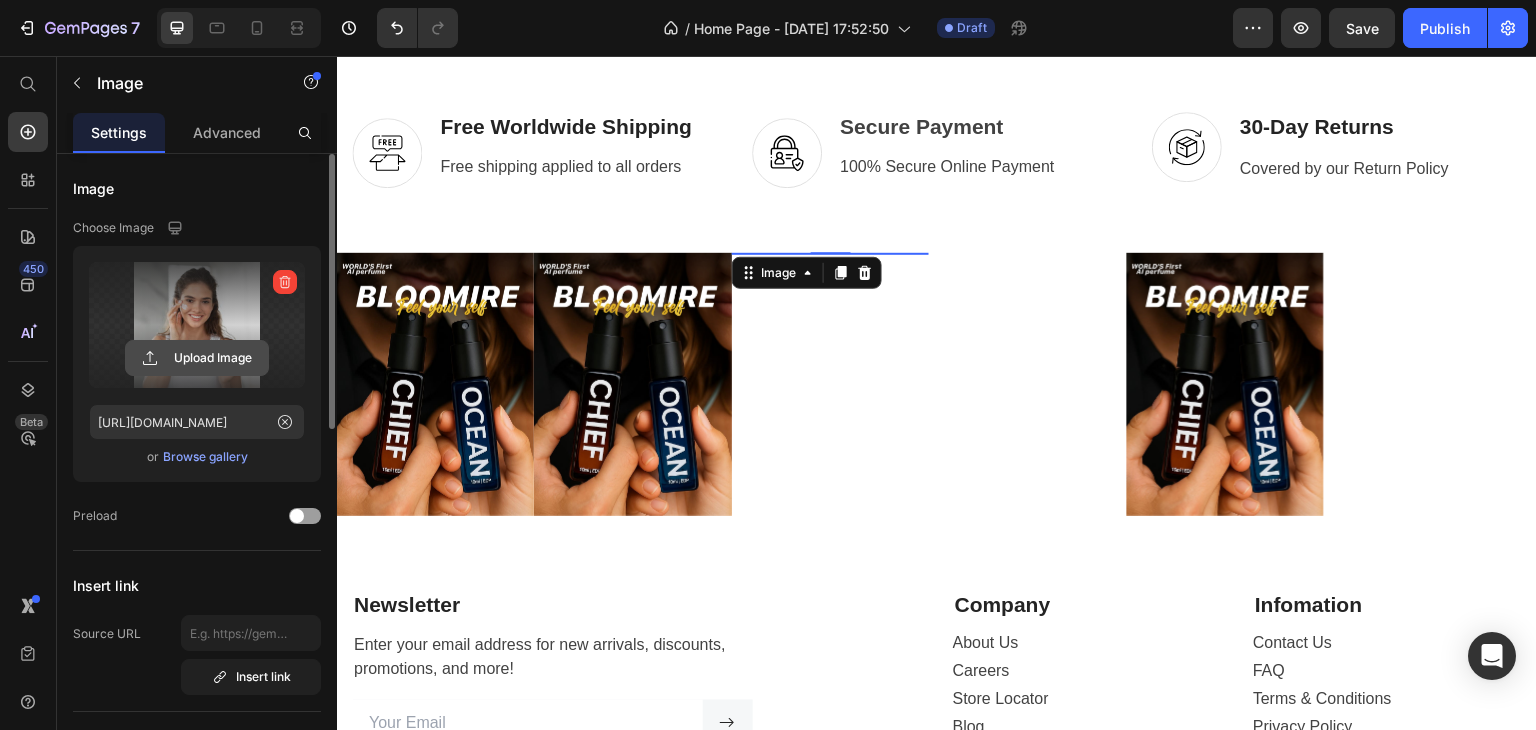 click 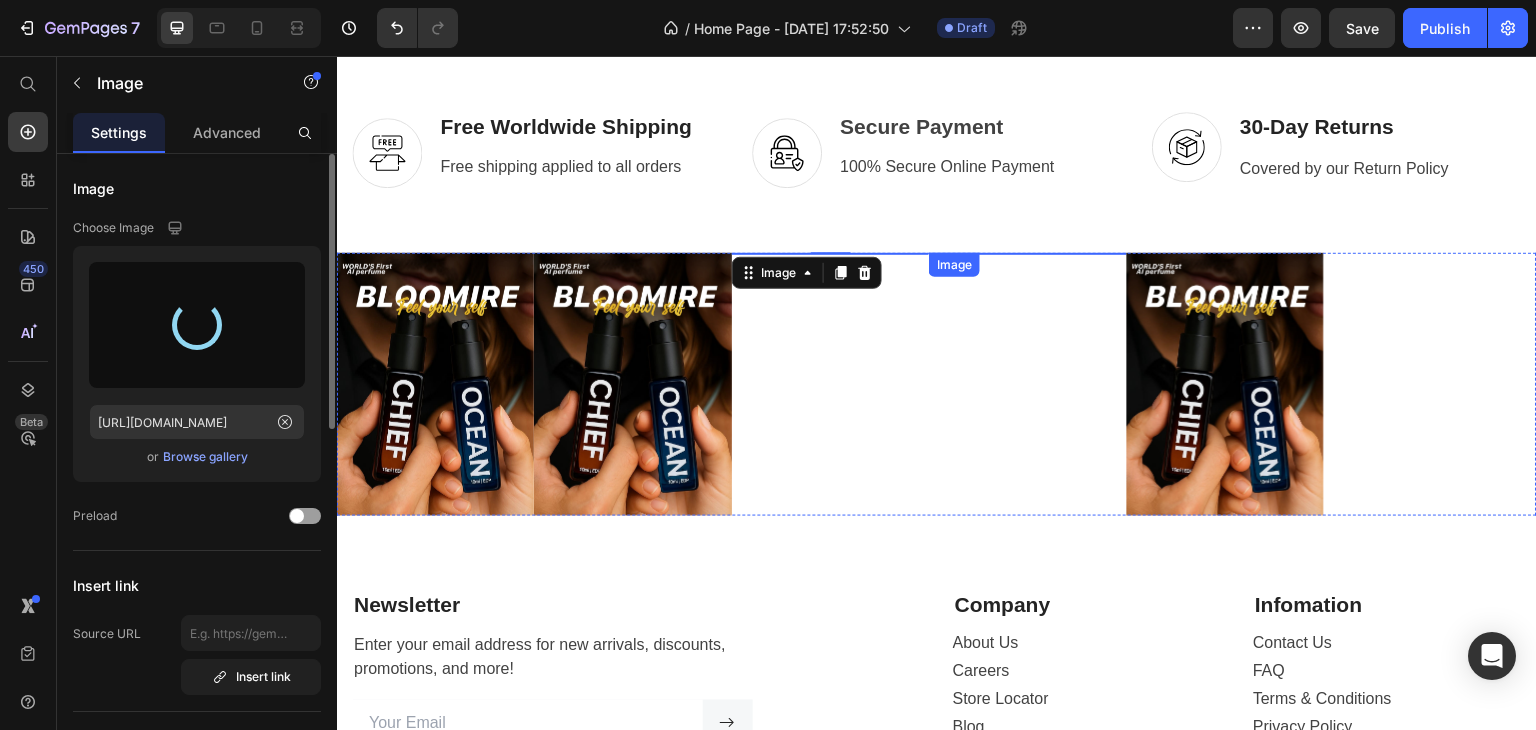 type on "[URL][DOMAIN_NAME]" 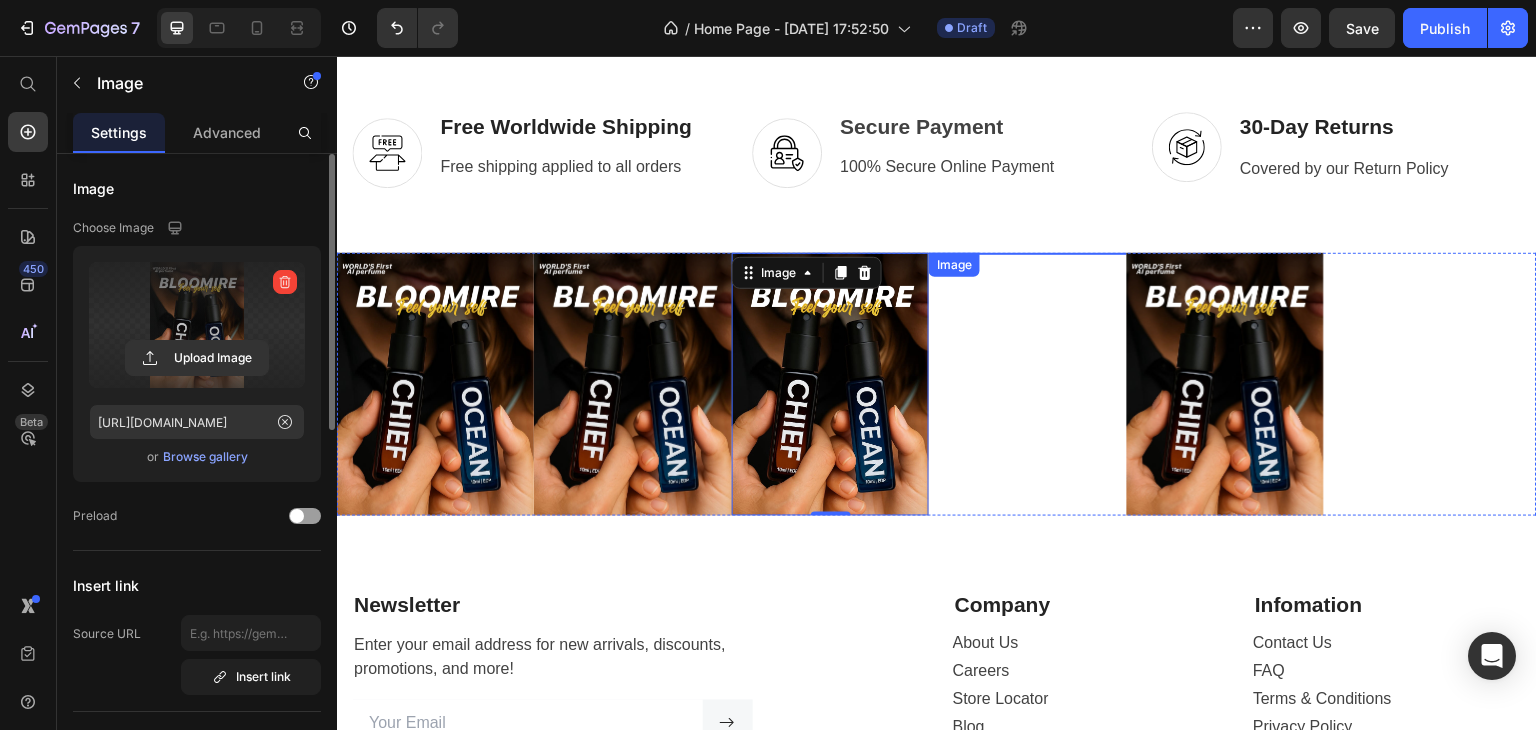 click at bounding box center [1027, 253] 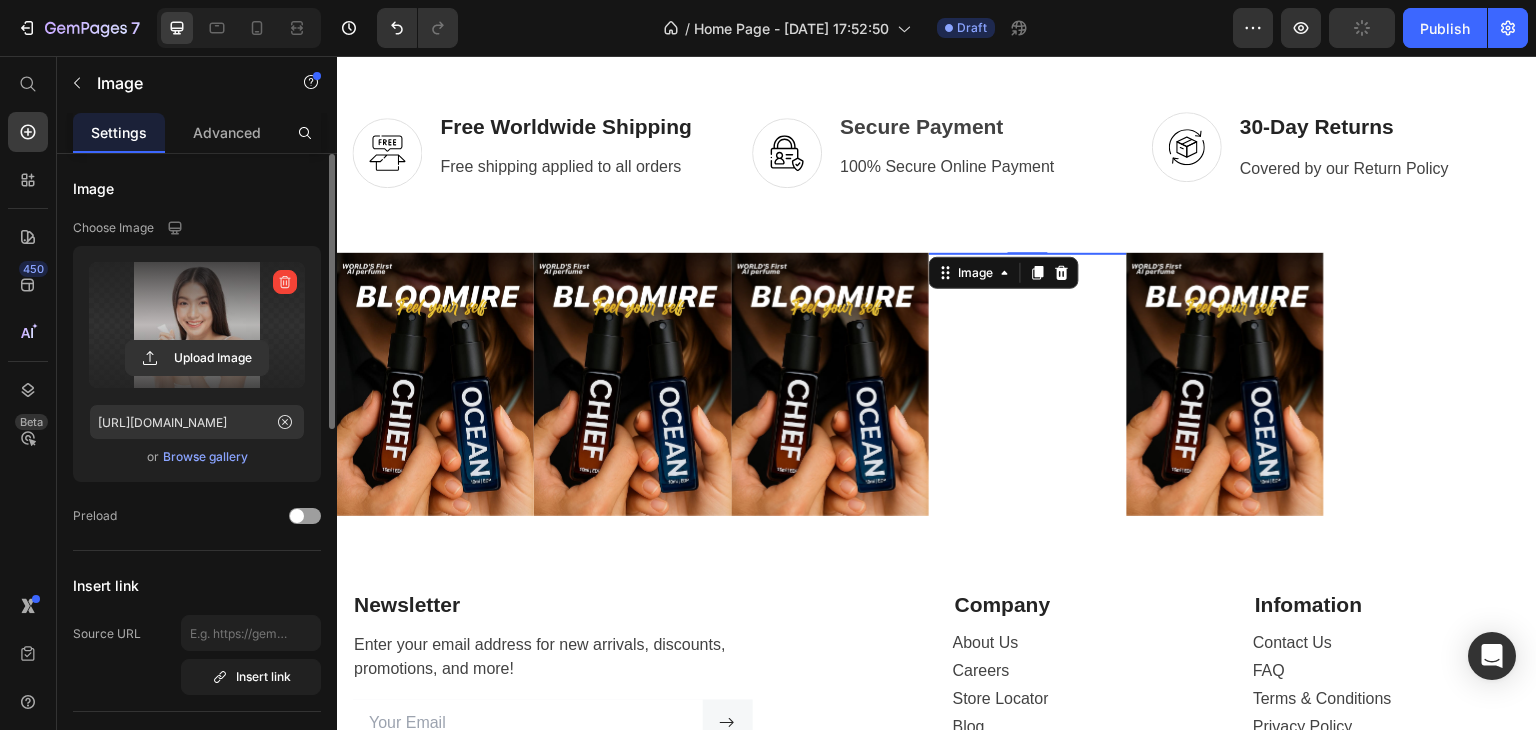 click at bounding box center [197, 325] 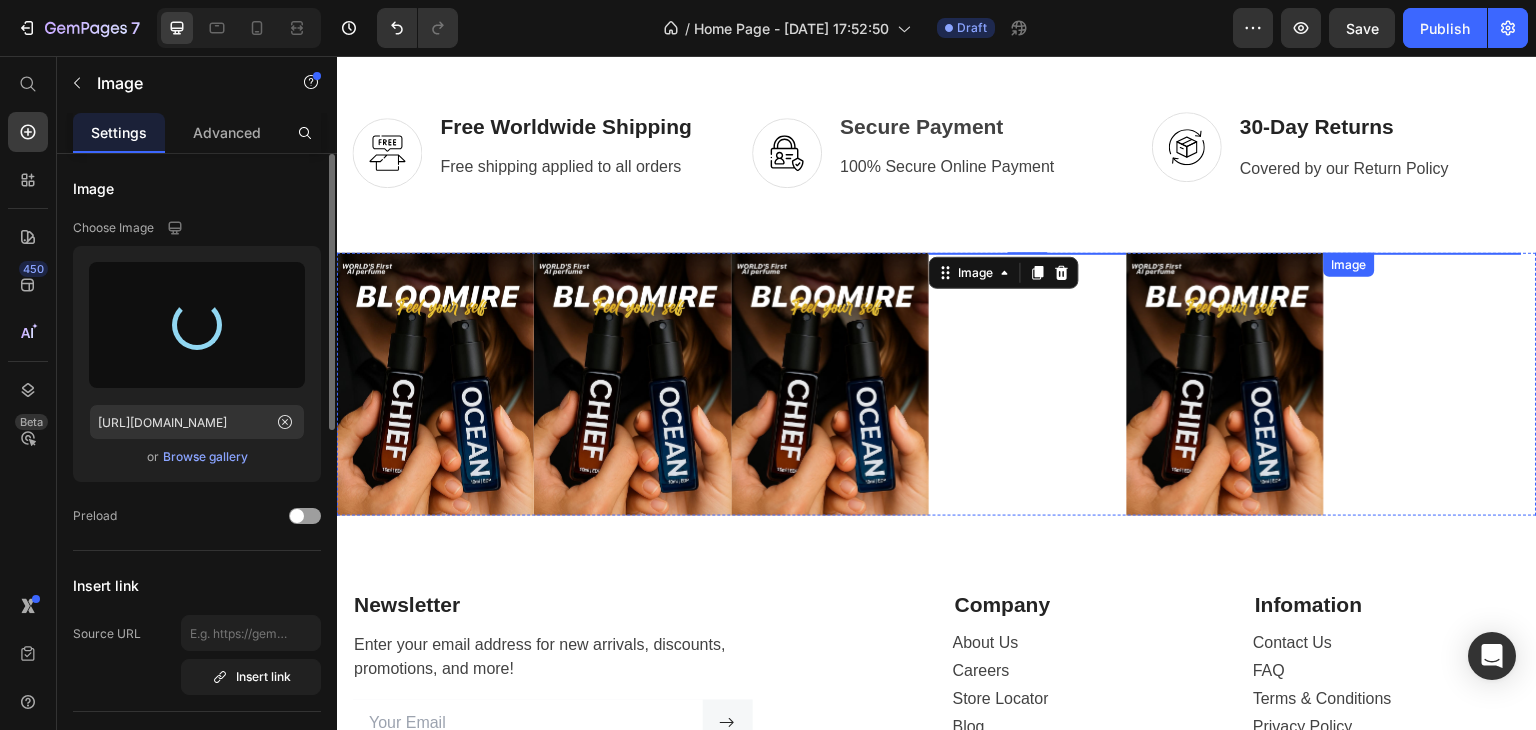 type on "[URL][DOMAIN_NAME]" 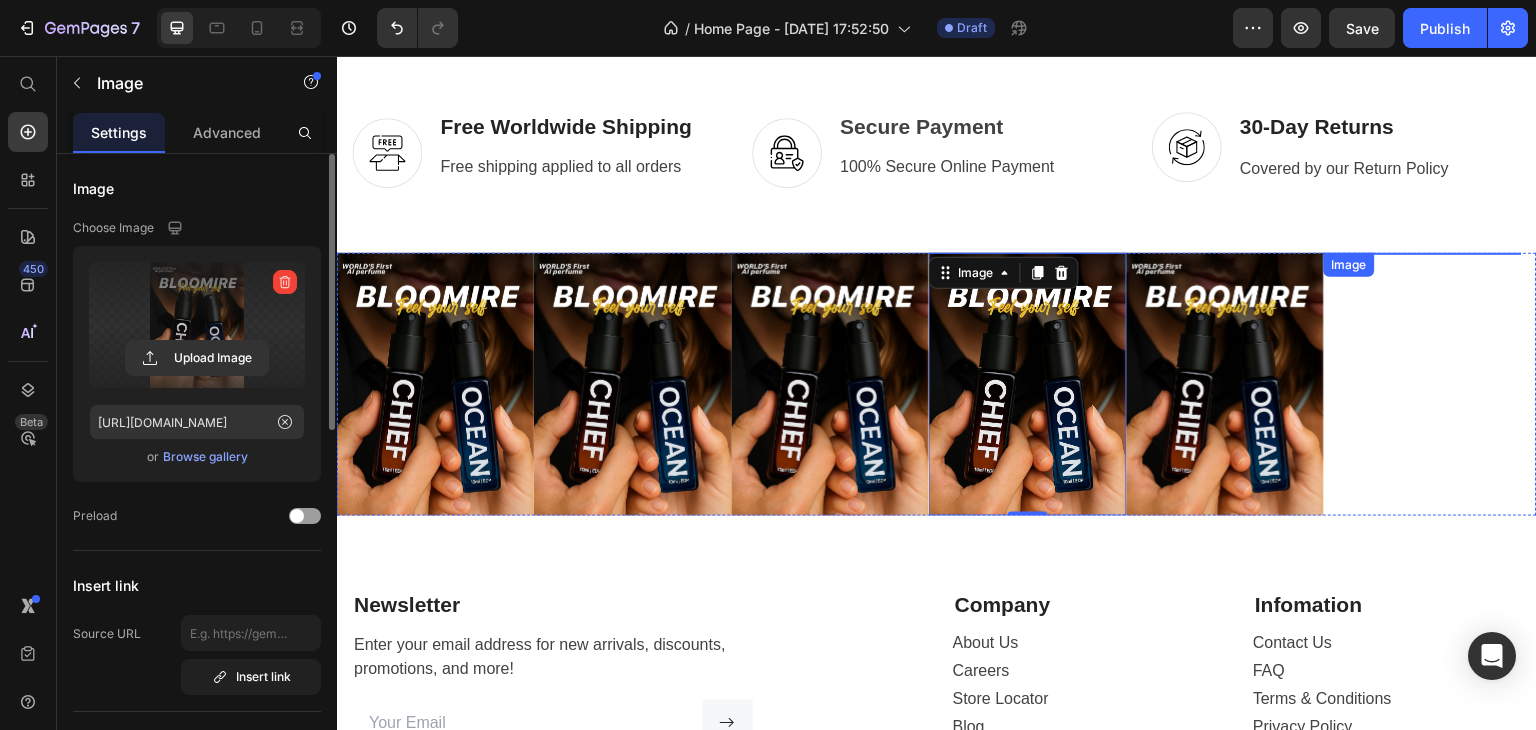 click at bounding box center [1422, 253] 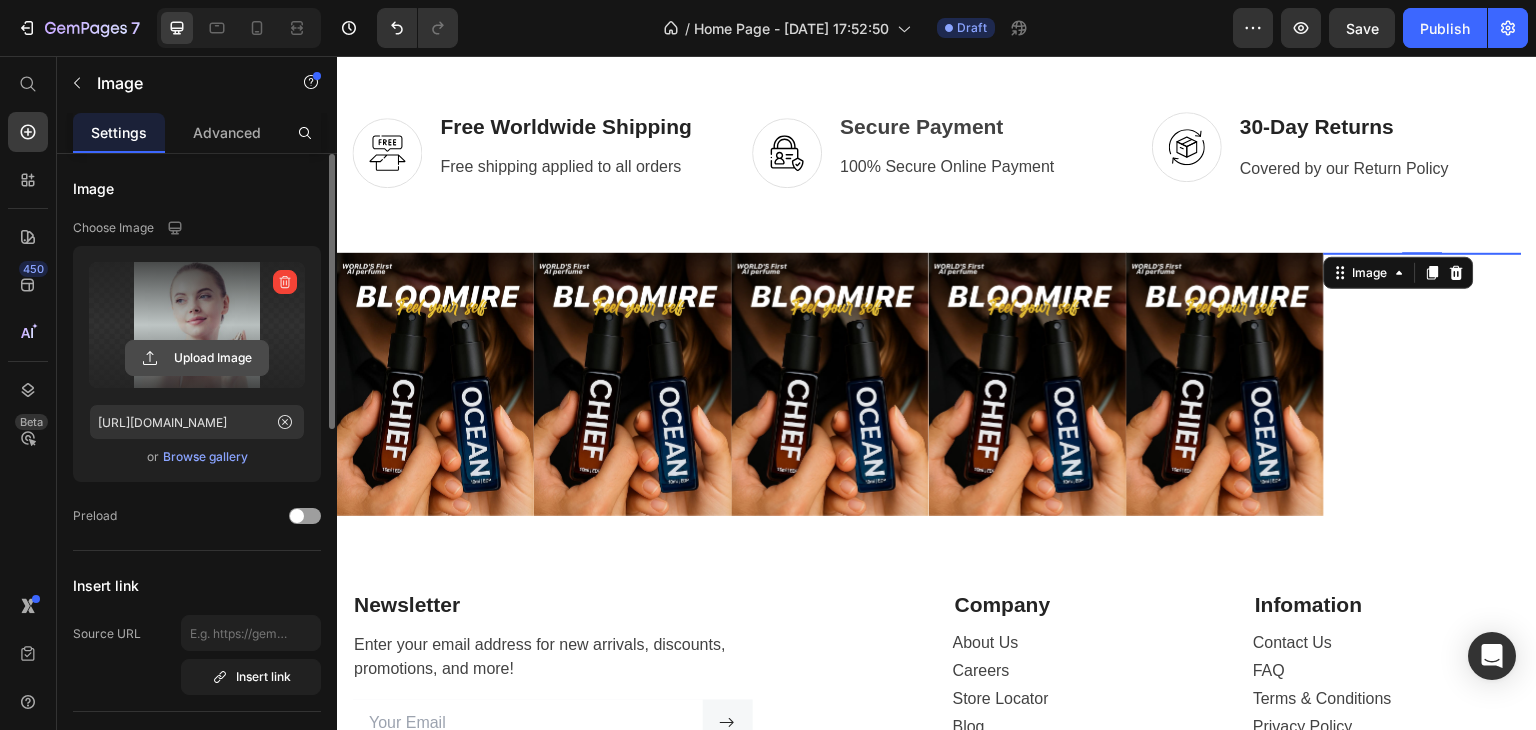 click 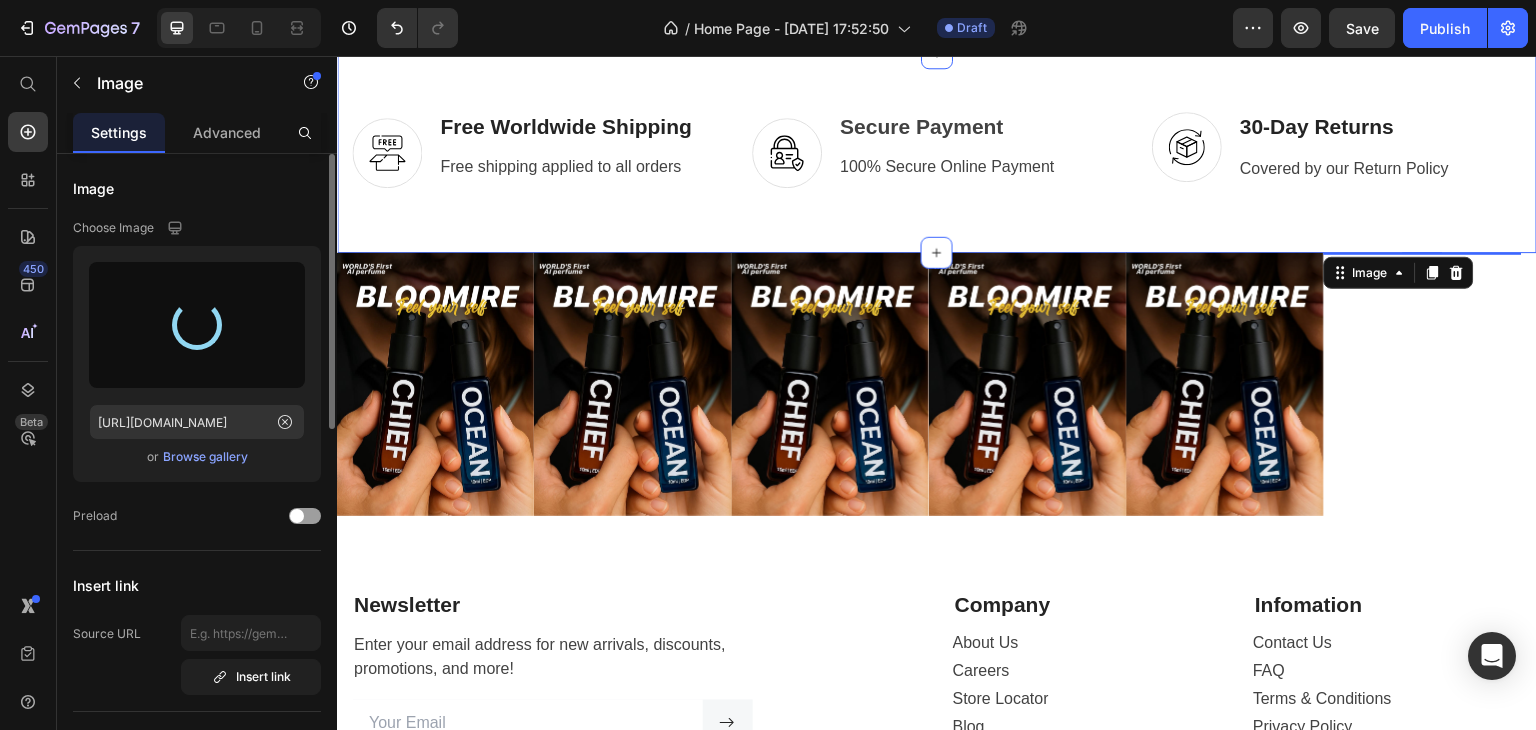 type on "[URL][DOMAIN_NAME]" 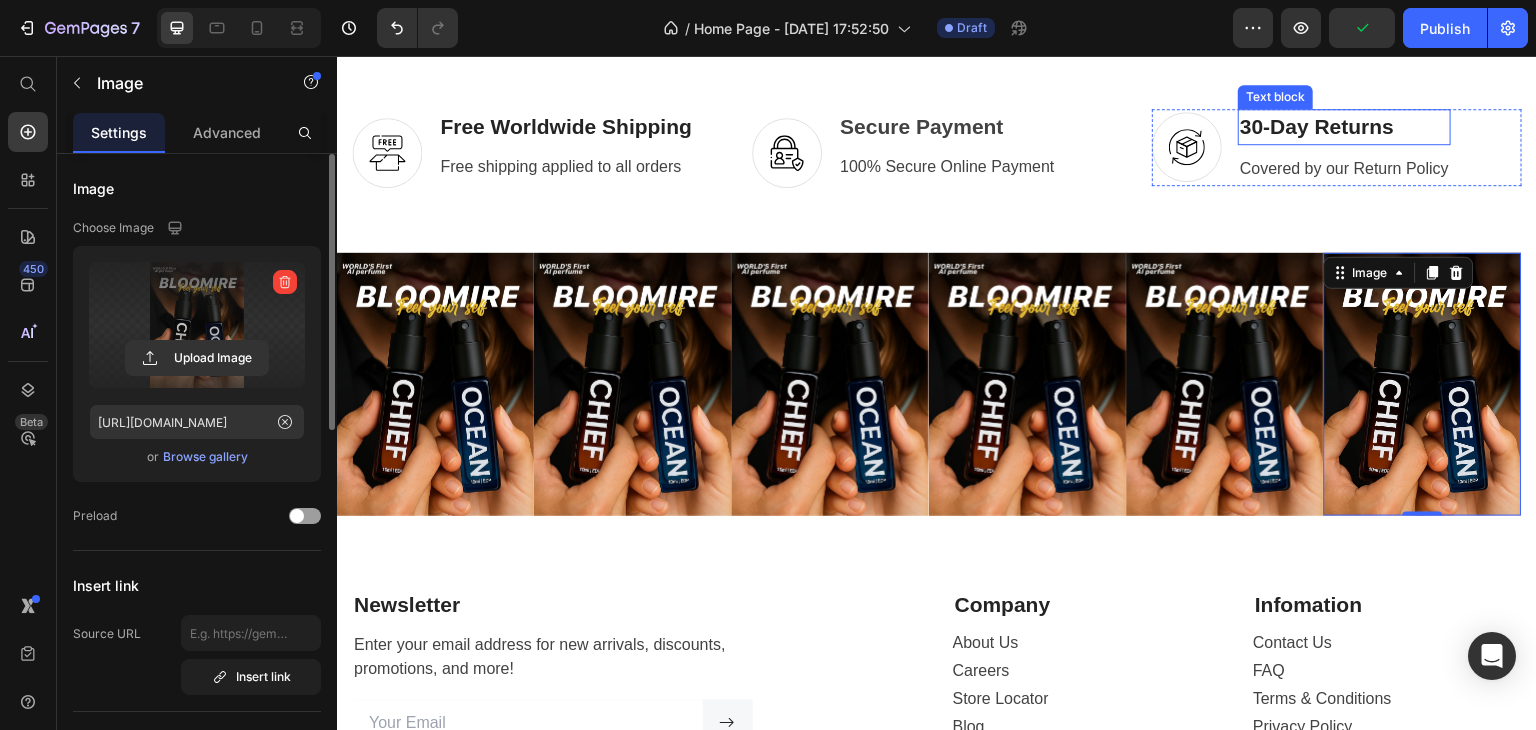 click on "30-Day Returns" at bounding box center (1344, 127) 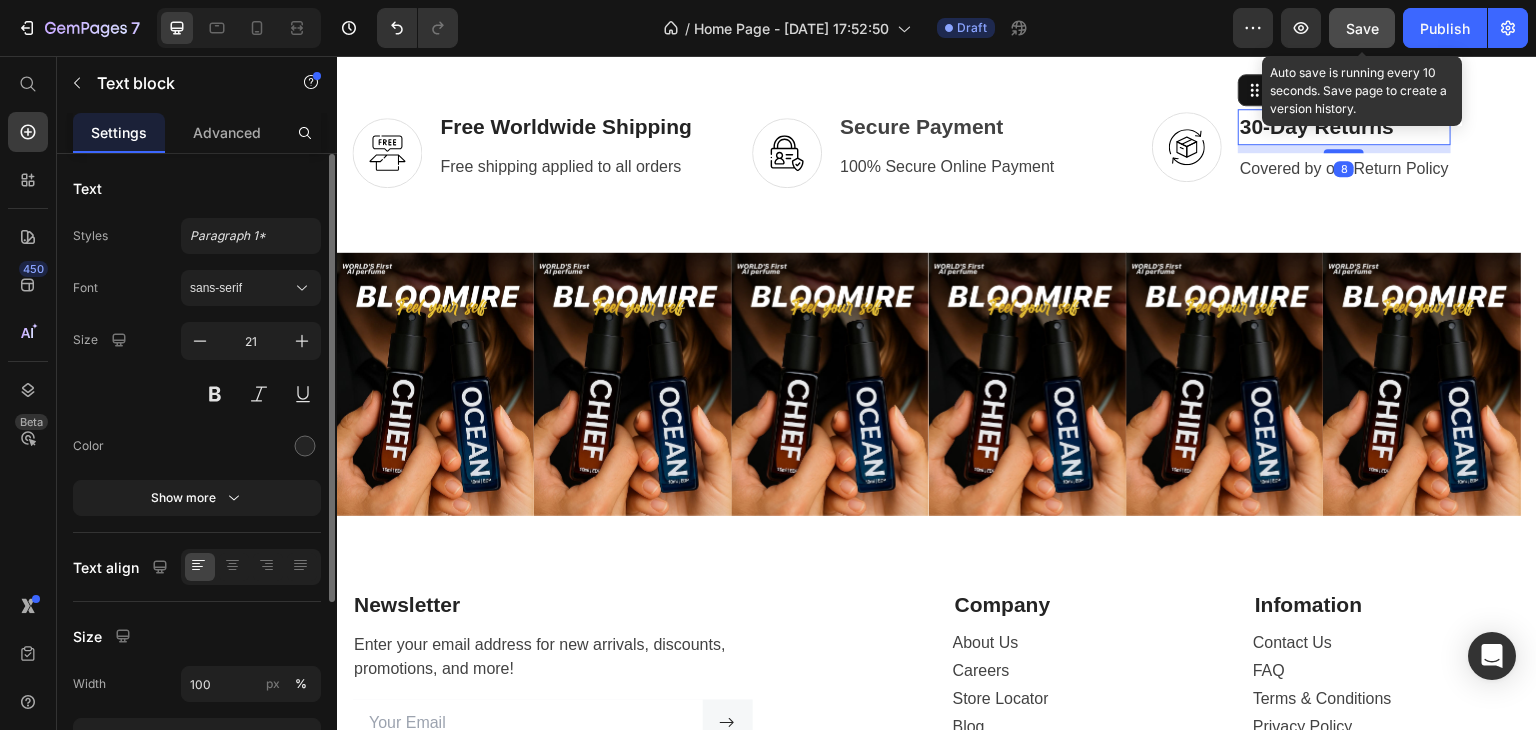 click on "Save" at bounding box center (1362, 28) 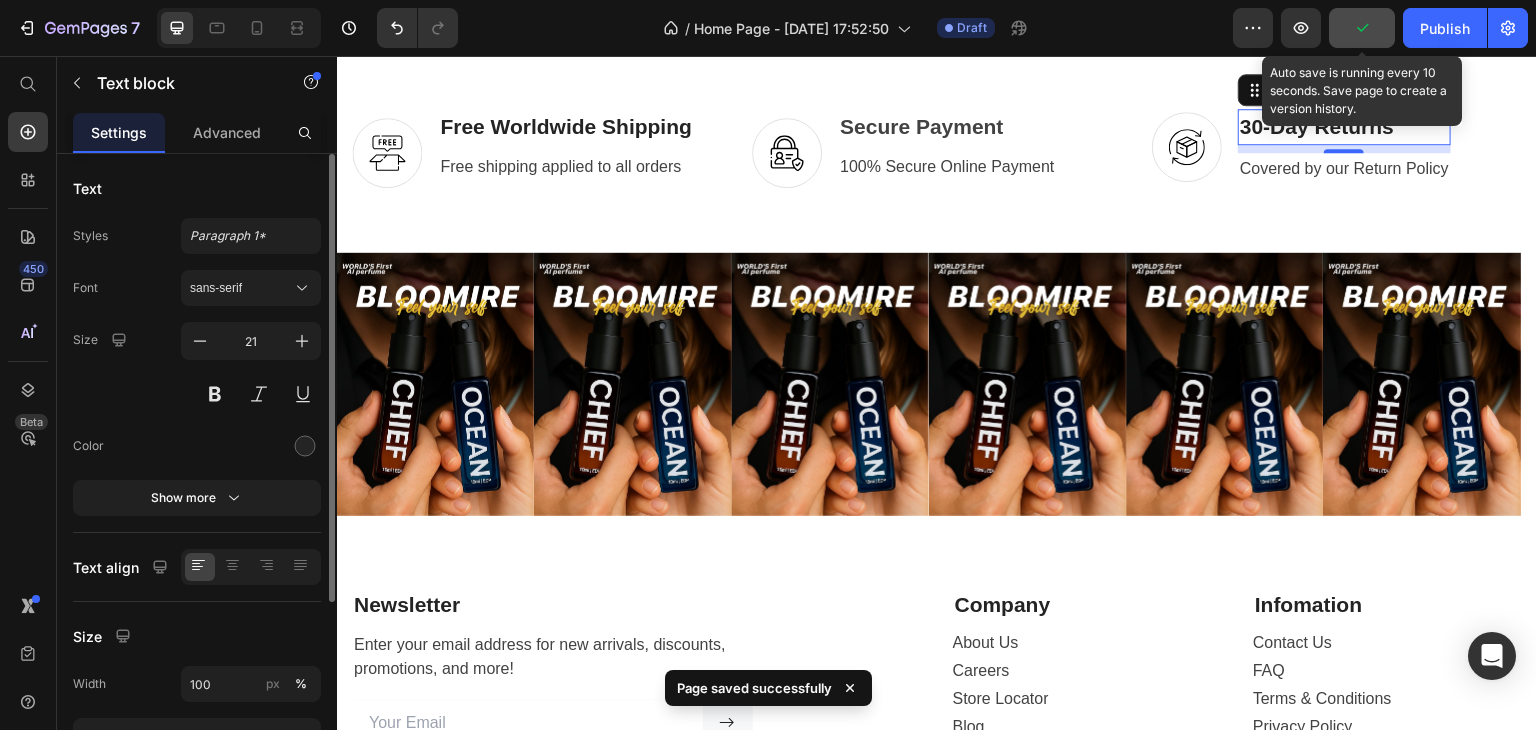 click on "30-Day Returns" at bounding box center [1344, 127] 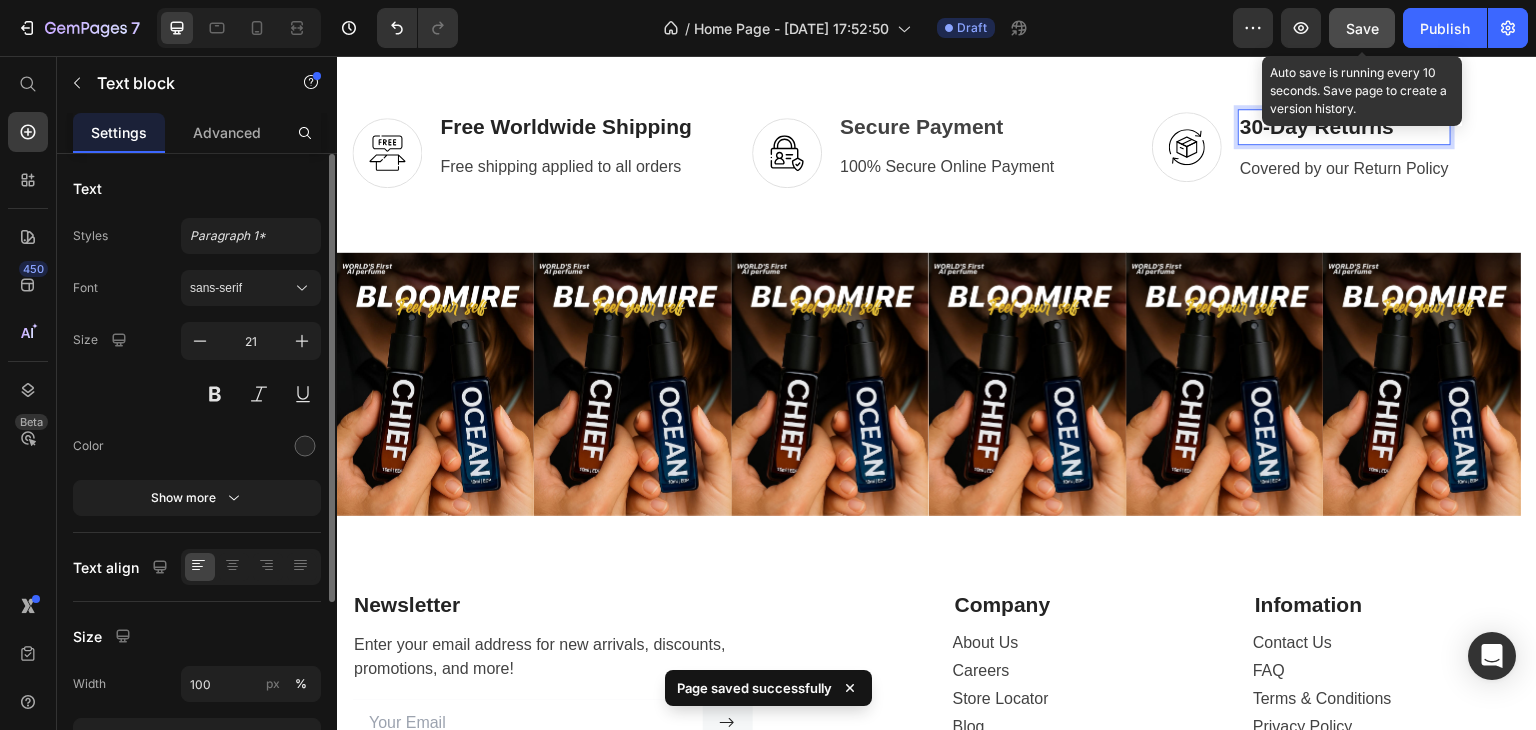 click on "30-Day Returns" at bounding box center (1344, 127) 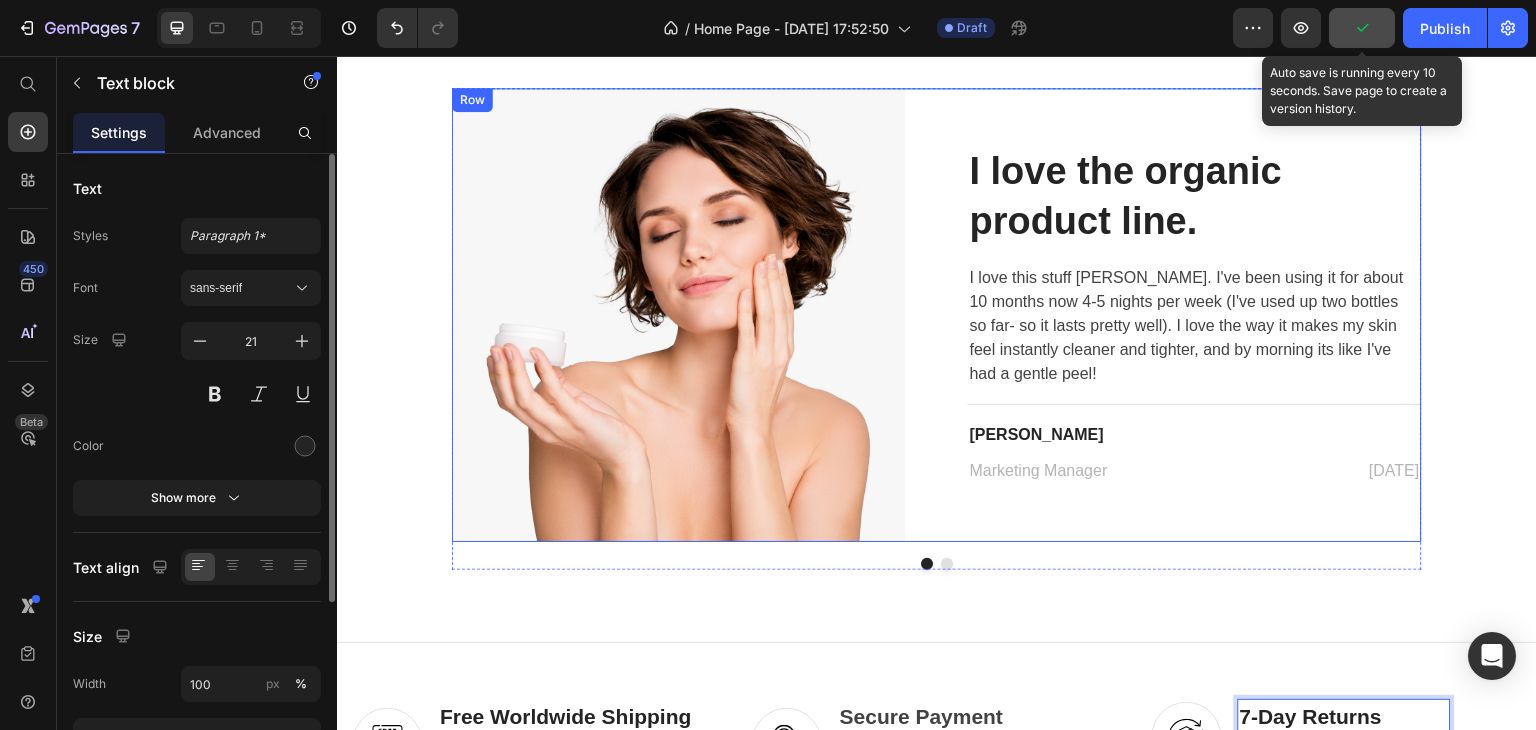 scroll, scrollTop: 3152, scrollLeft: 0, axis: vertical 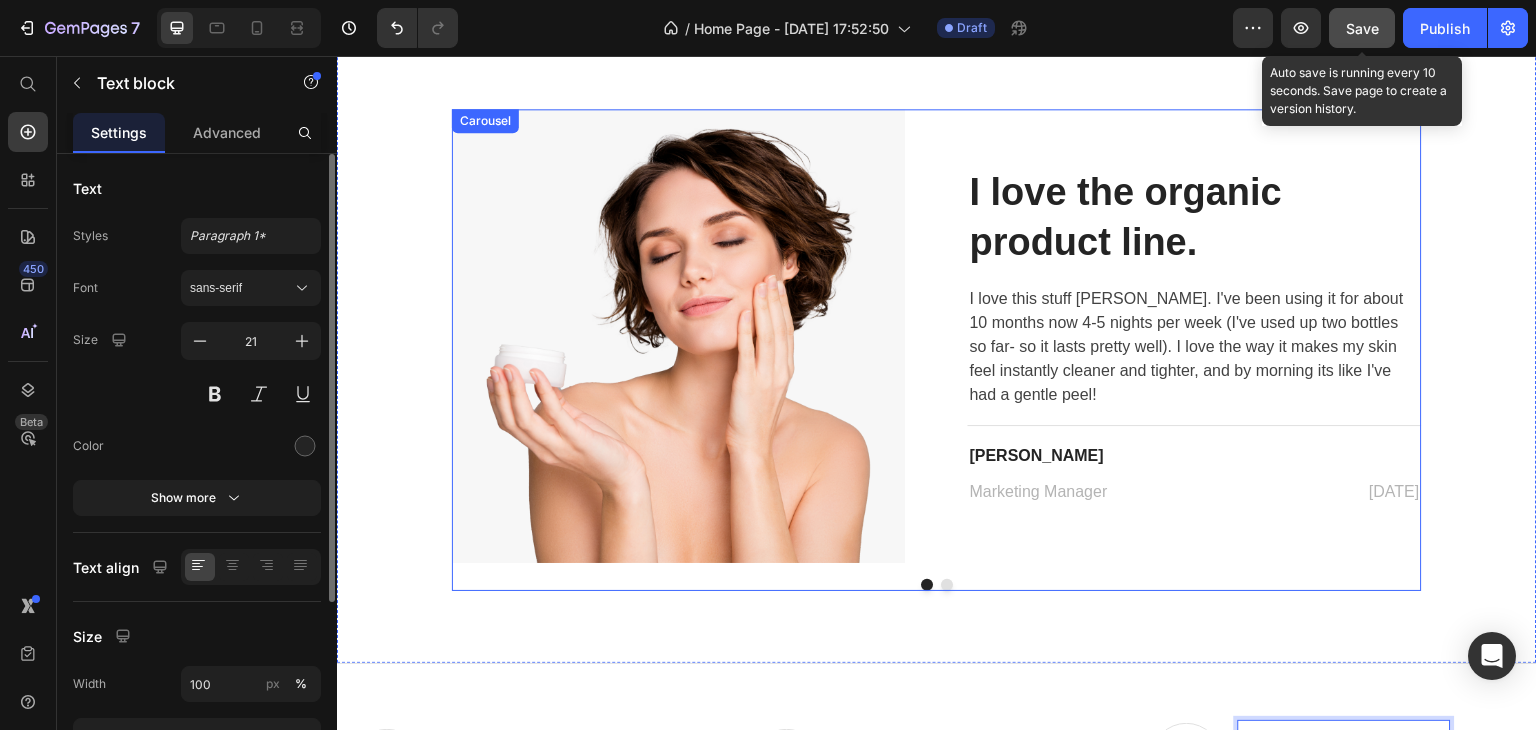 click at bounding box center (947, 585) 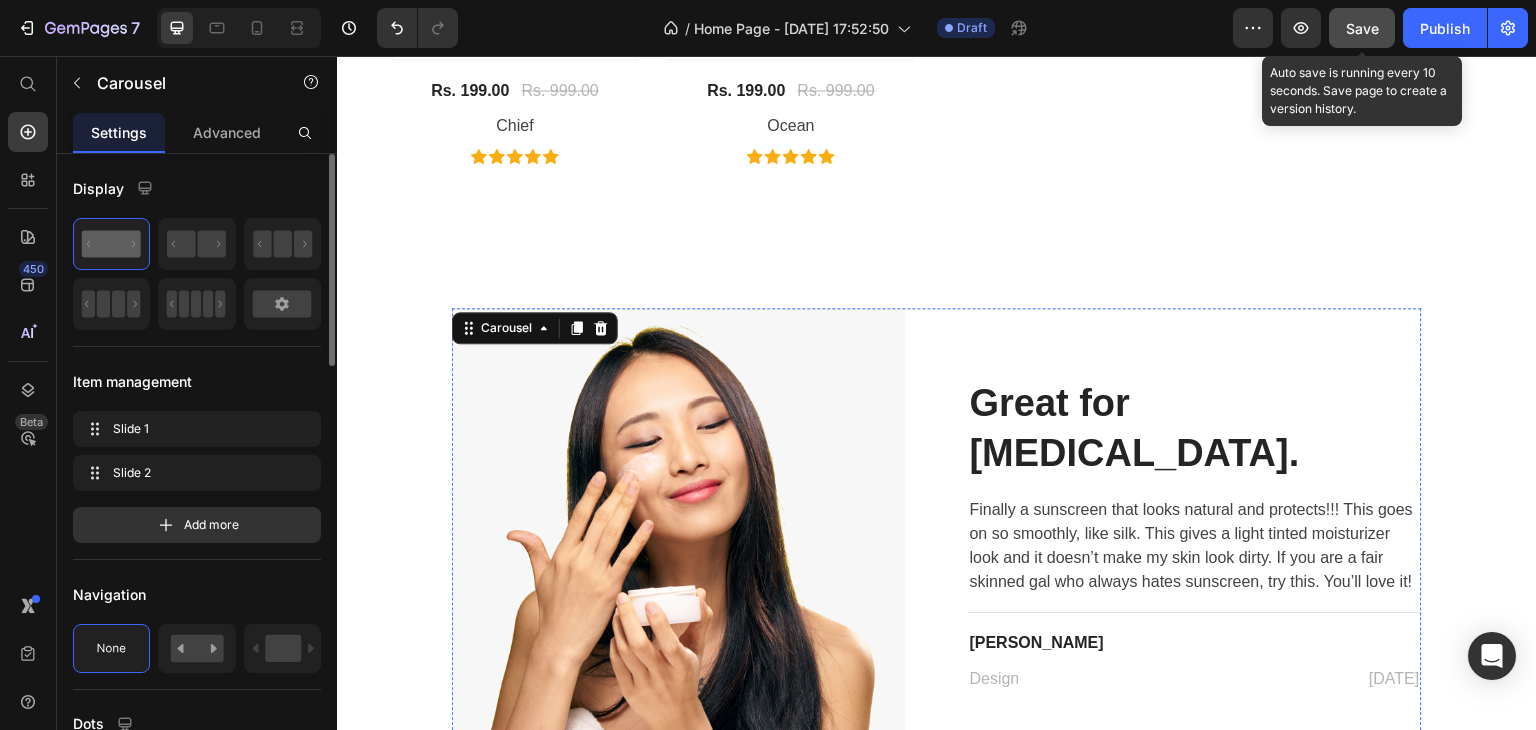 scroll, scrollTop: 2938, scrollLeft: 0, axis: vertical 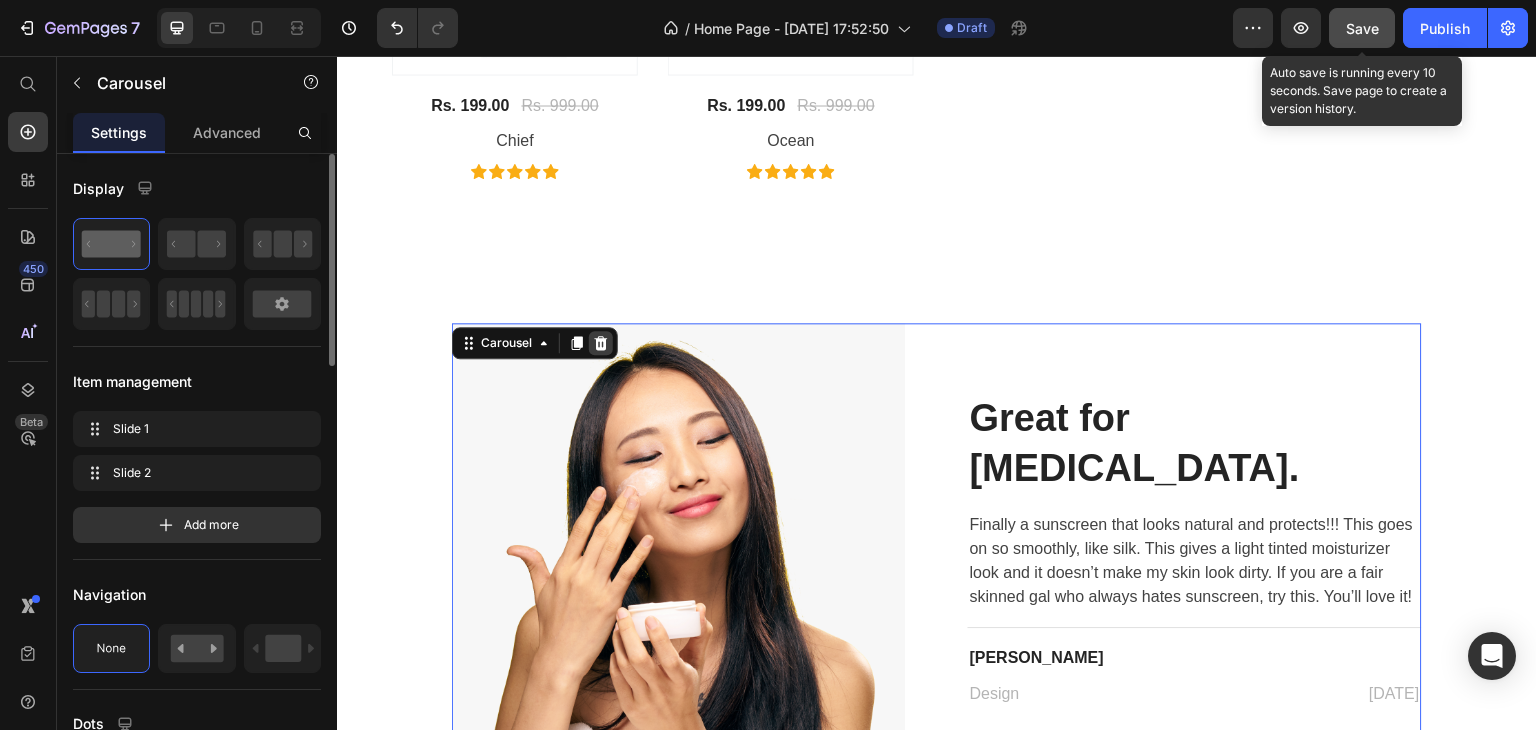 click 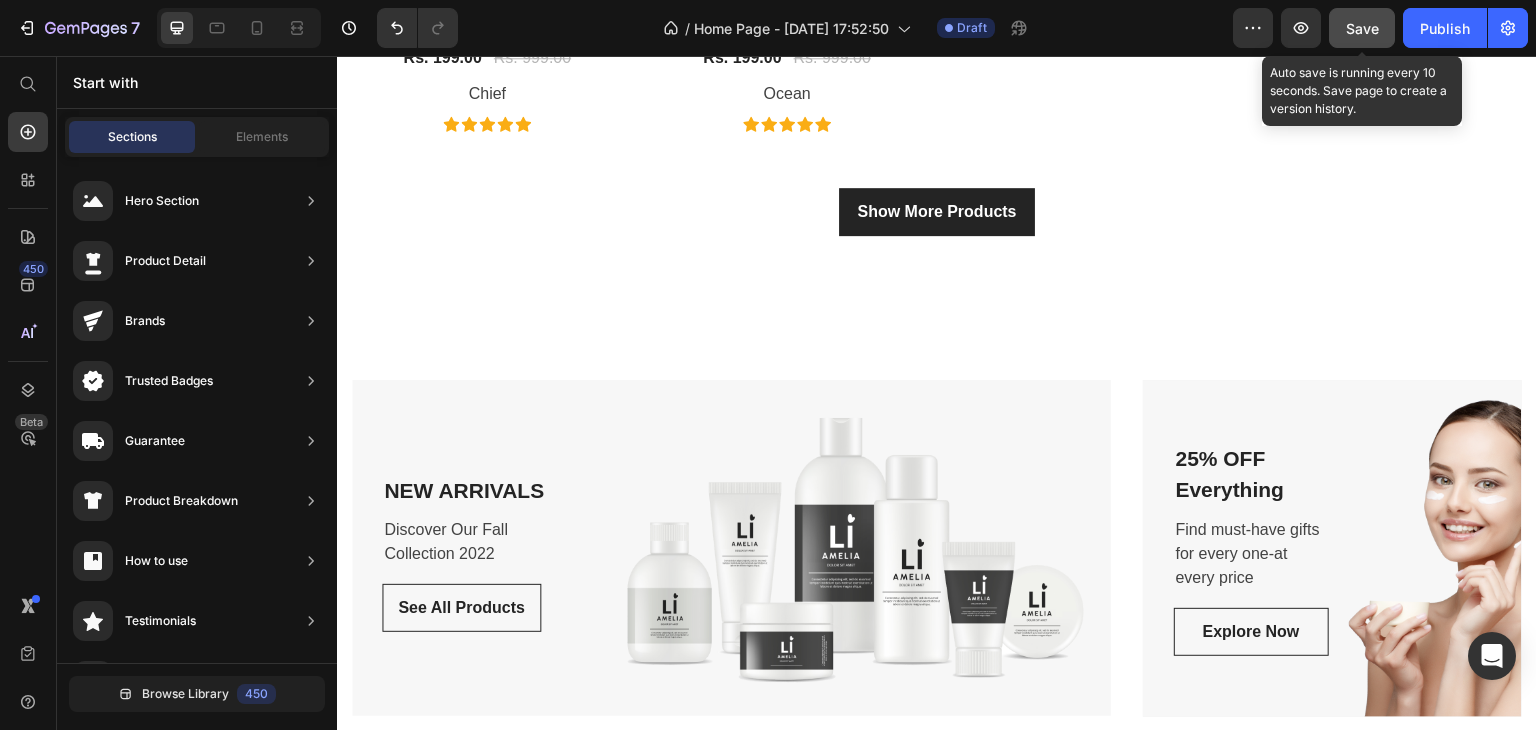 scroll, scrollTop: 1816, scrollLeft: 0, axis: vertical 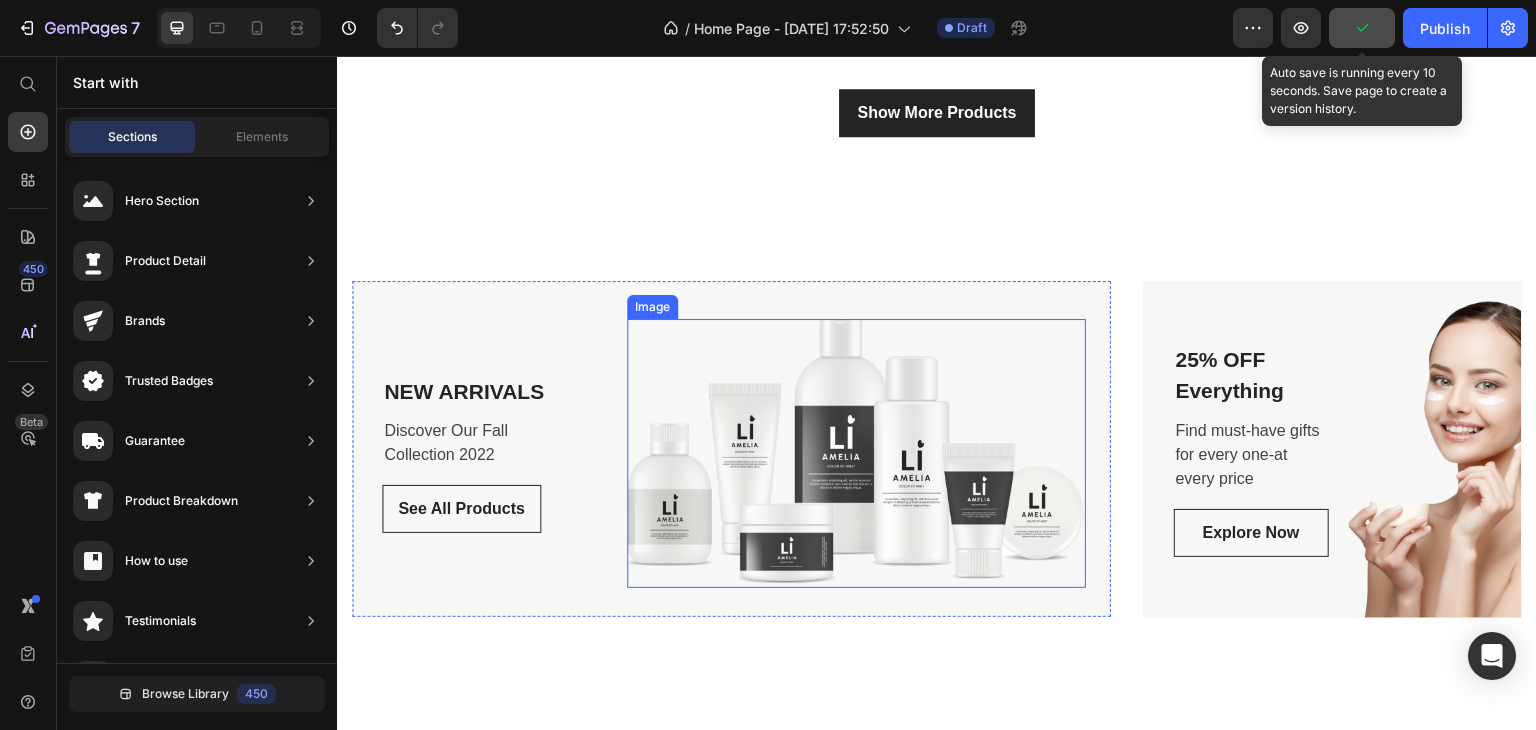 click at bounding box center (856, 453) 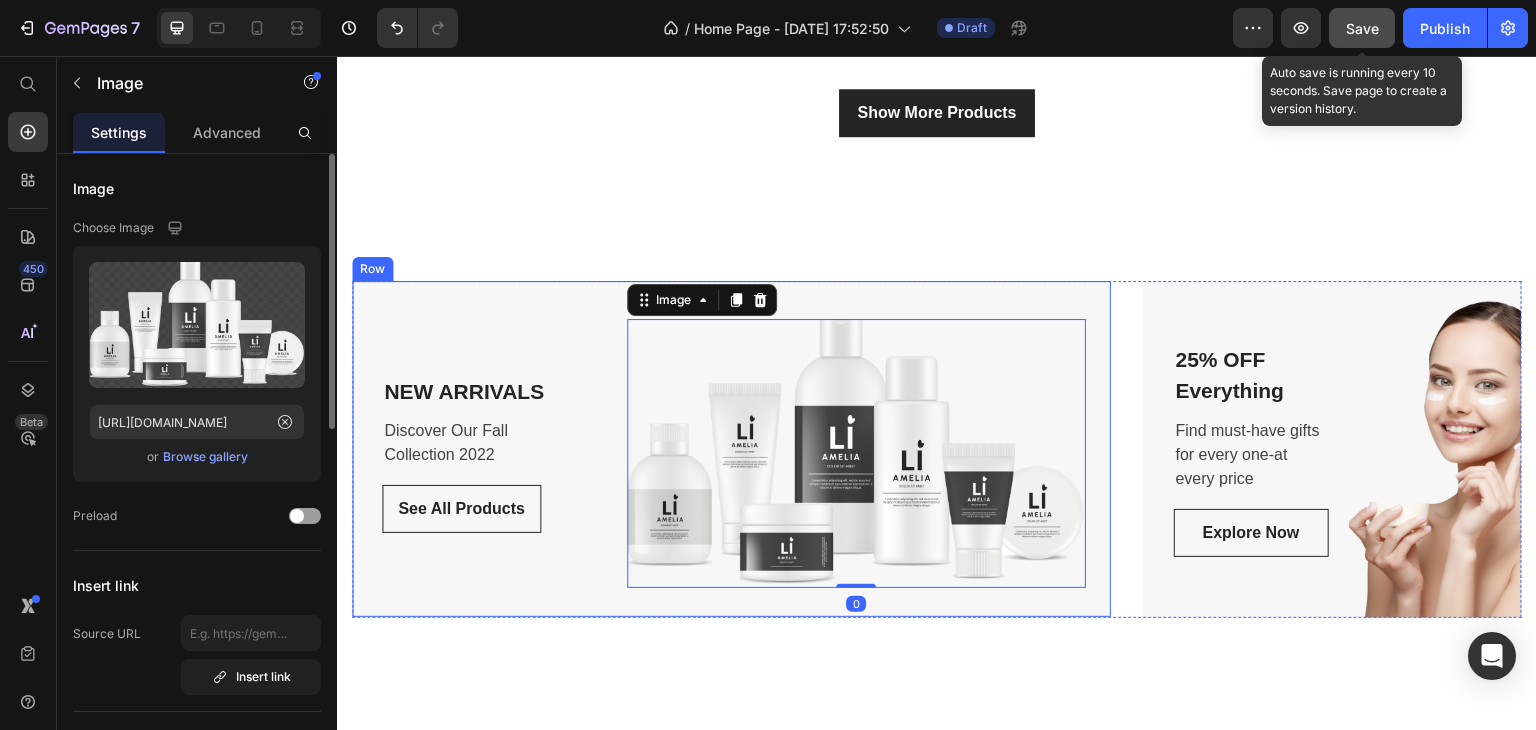 click on "NEW ARRIVALS Text block Discover Our Fall Collection 2022 Text block See All Products Button Image   0 Row" at bounding box center (731, 449) 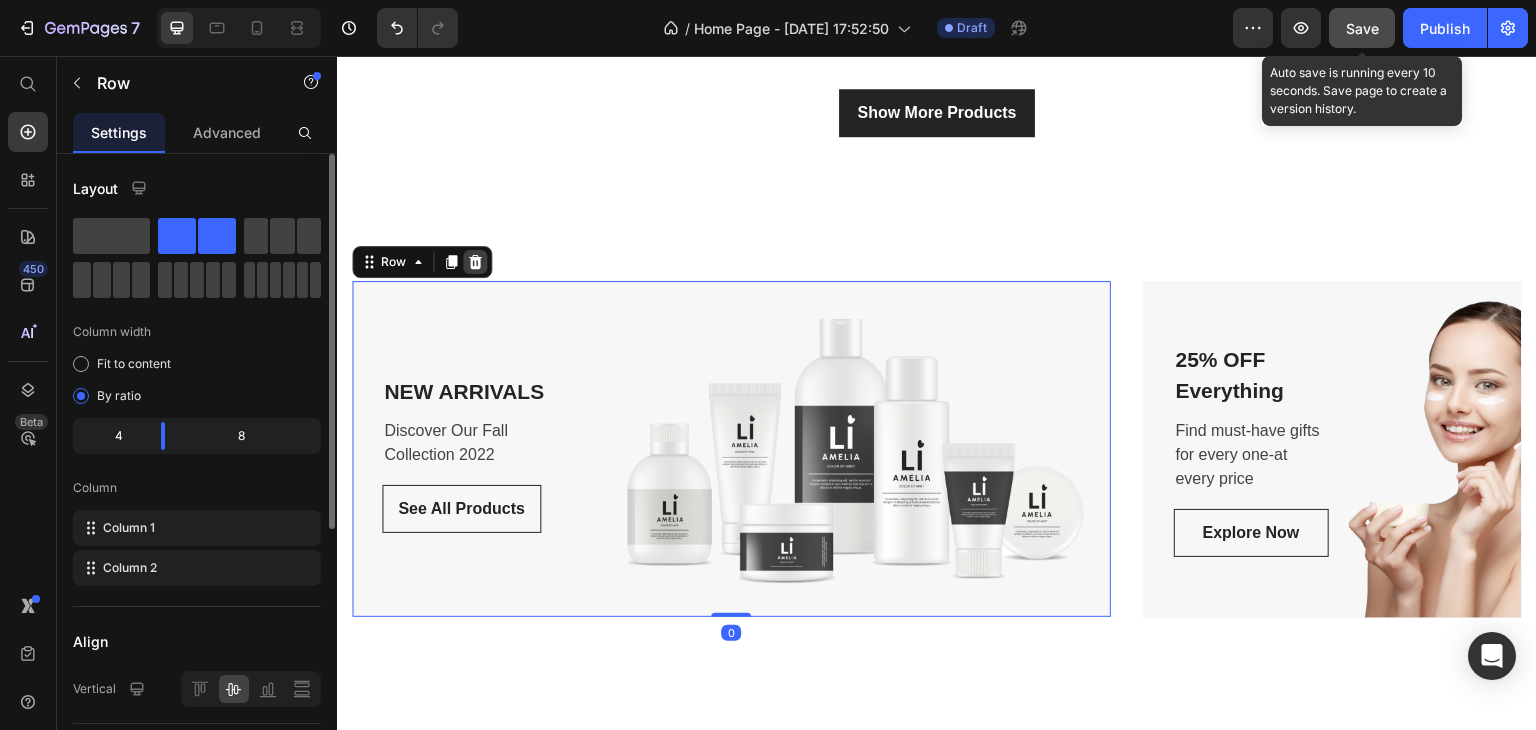 click 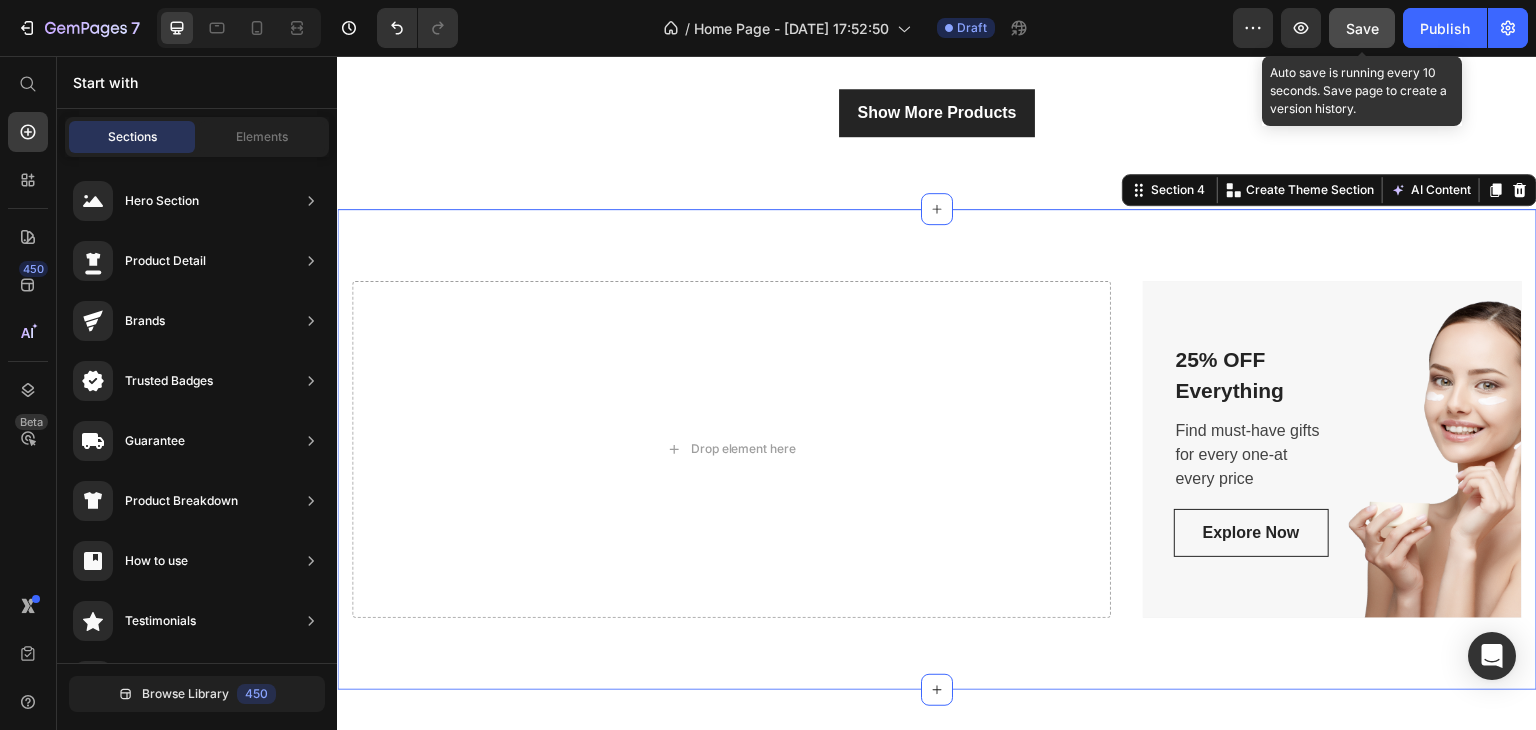 click on "Drop element here 25% OFF Everything Text block Find must-have gifts for every one-at every price Text block Explore Now Button Row Hero Banner Row Section 4   You can create reusable sections Create Theme Section AI Content Write with GemAI What would you like to describe here? Tone and Voice Persuasive Product Show more Generate" at bounding box center [937, 449] 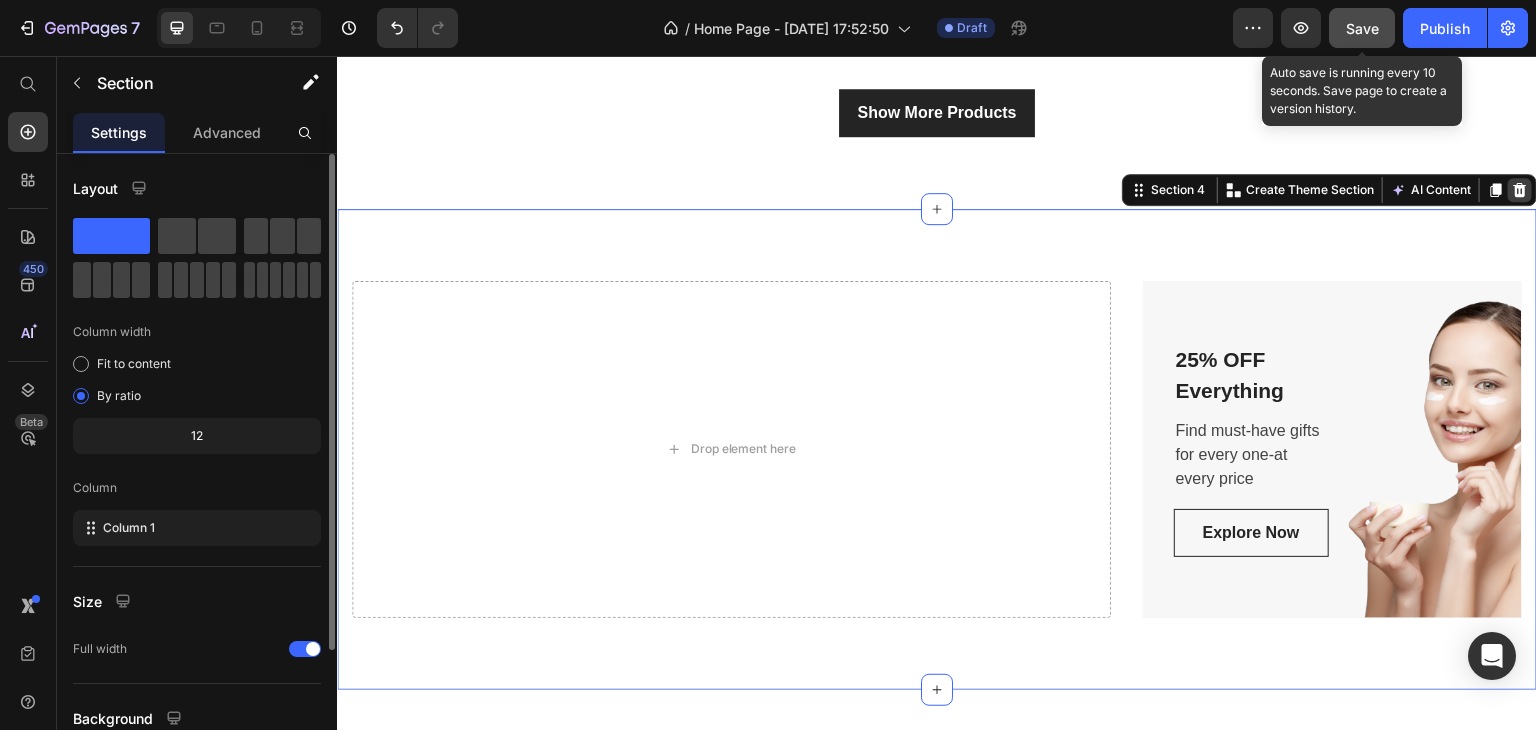 click 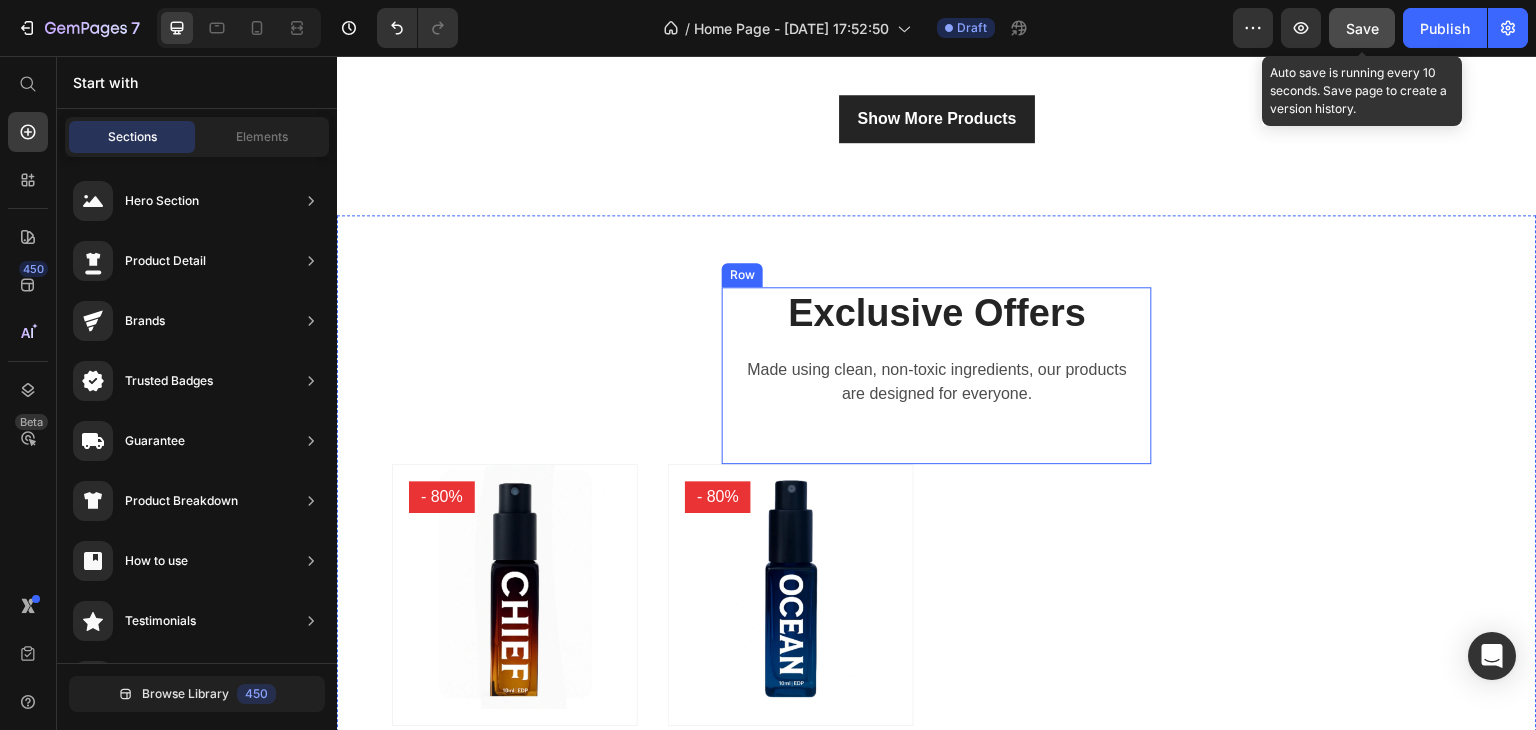 scroll, scrollTop: 1809, scrollLeft: 0, axis: vertical 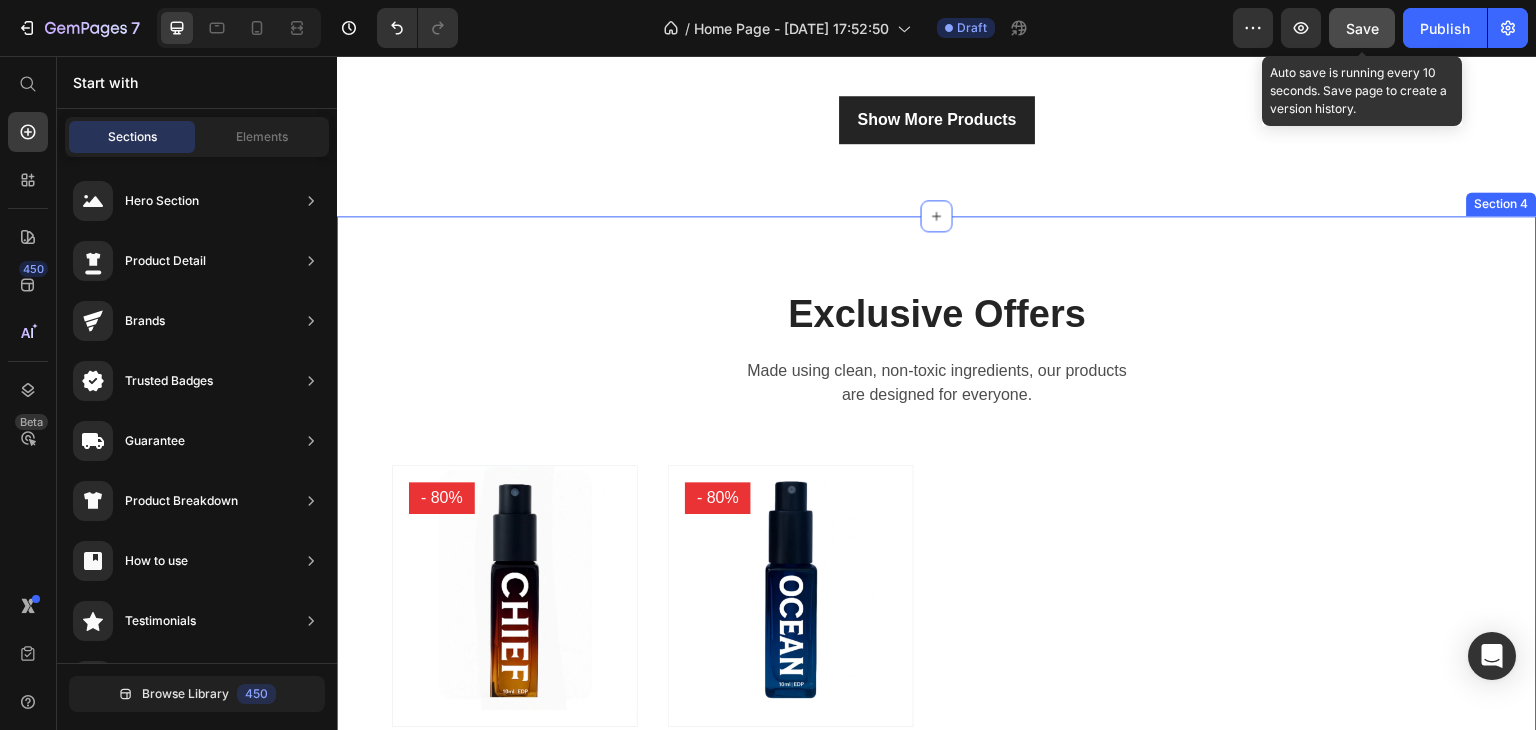 click on "Exclusive Offers Heading Made using clean, non-toxic ingredients, our products  are designed for everyone. Text block Row ` Product Images - 80% Product Badge Row Rs. 199.00 (P) Price Rs. 999.00 (P) Price Row Chief (P) Title                Icon                Icon                Icon                Icon                Icon Icon List Hoz Product Images - 80% Product Badge Row Rs. 199.00 (P) Price Rs. 999.00 (P) Price Row Ocean (P) Title                Icon                Icon                Icon                Icon                Icon Icon List Hoz ` Product List Row" at bounding box center [937, 560] 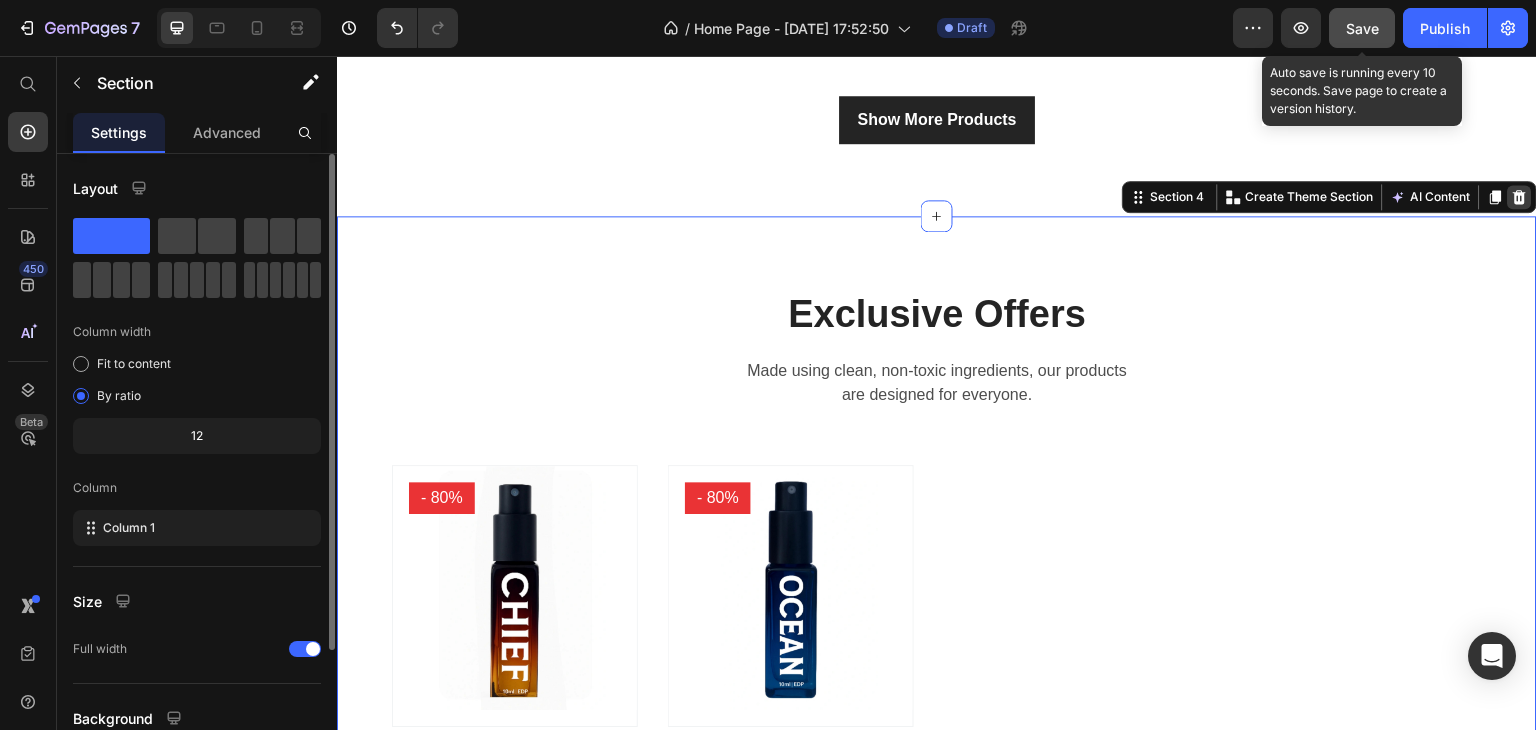 click 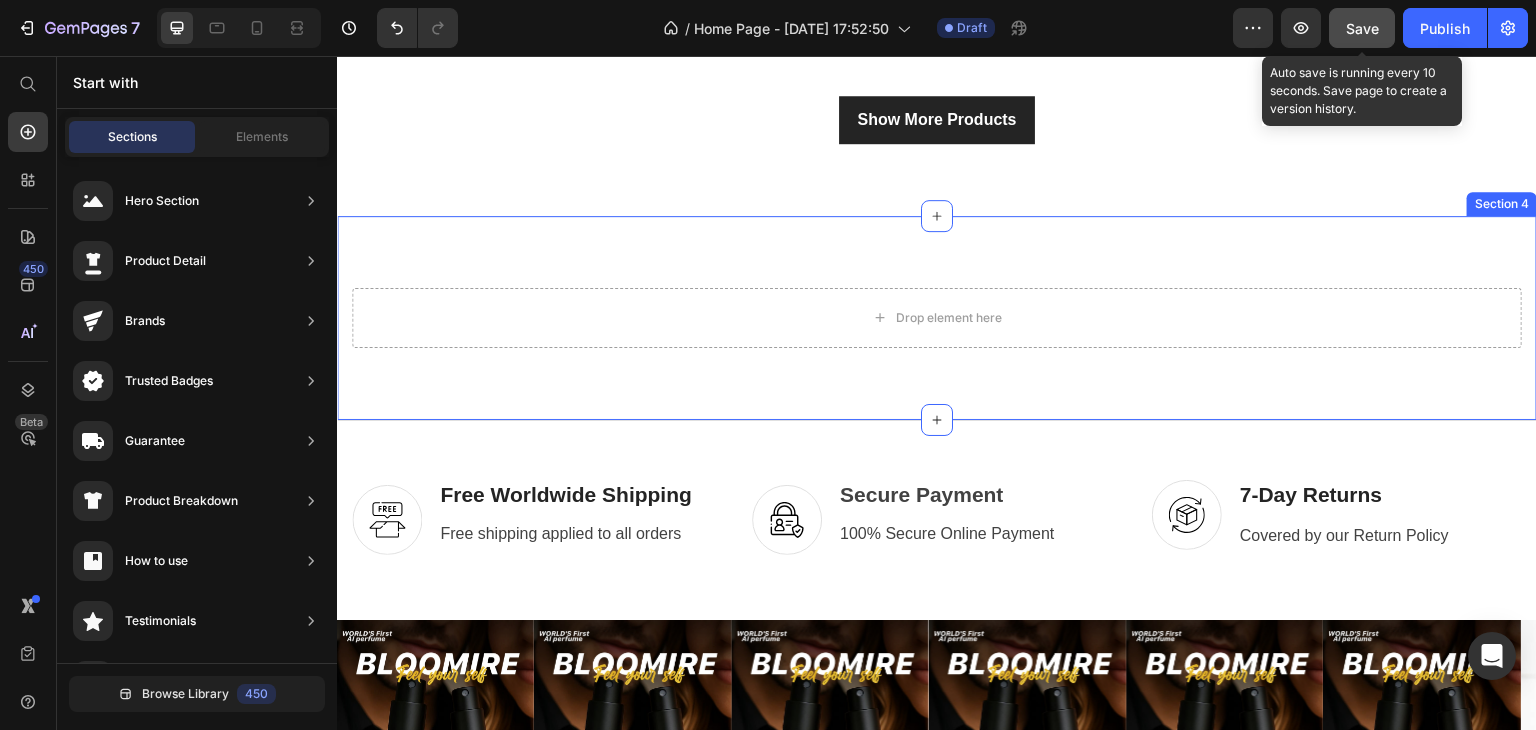 scroll, scrollTop: 1435, scrollLeft: 0, axis: vertical 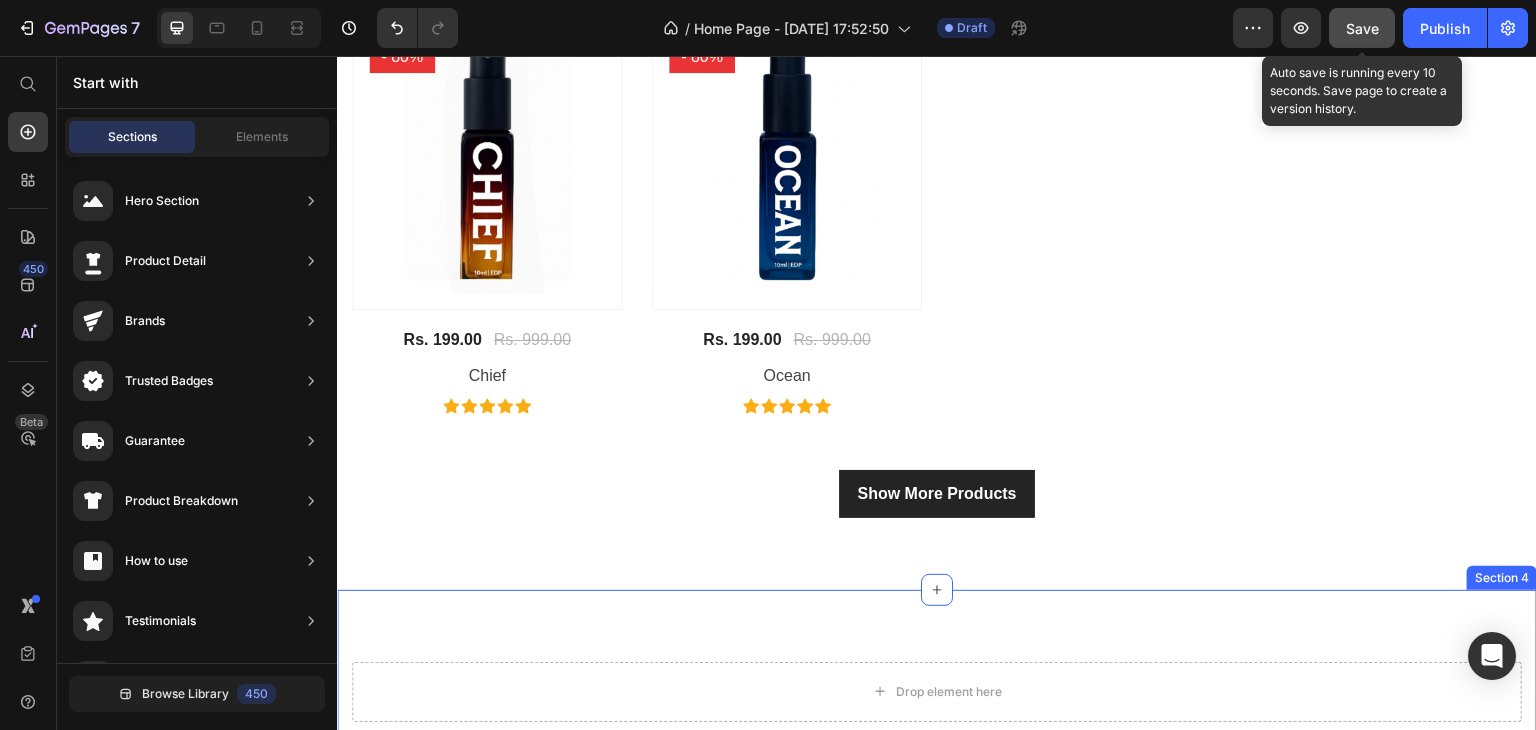 click on "Drop element here Section 4" at bounding box center (937, 692) 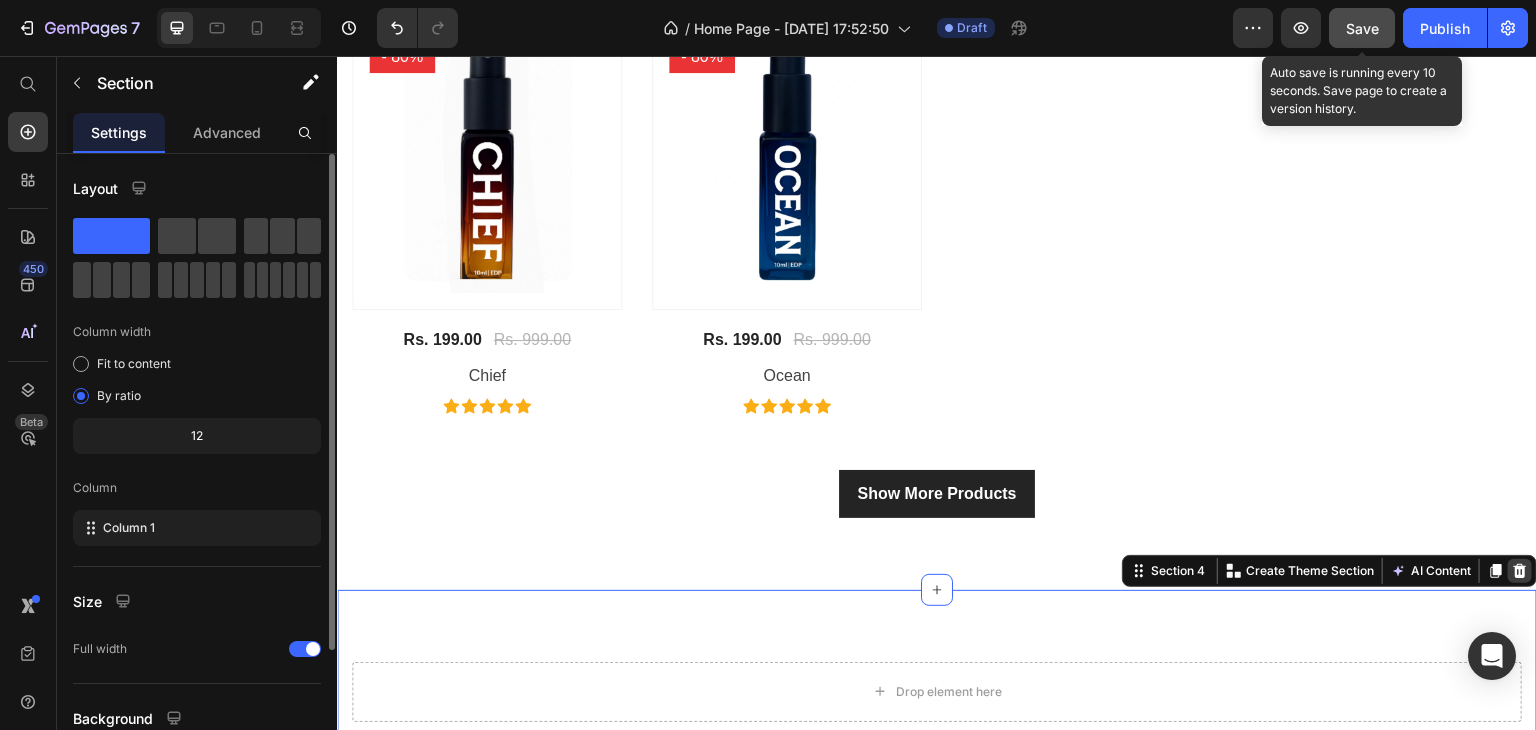 click 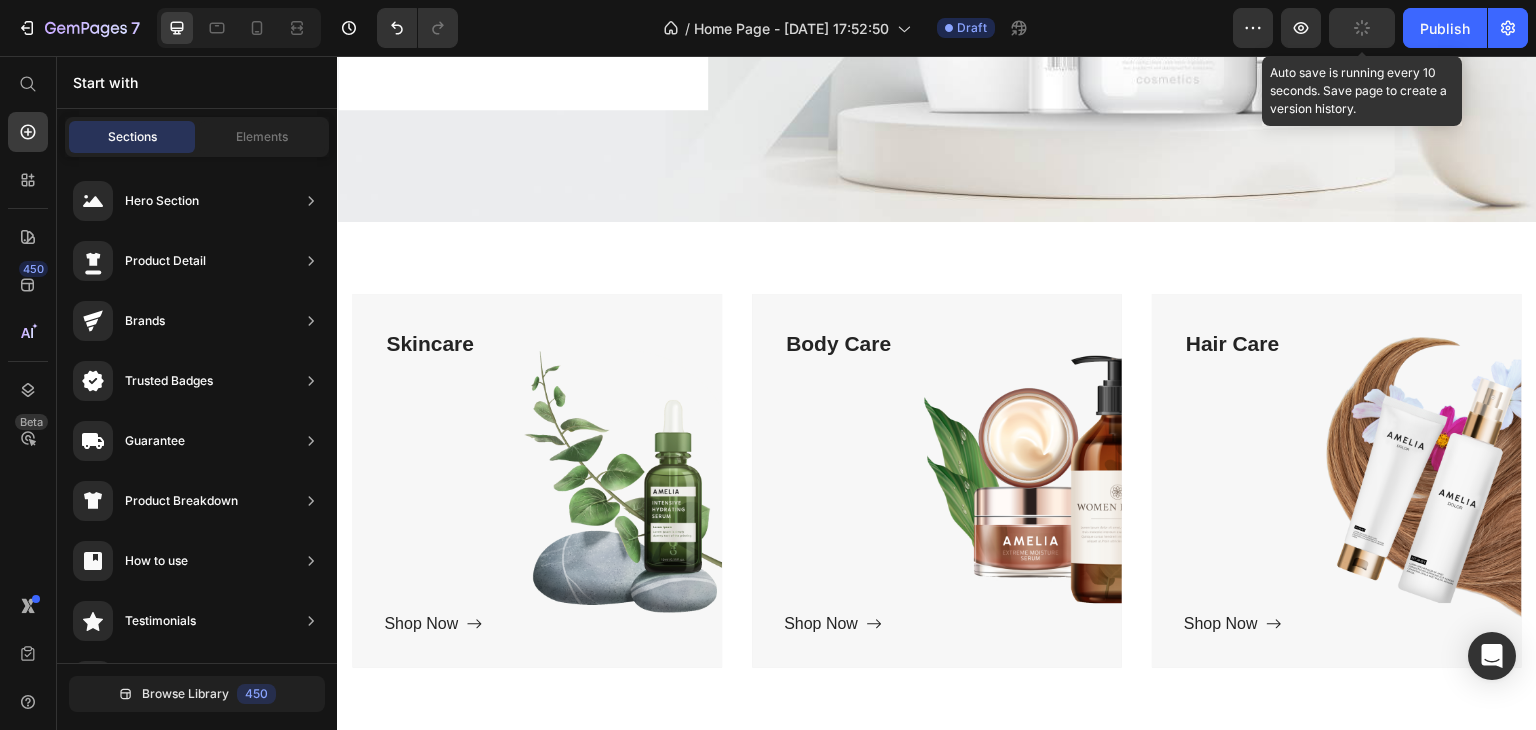 scroll, scrollTop: 506, scrollLeft: 0, axis: vertical 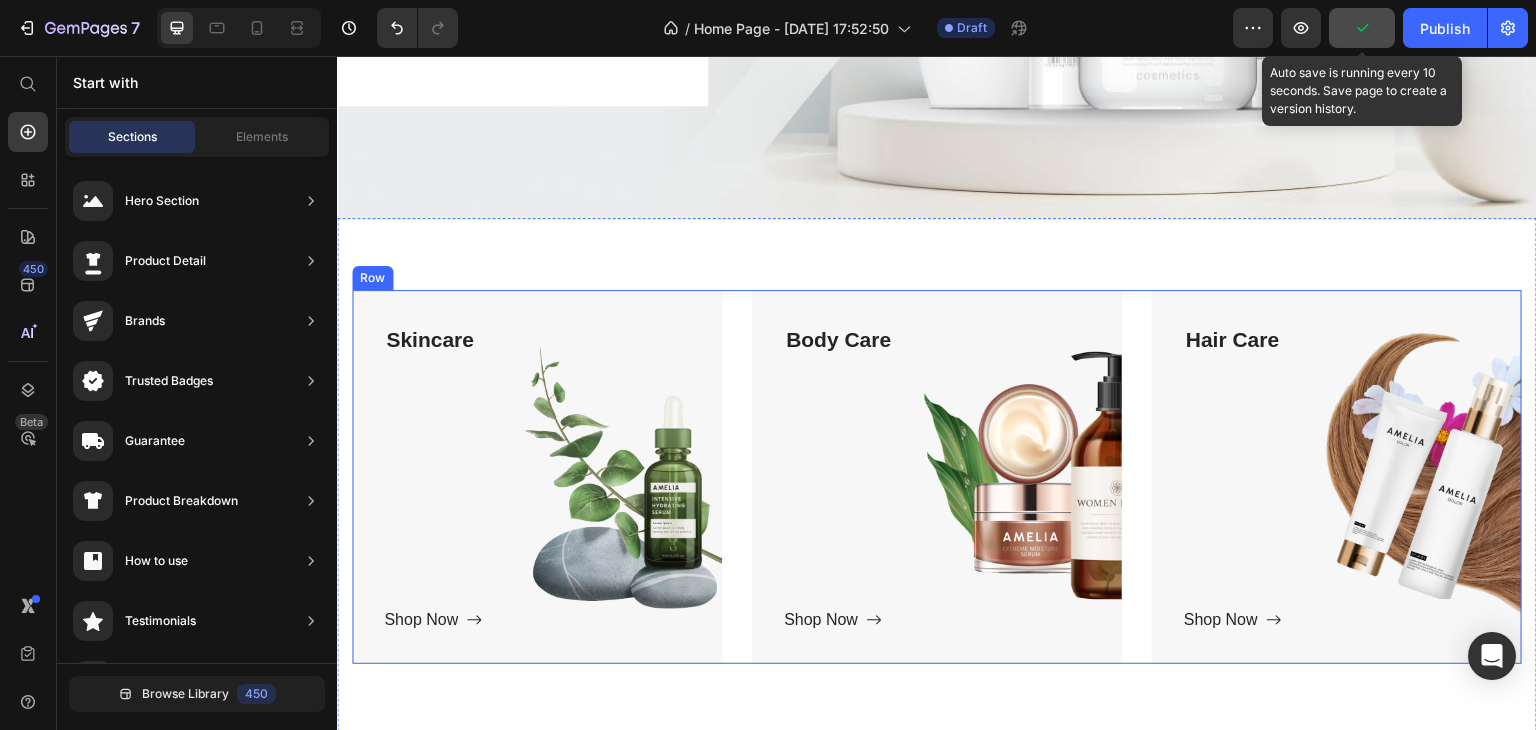 click on "Skincare Text block
Shop Now Button Row" at bounding box center (537, 477) 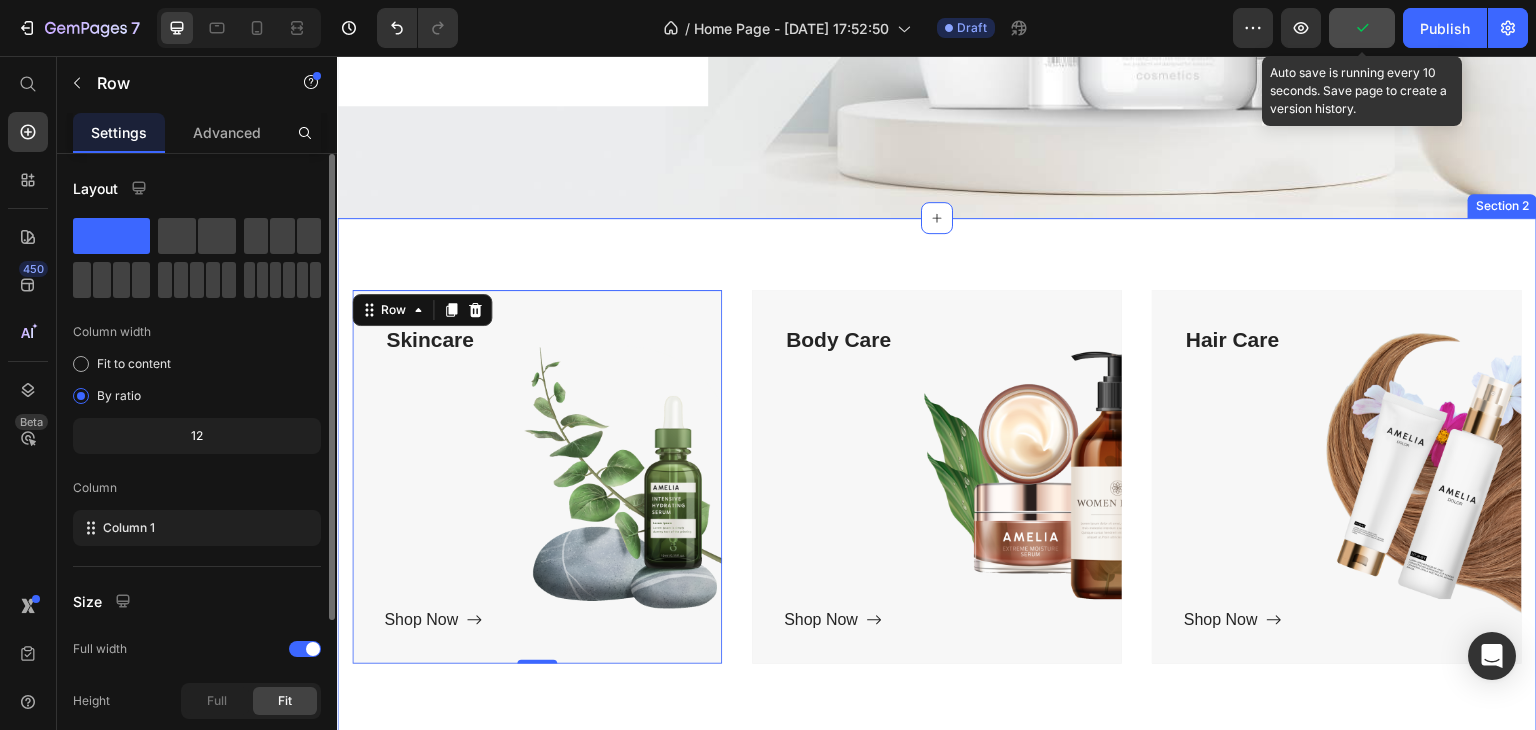 click on "Title Line Skincare Text block
Shop Now Button Row   0 Hero Banner Body Care Text block
Shop Now Button Row Hero Banner Hair Care Text block
Shop Now Button Row Hero Banner Row Section 2" at bounding box center [937, 485] 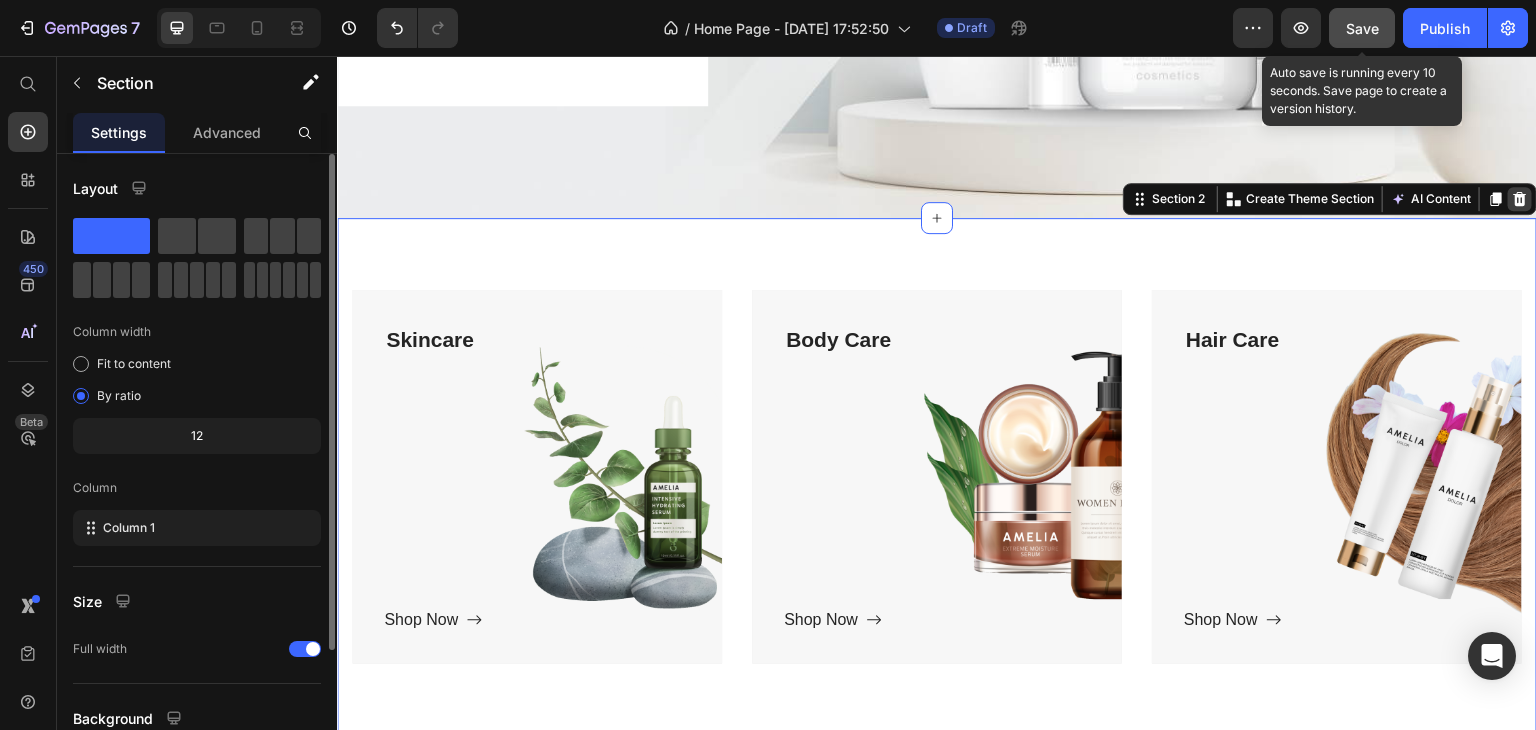 click 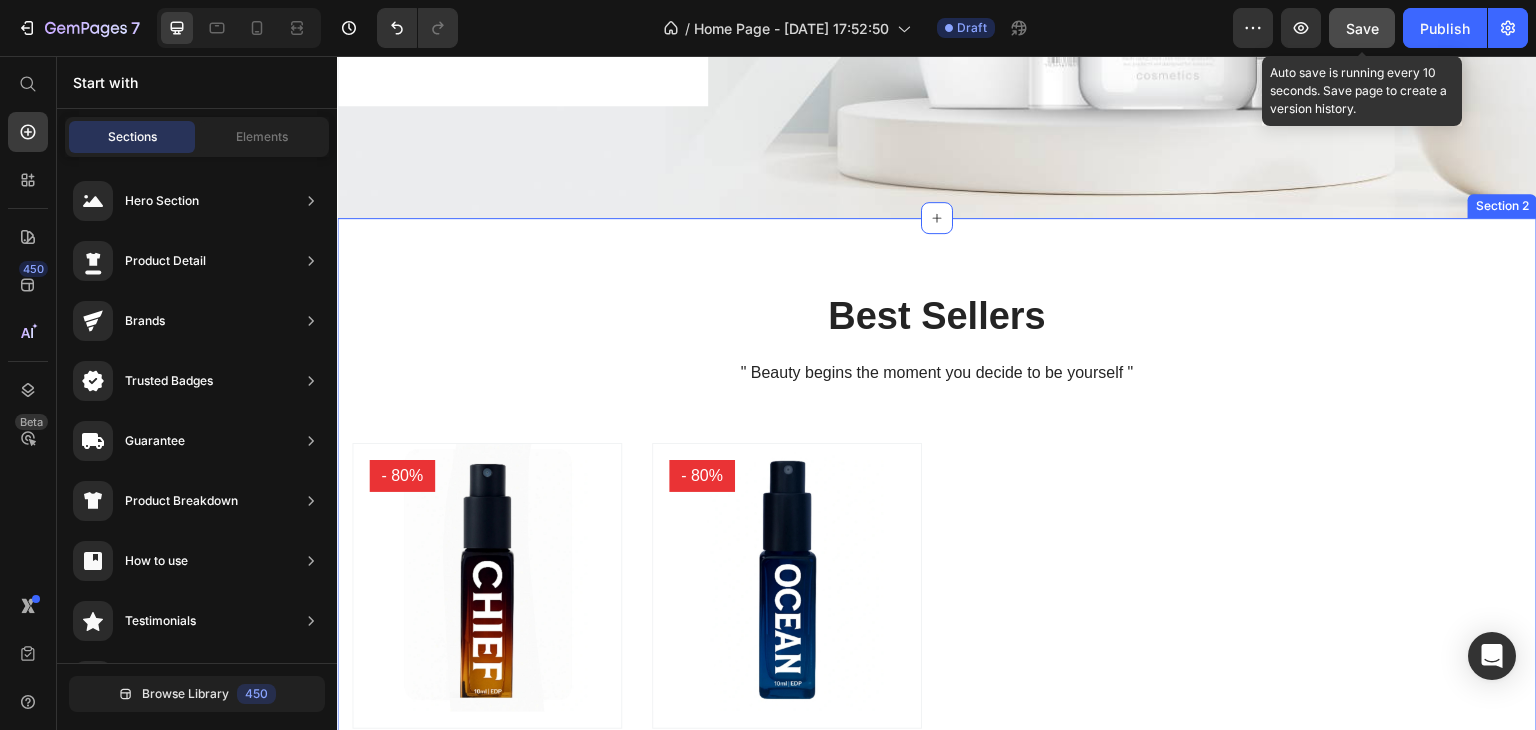 scroll, scrollTop: 0, scrollLeft: 0, axis: both 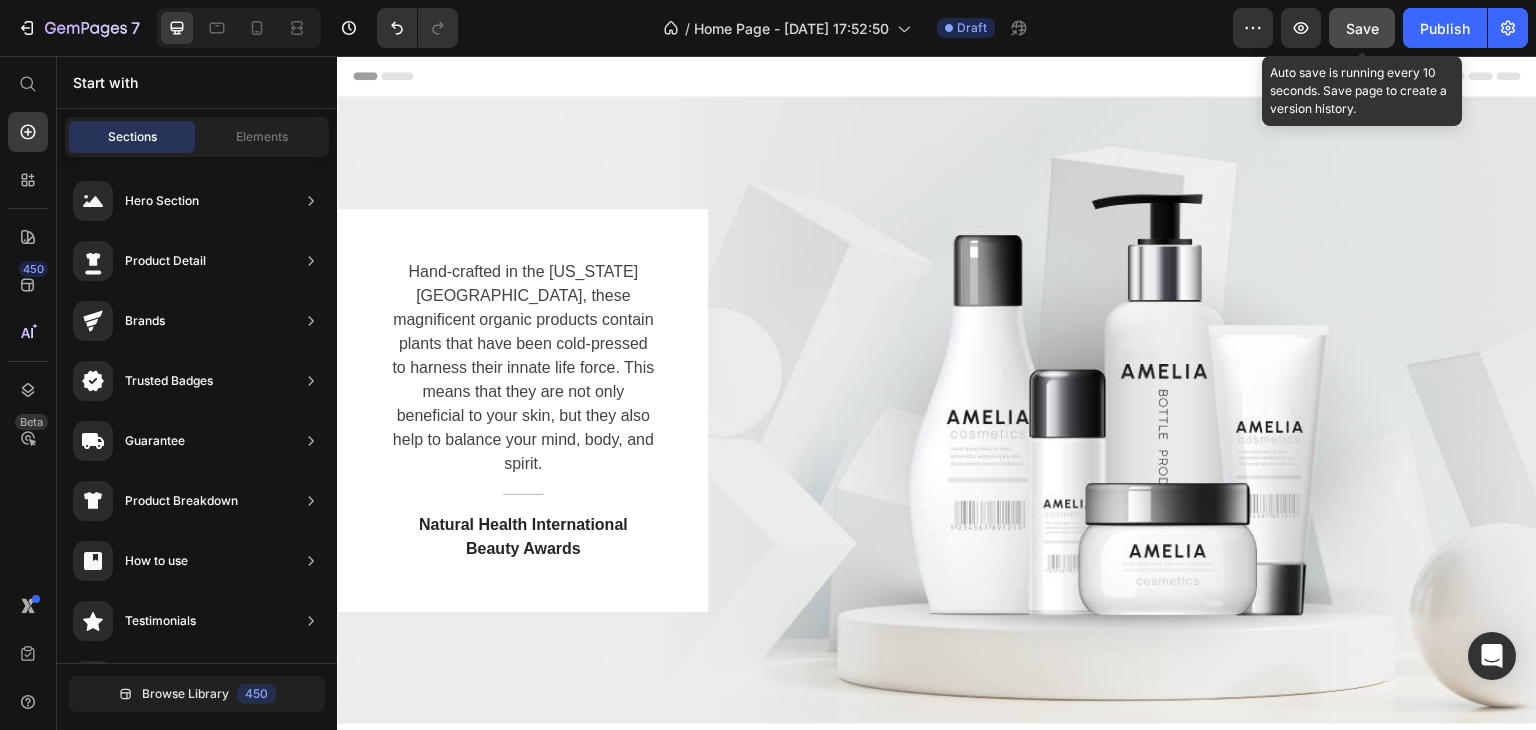 click on "Header" at bounding box center [937, 76] 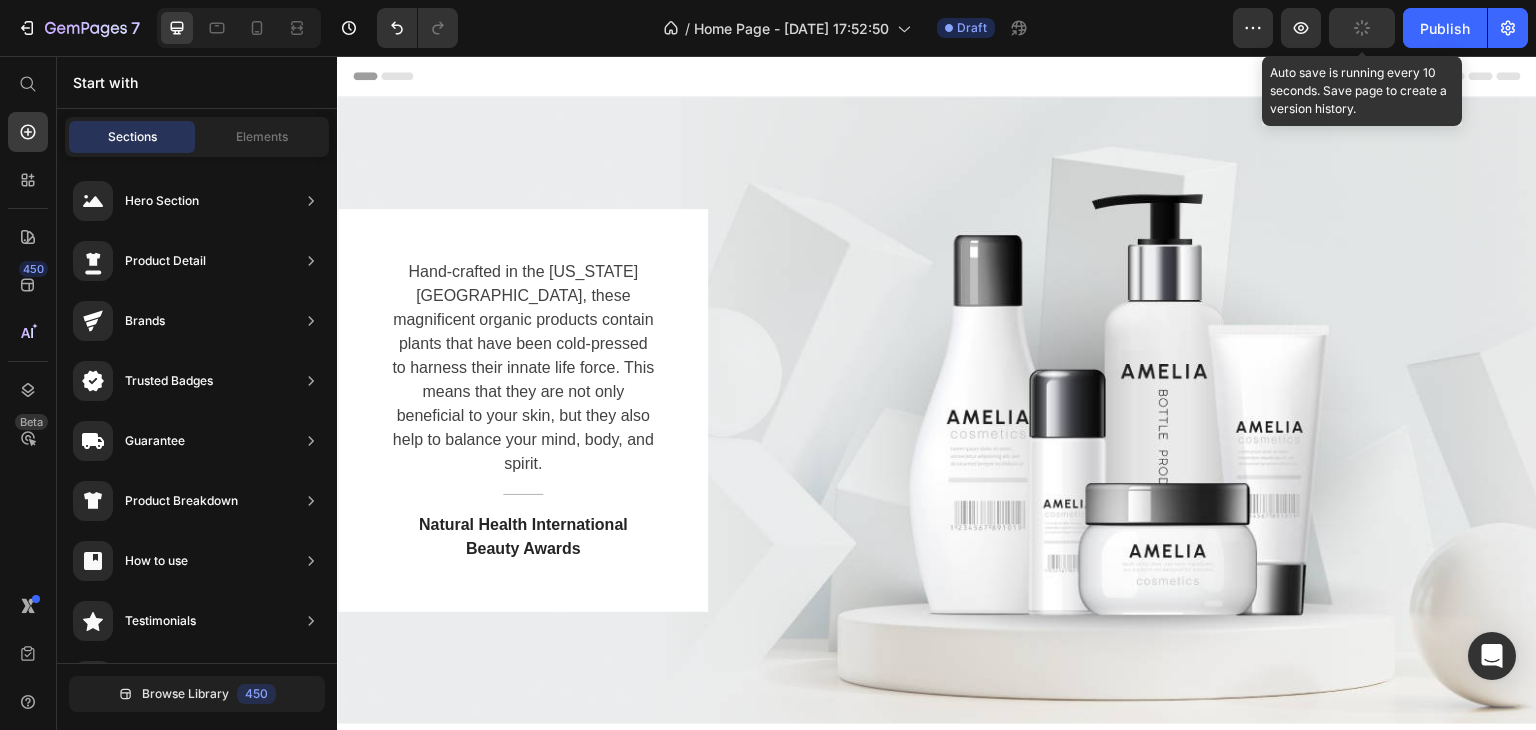 click on "Header" at bounding box center [937, 76] 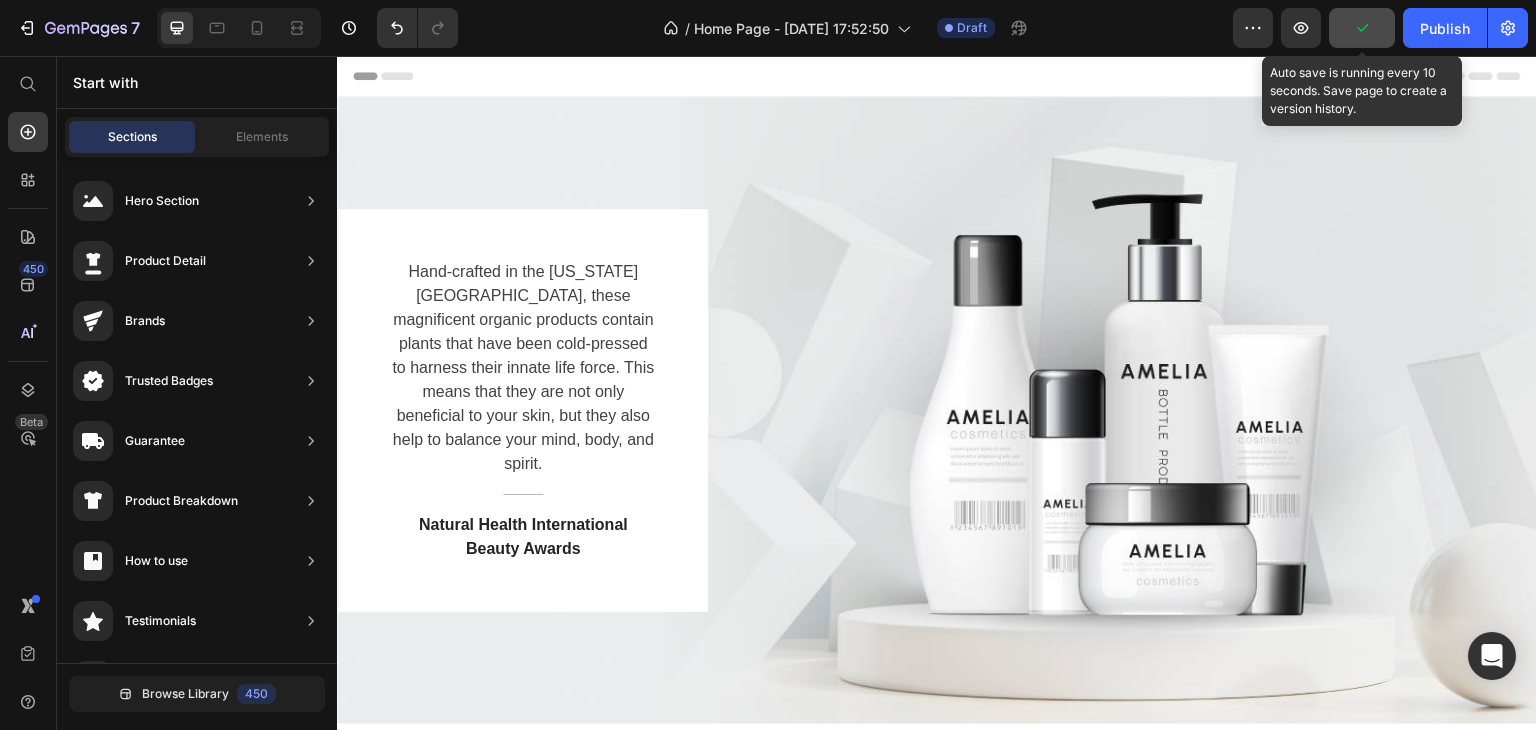 click on "Header" at bounding box center [937, 76] 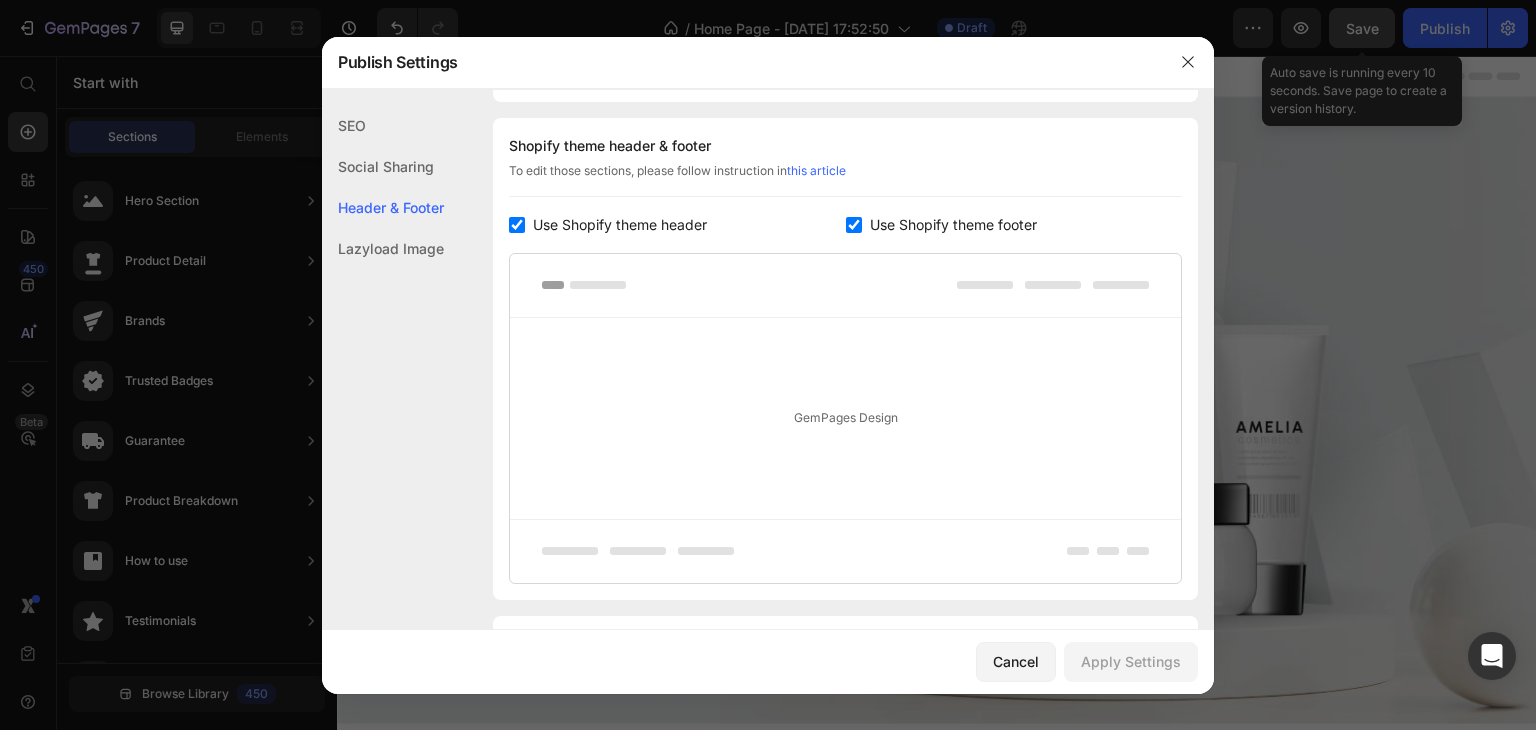 scroll, scrollTop: 270, scrollLeft: 0, axis: vertical 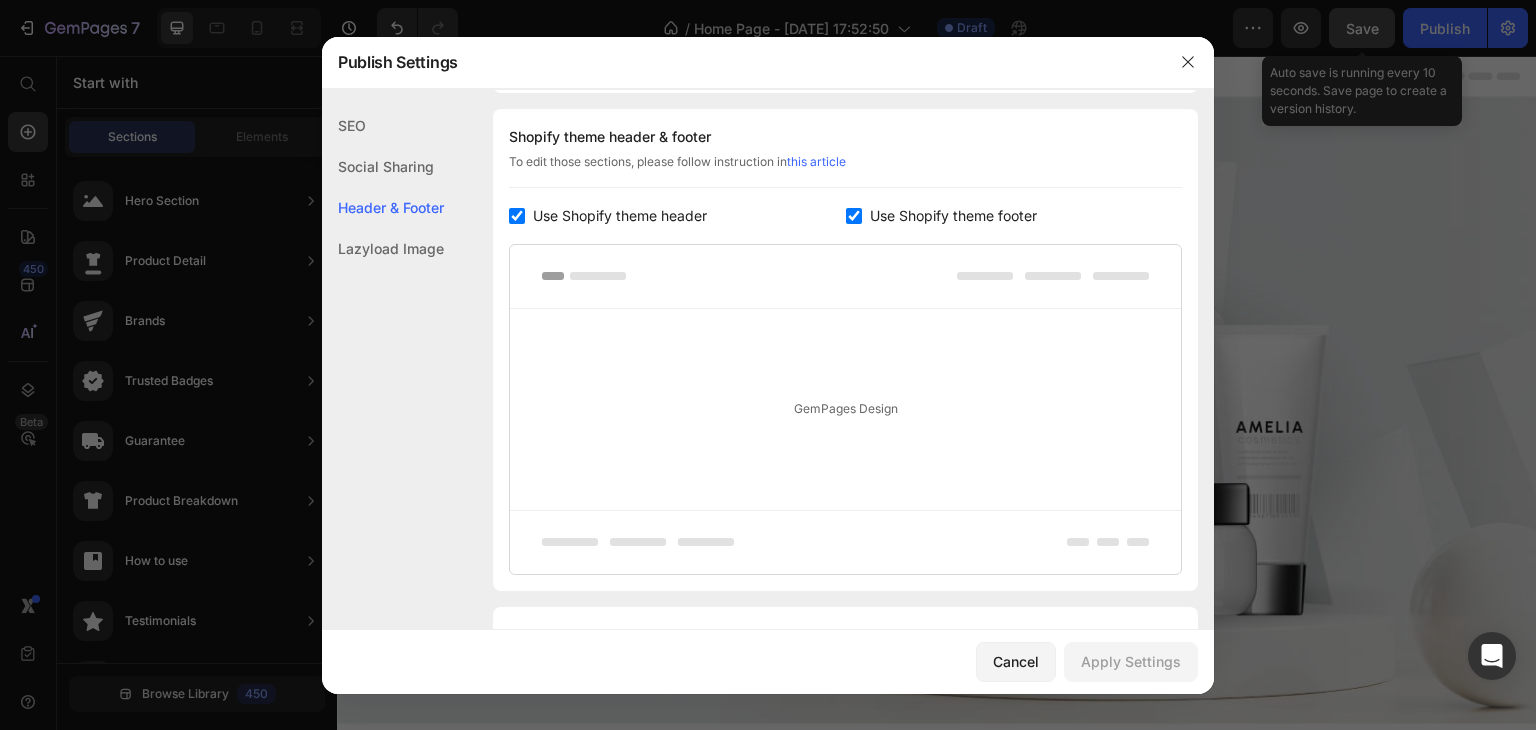 click on "GemPages Design" at bounding box center (845, 409) 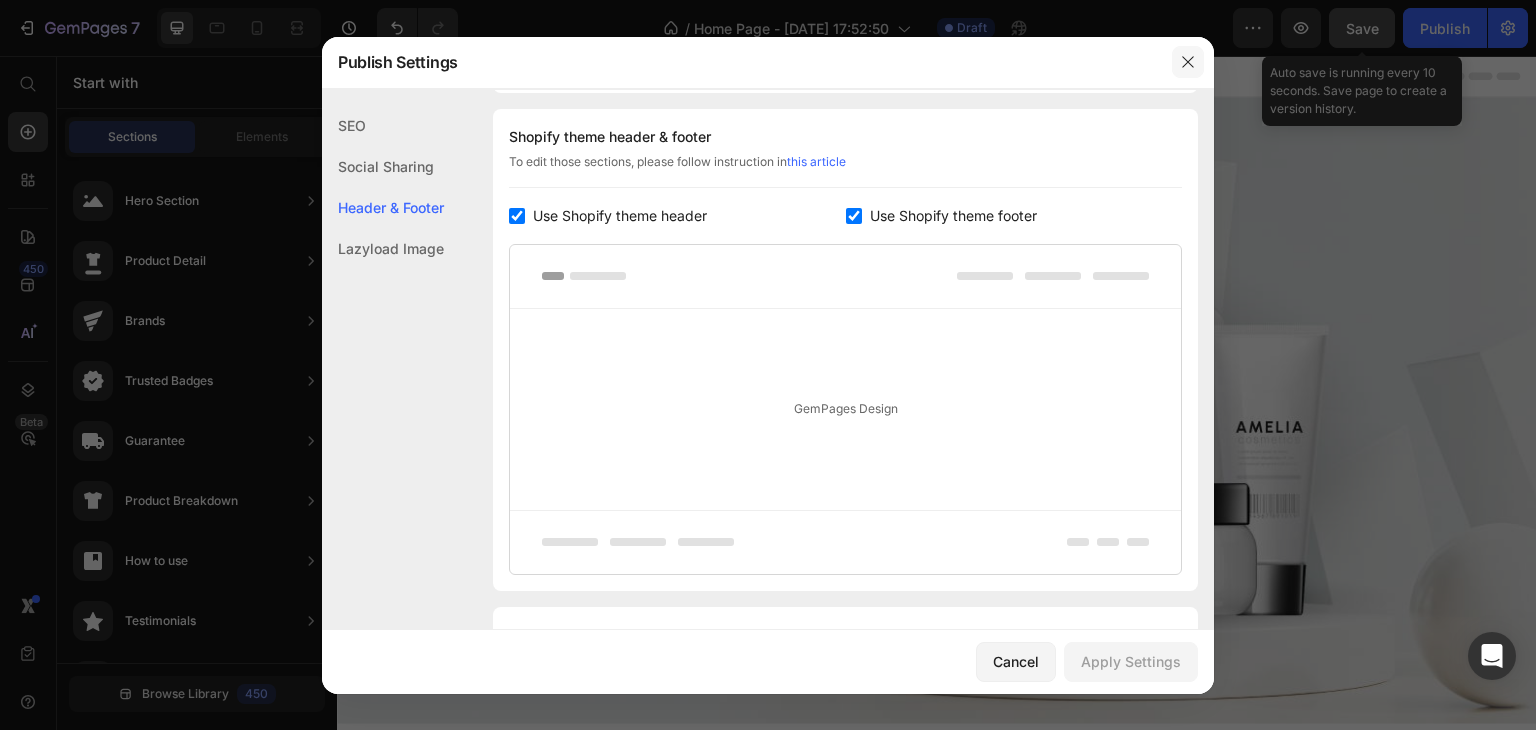 click at bounding box center [1188, 62] 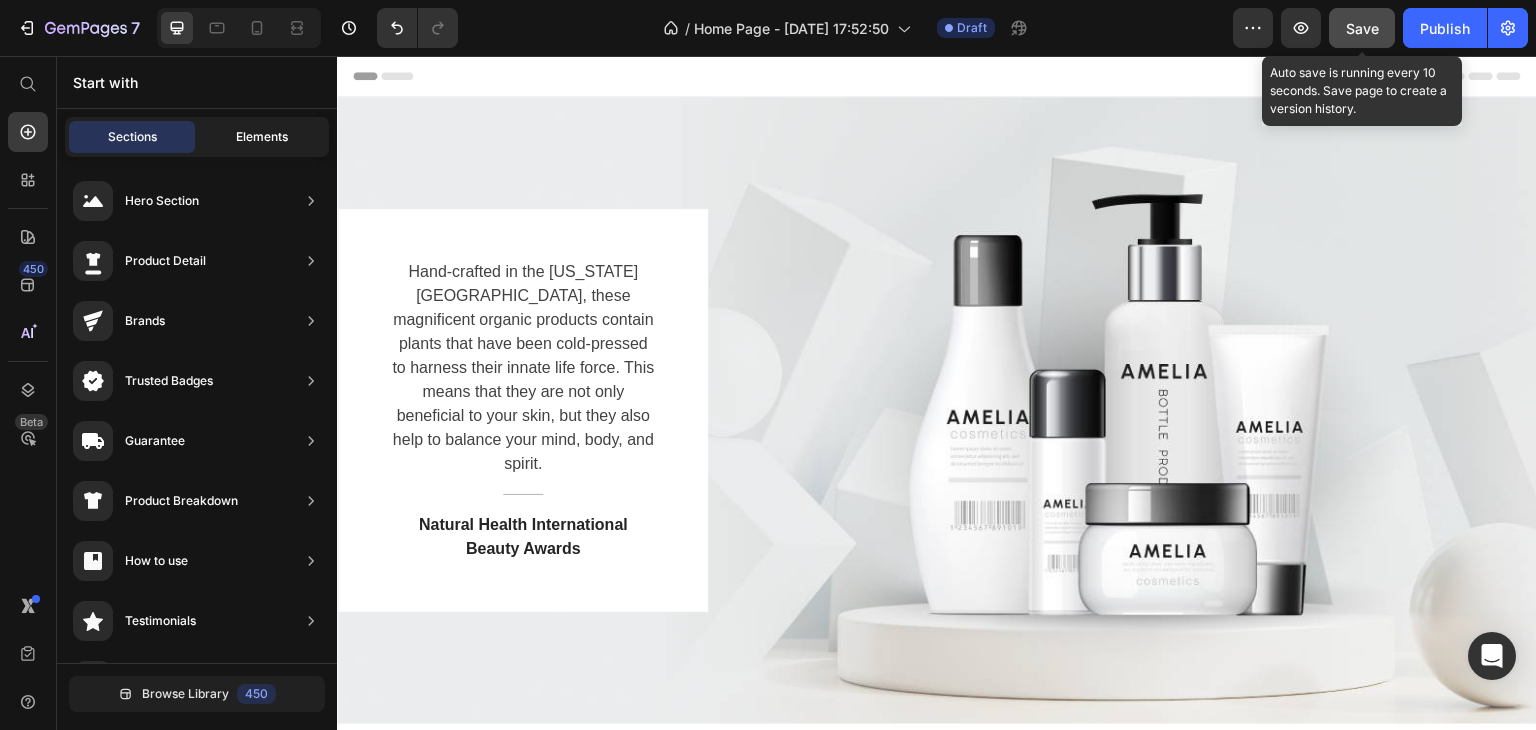 click on "Elements" 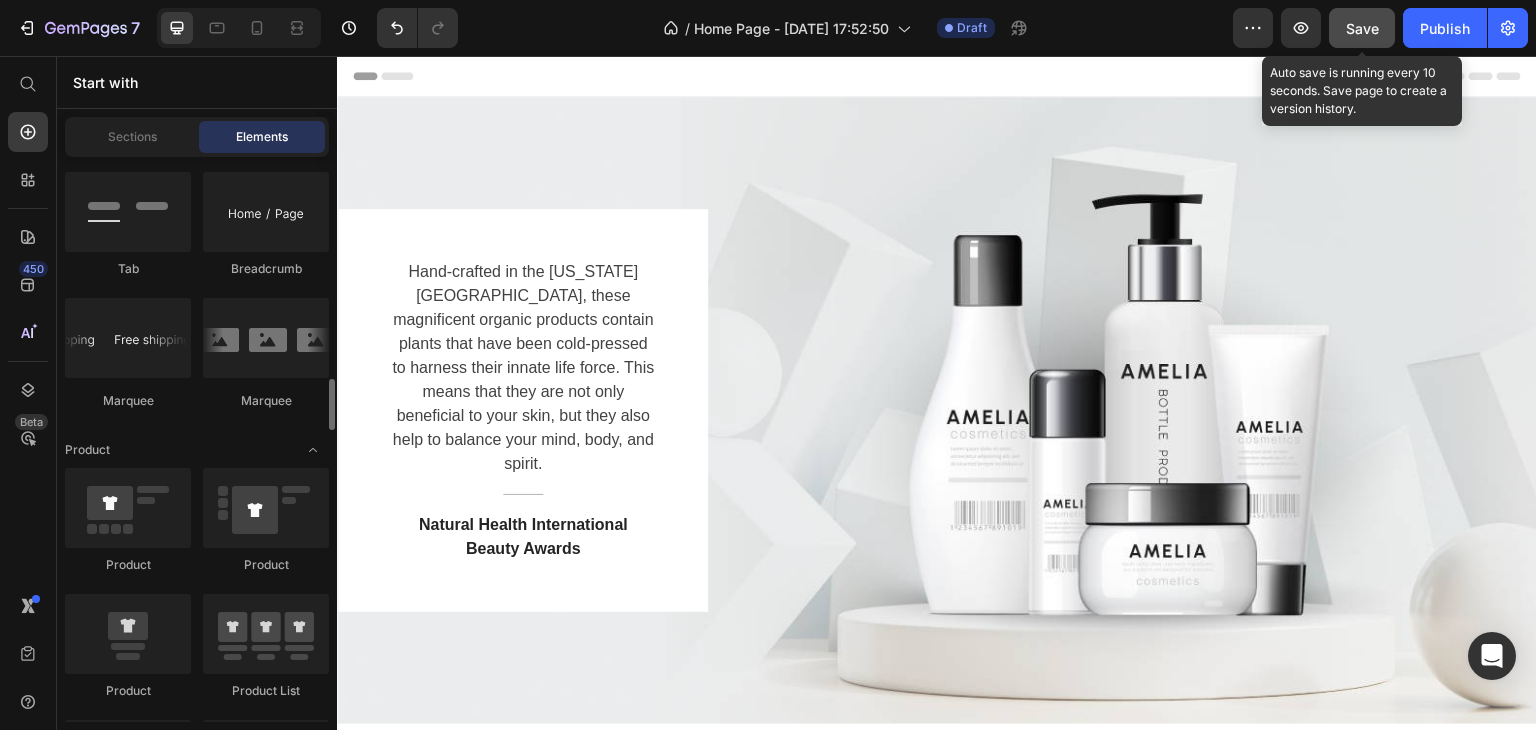 scroll, scrollTop: 2408, scrollLeft: 0, axis: vertical 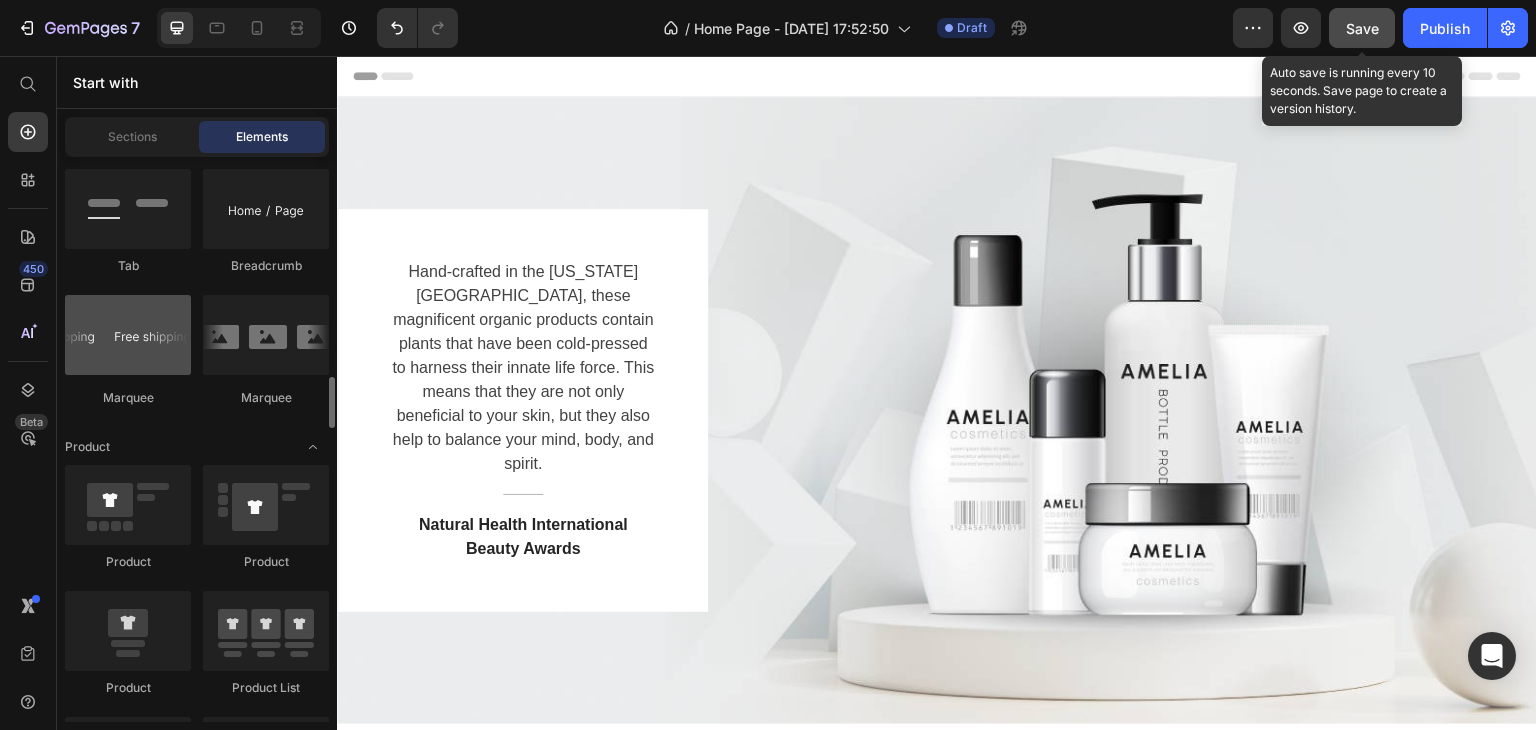 click at bounding box center (128, 335) 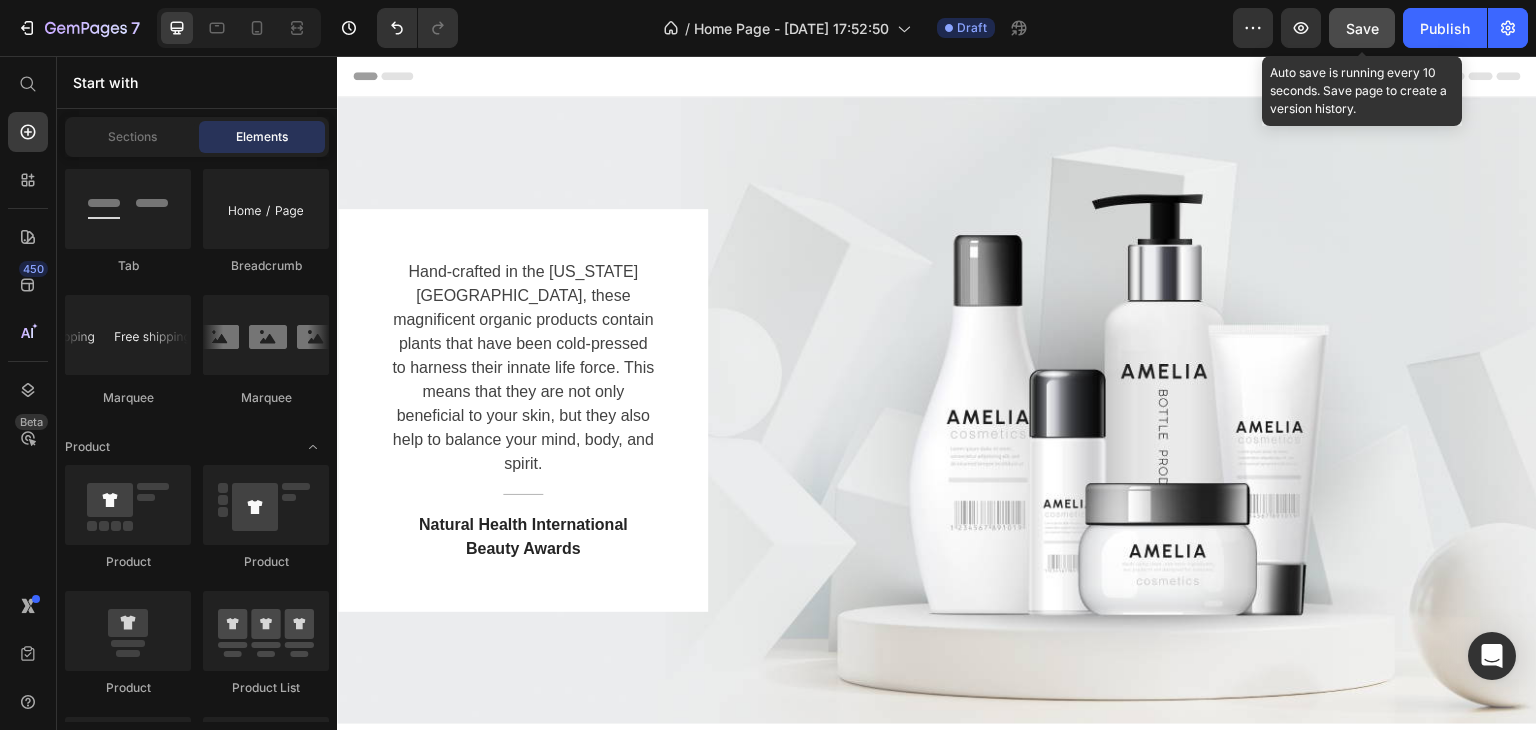 click on "Header" at bounding box center (937, 76) 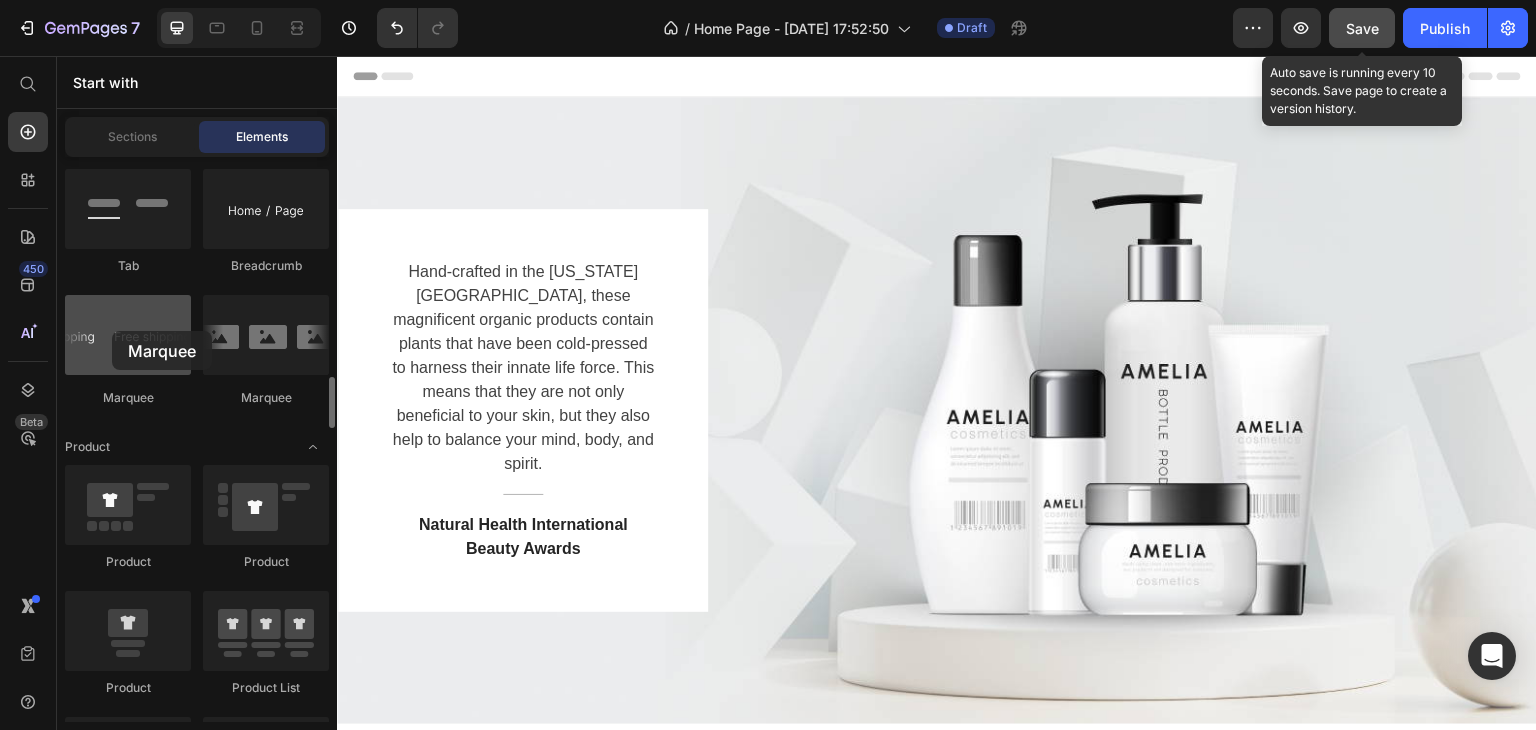 click at bounding box center (128, 335) 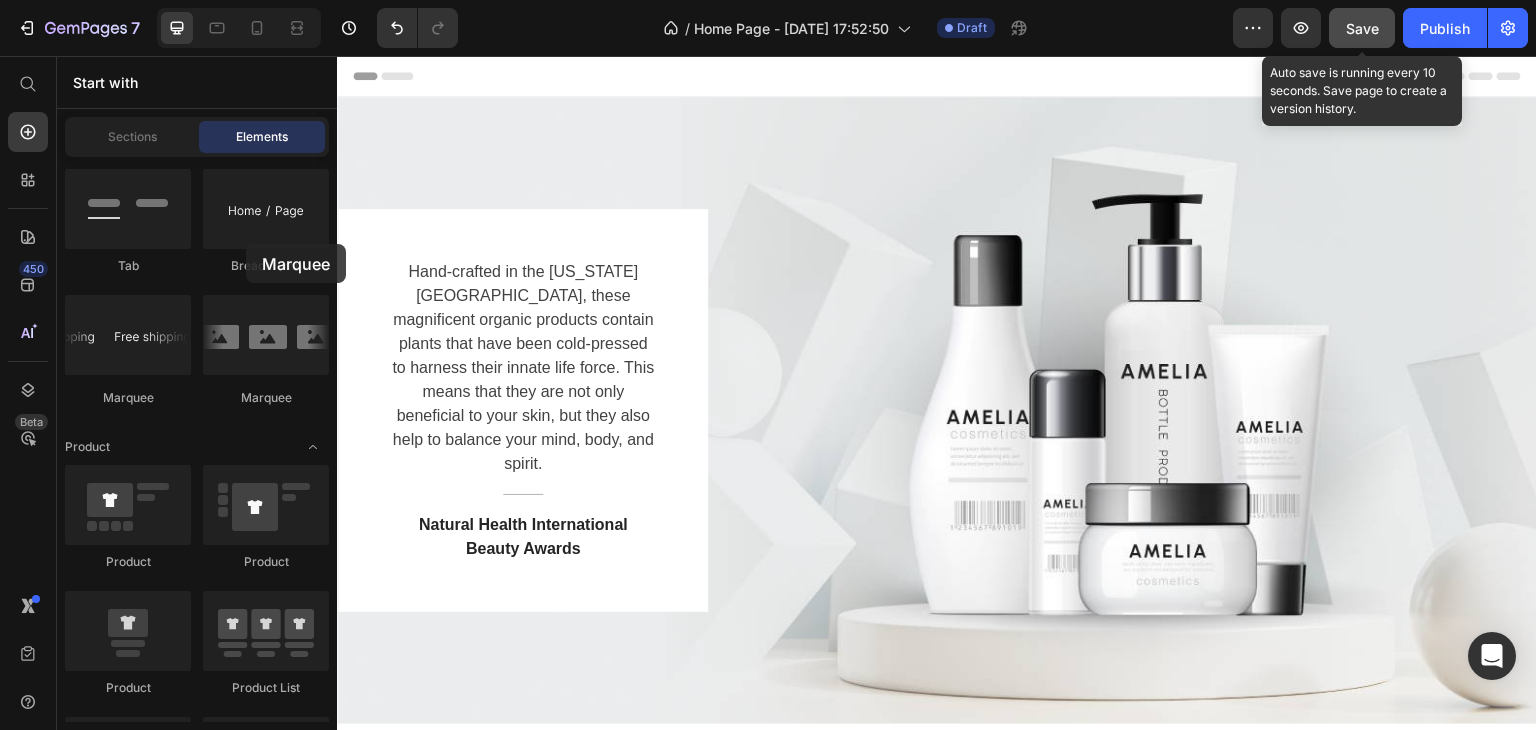 drag, startPoint x: 449, startPoint y: 387, endPoint x: 385, endPoint y: 147, distance: 248.3868 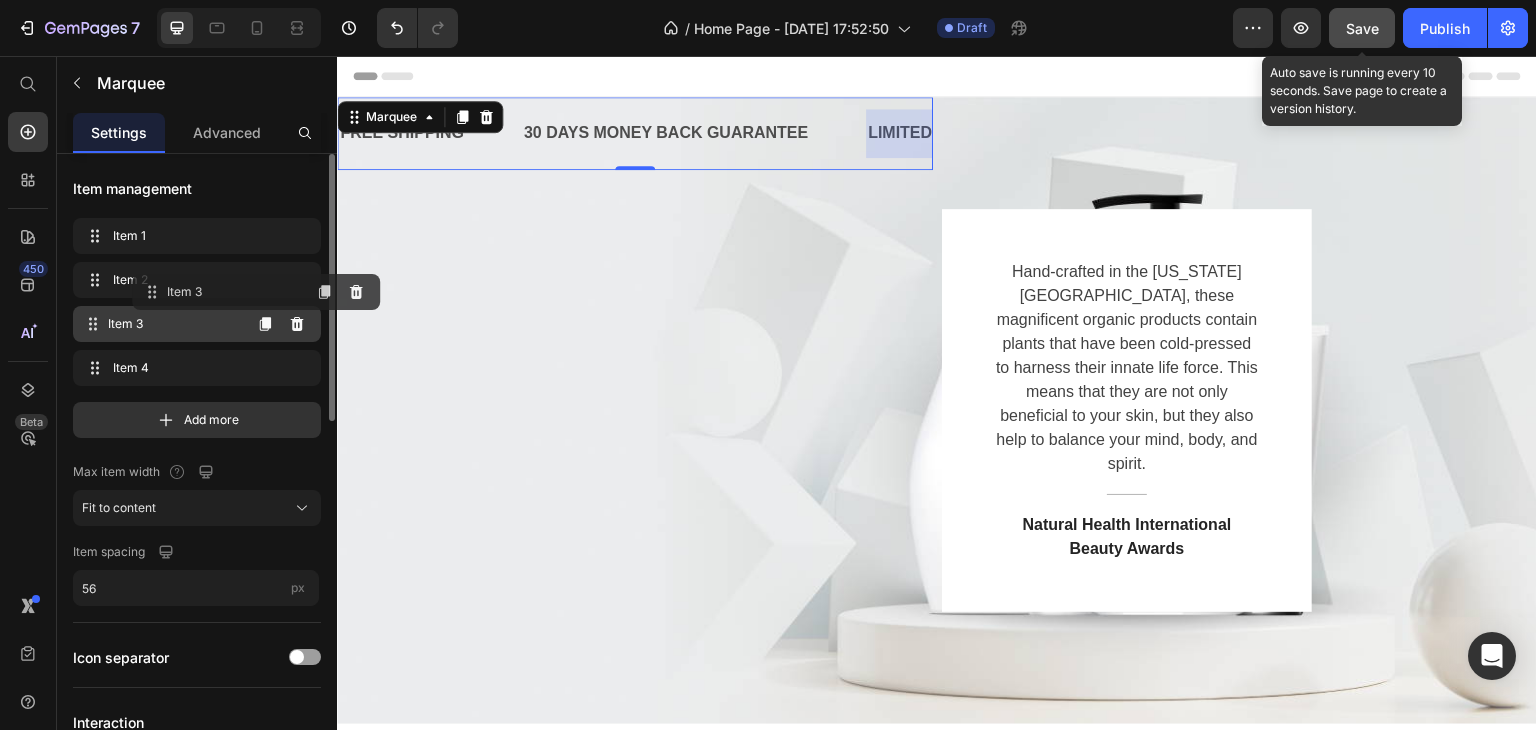 type 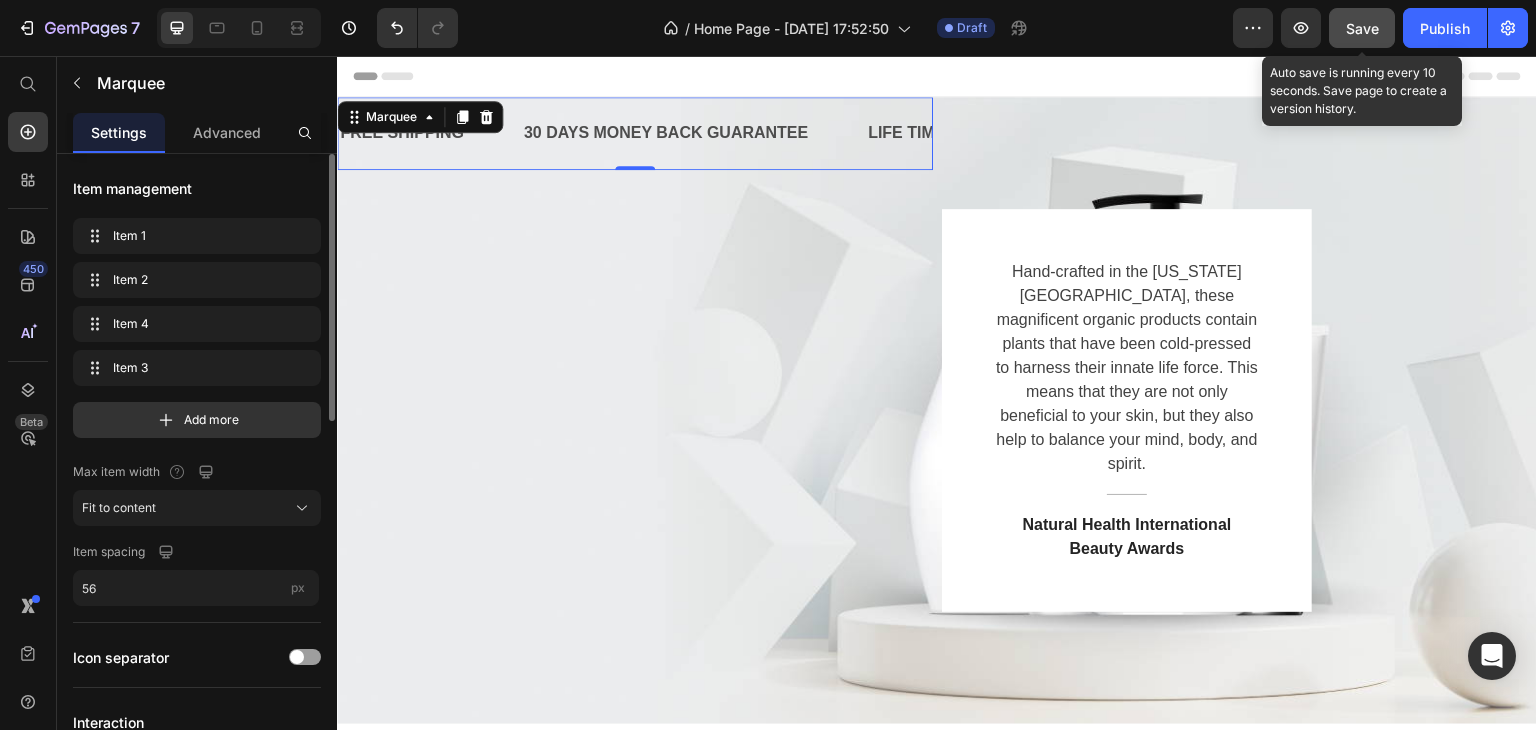 drag, startPoint x: 496, startPoint y: 143, endPoint x: 697, endPoint y: 181, distance: 204.5605 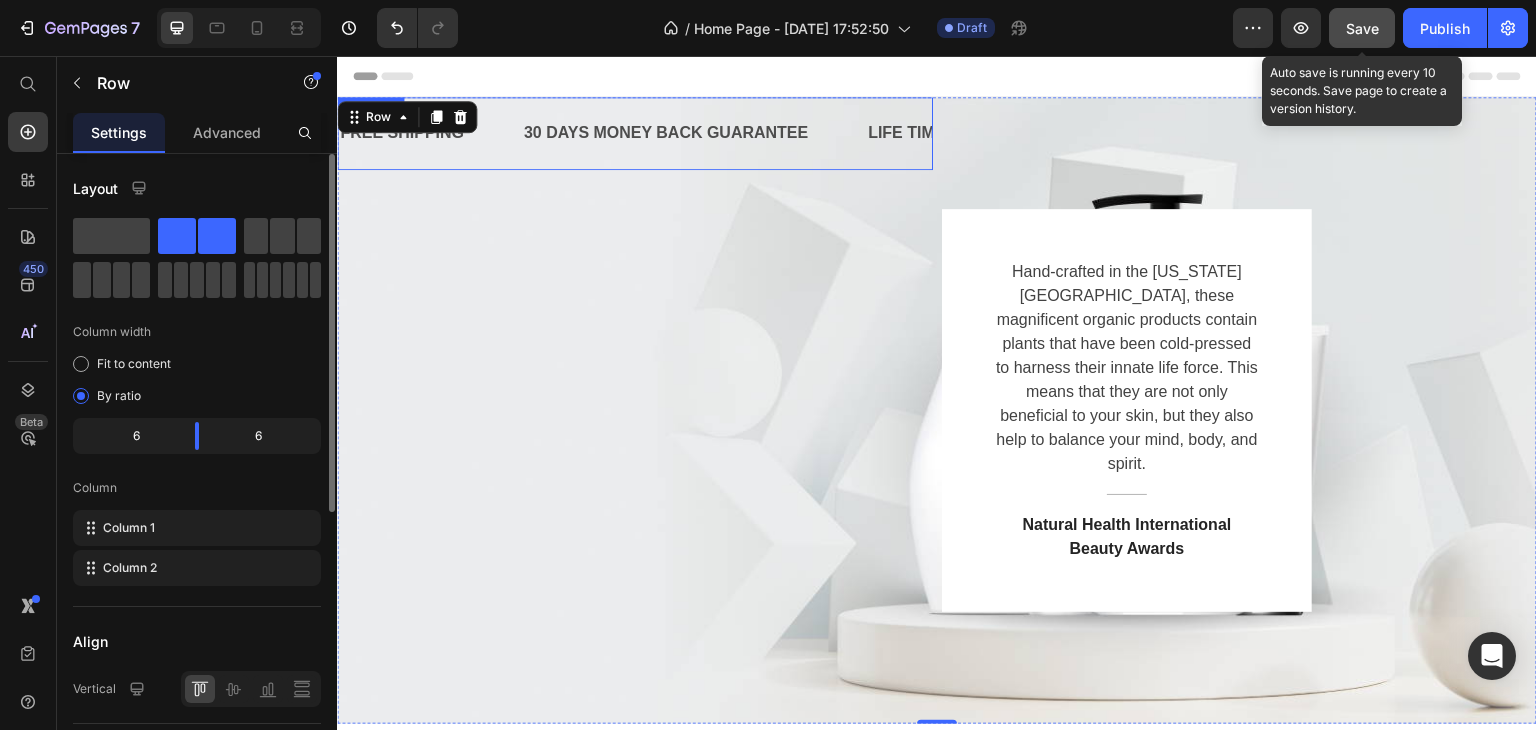 click on "FREE SHIPPING Text" at bounding box center (430, 133) 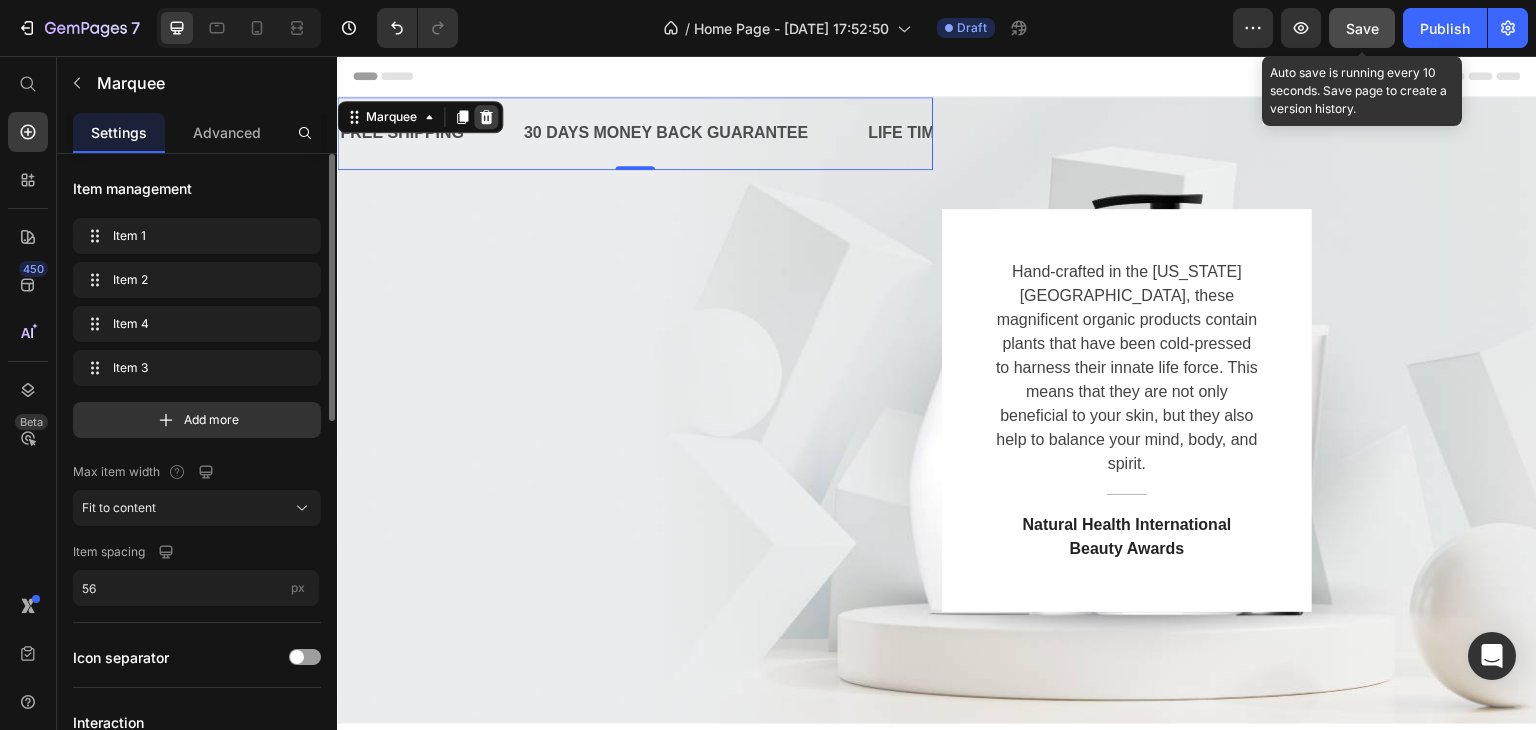 click 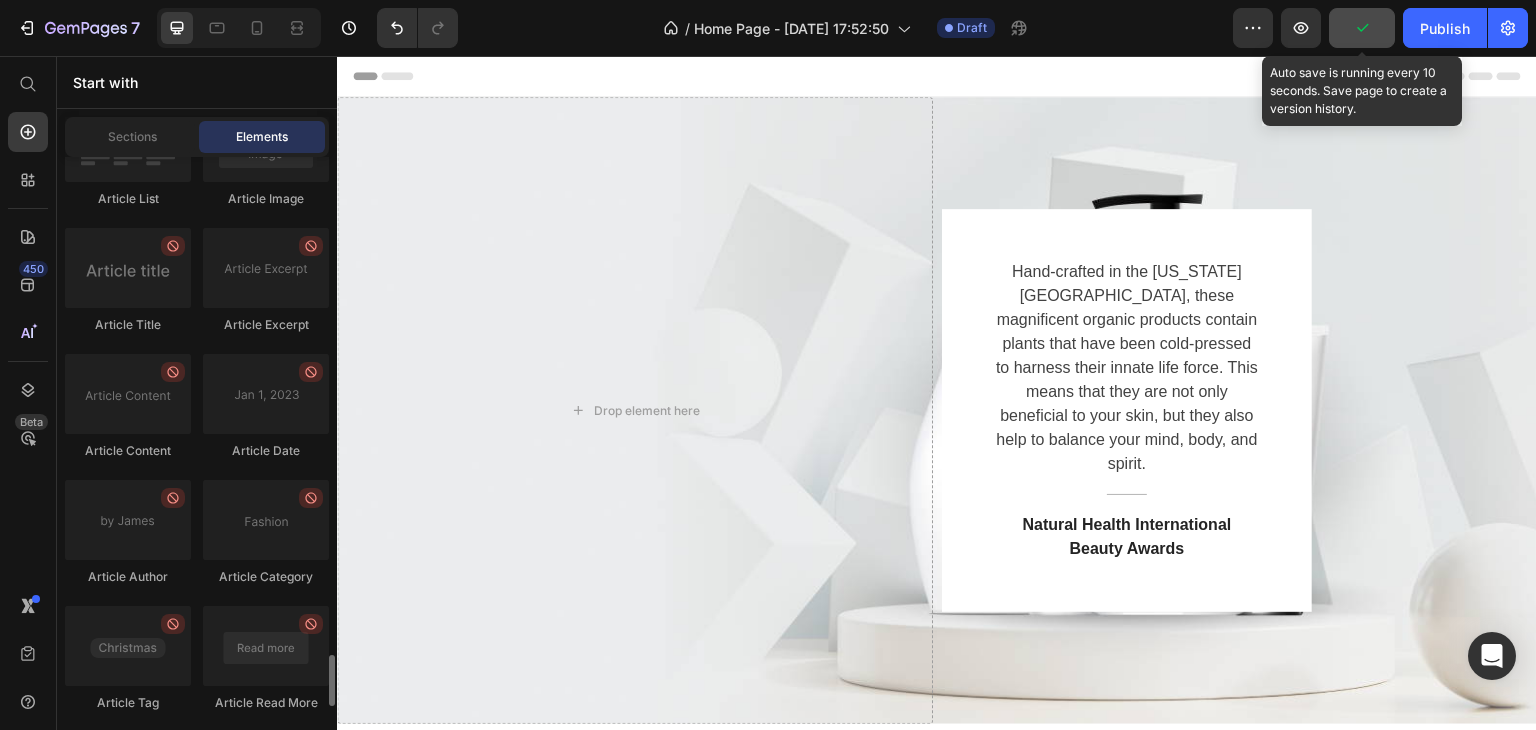 scroll, scrollTop: 5614, scrollLeft: 0, axis: vertical 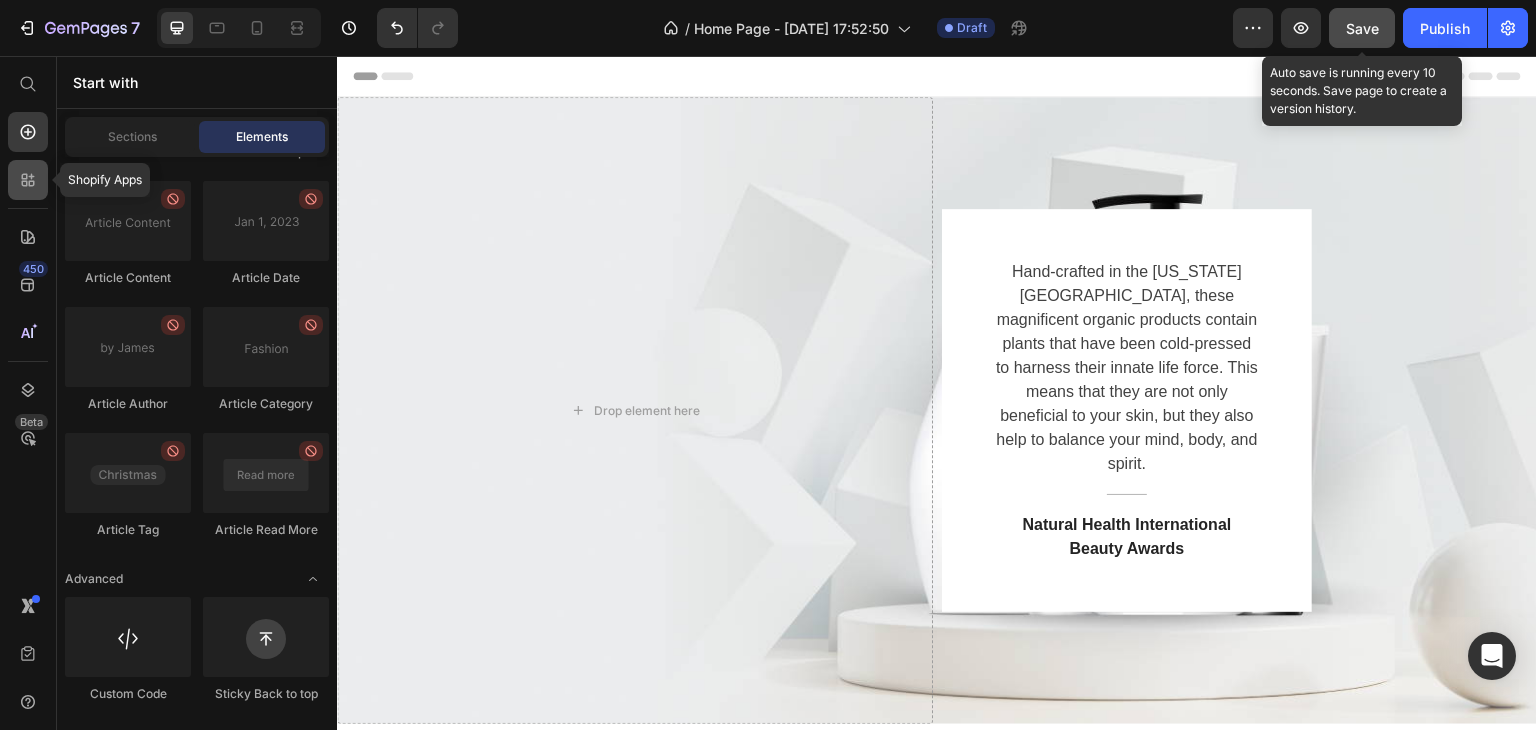 click 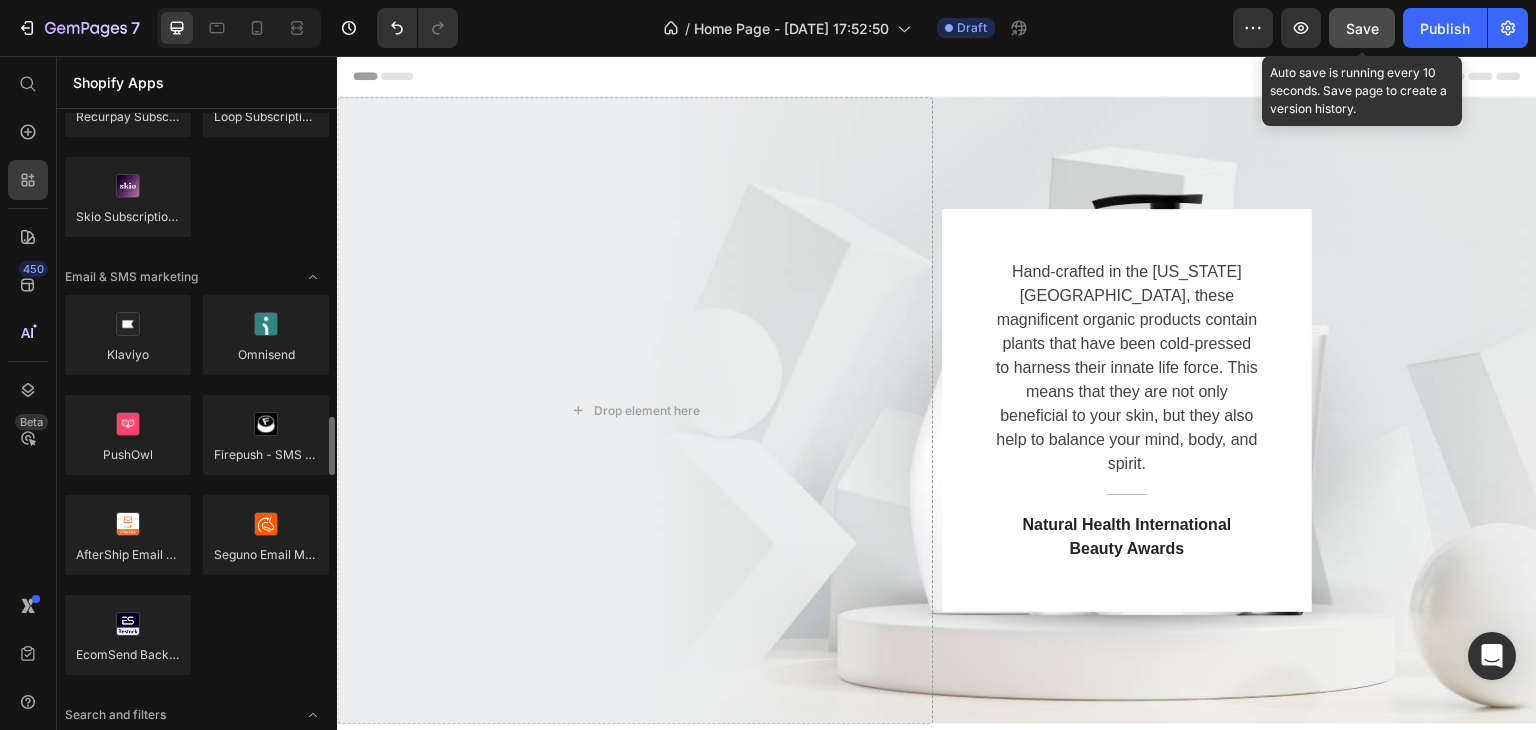 scroll, scrollTop: 3147, scrollLeft: 0, axis: vertical 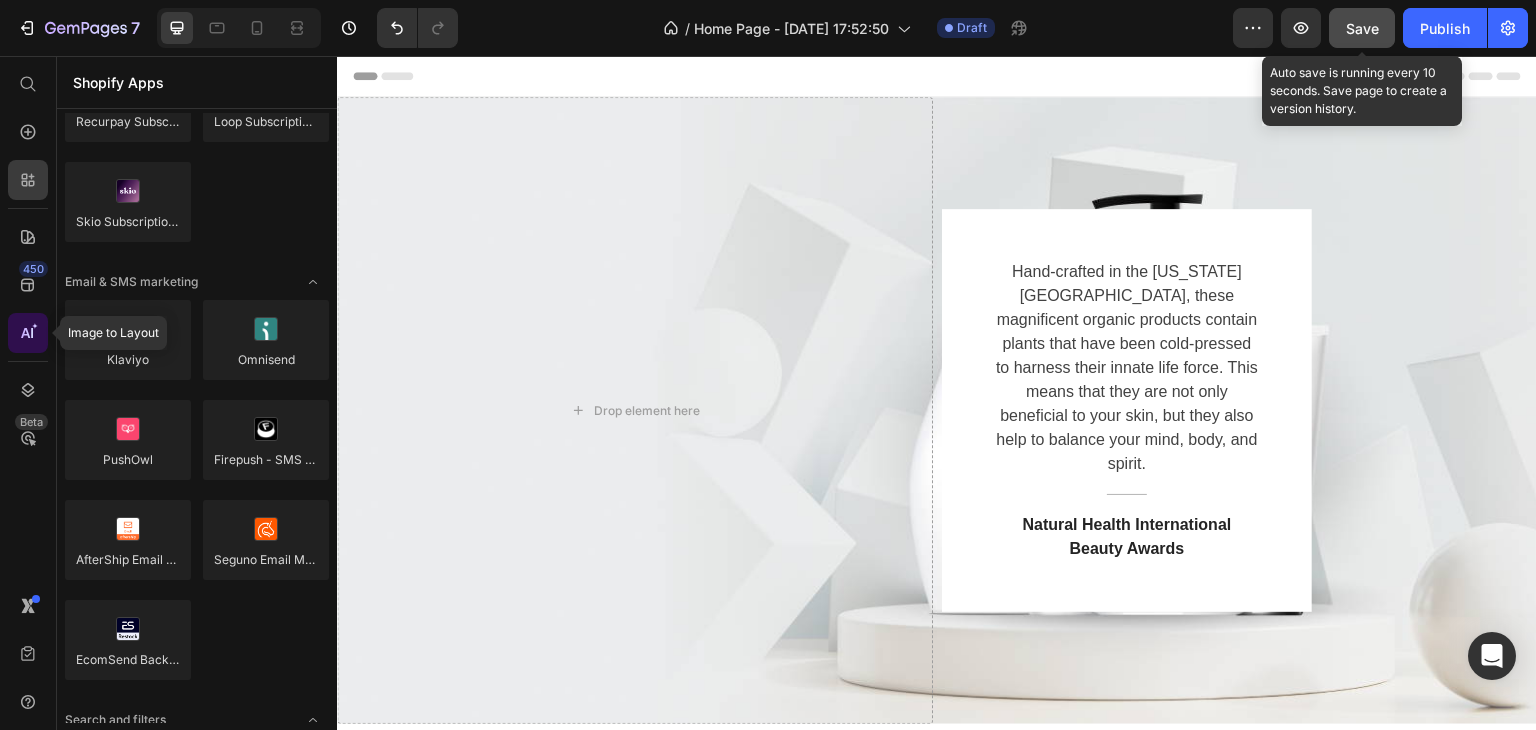 click 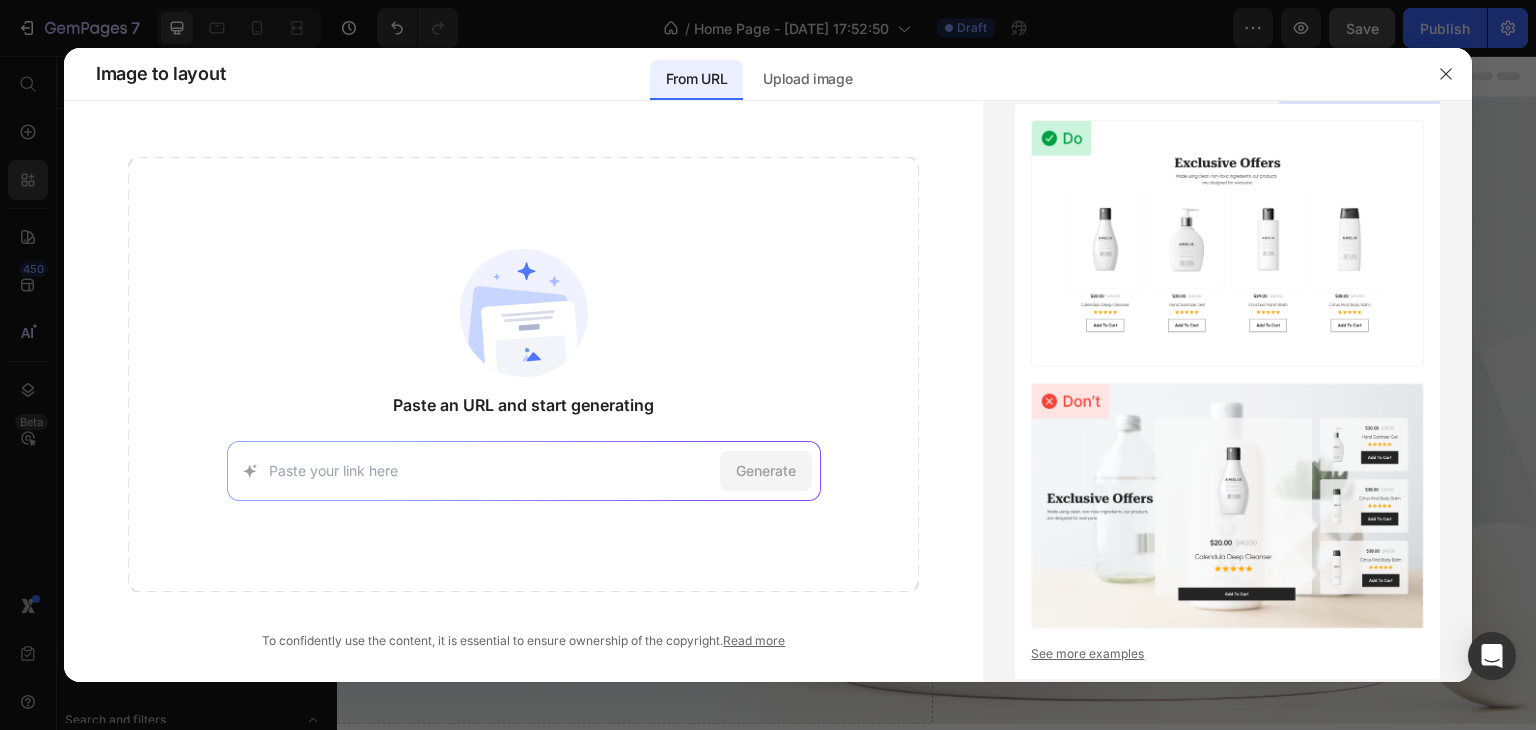 click at bounding box center [490, 470] 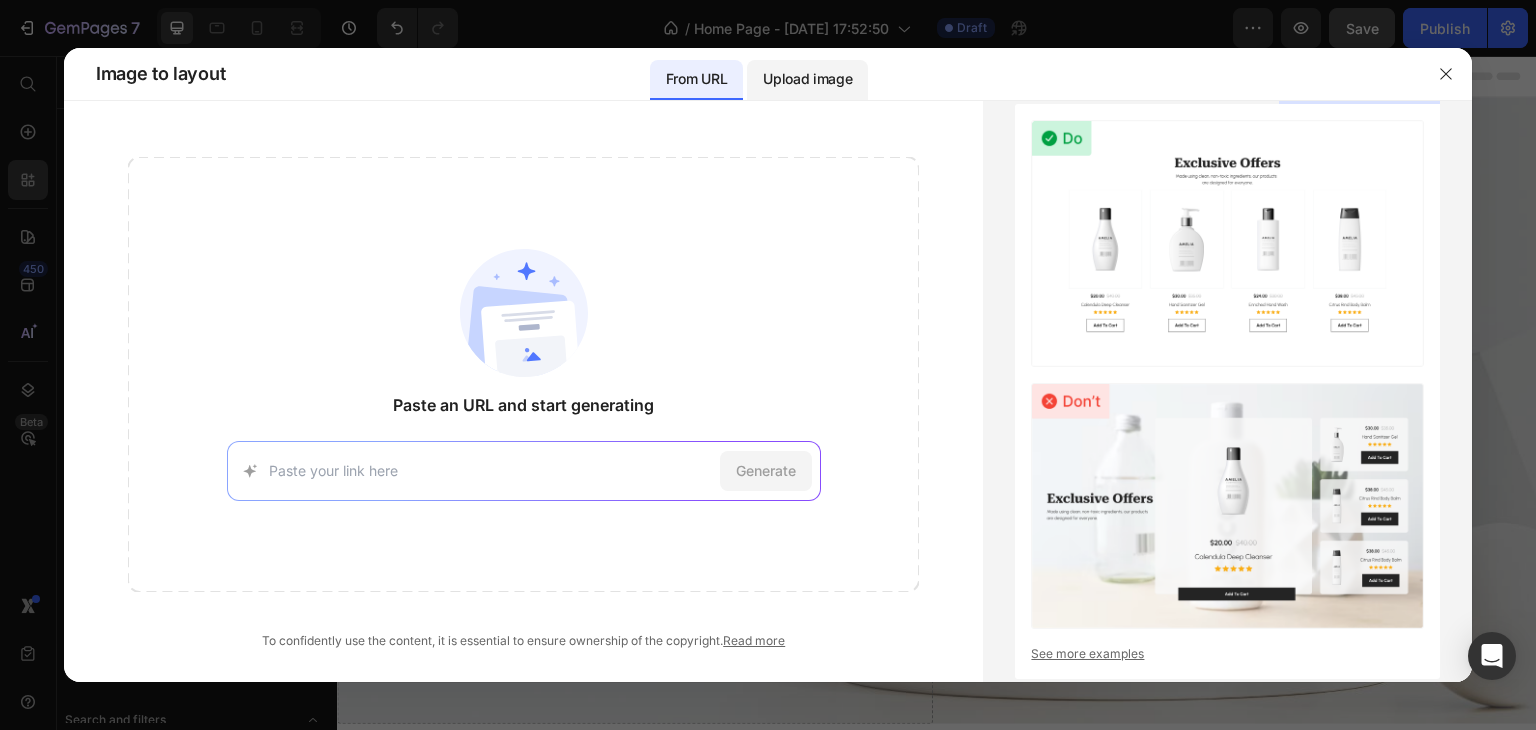 click on "Upload image" at bounding box center [807, 79] 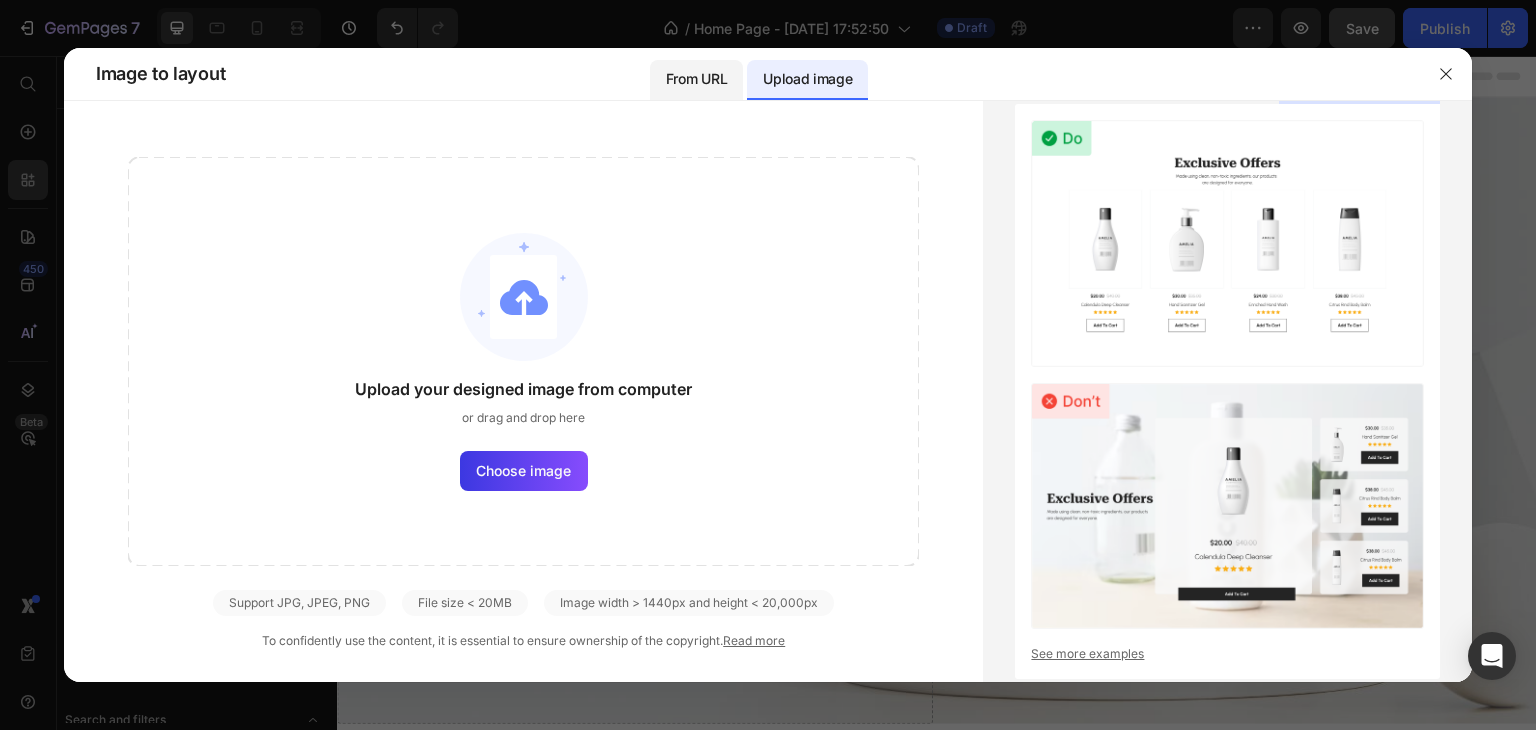click on "From URL" at bounding box center [696, 80] 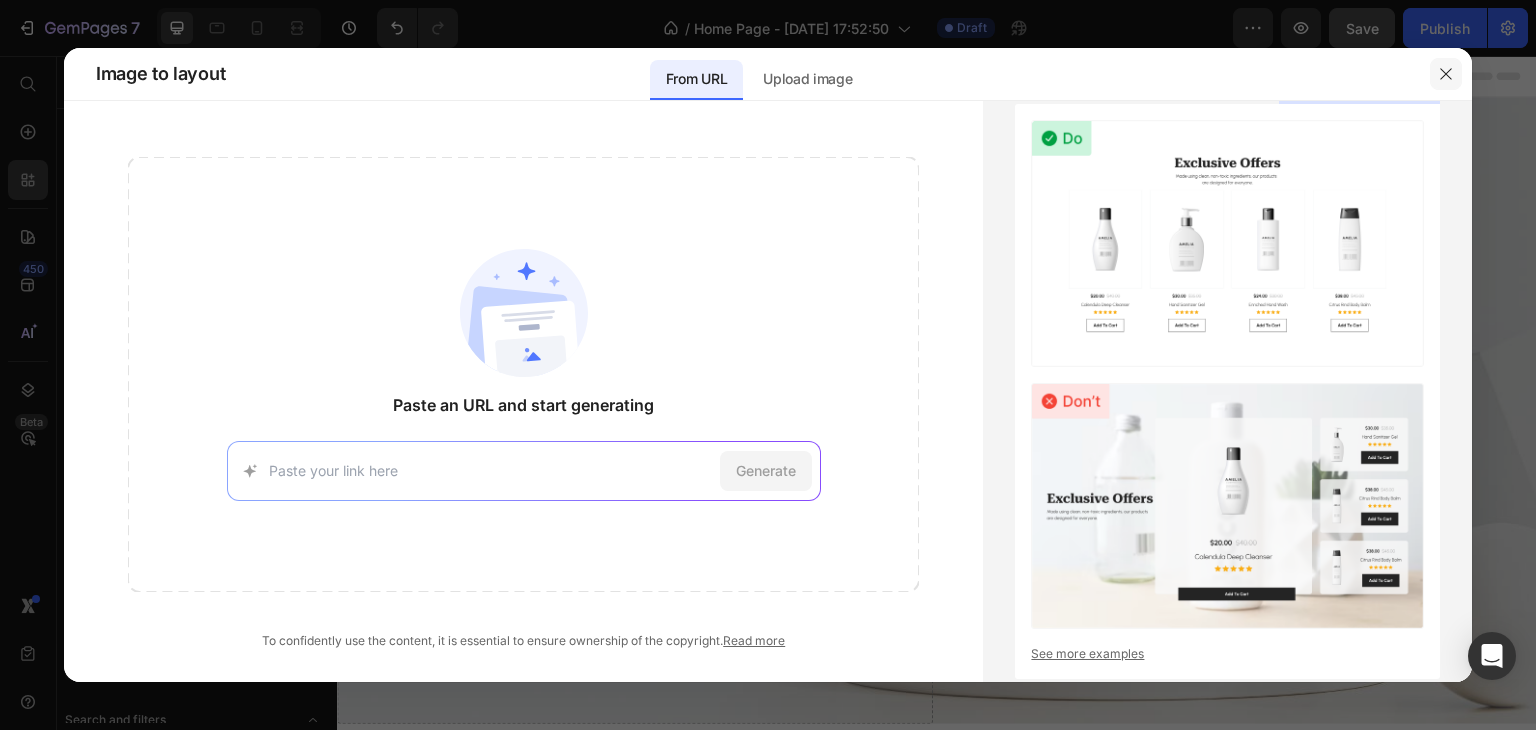 click 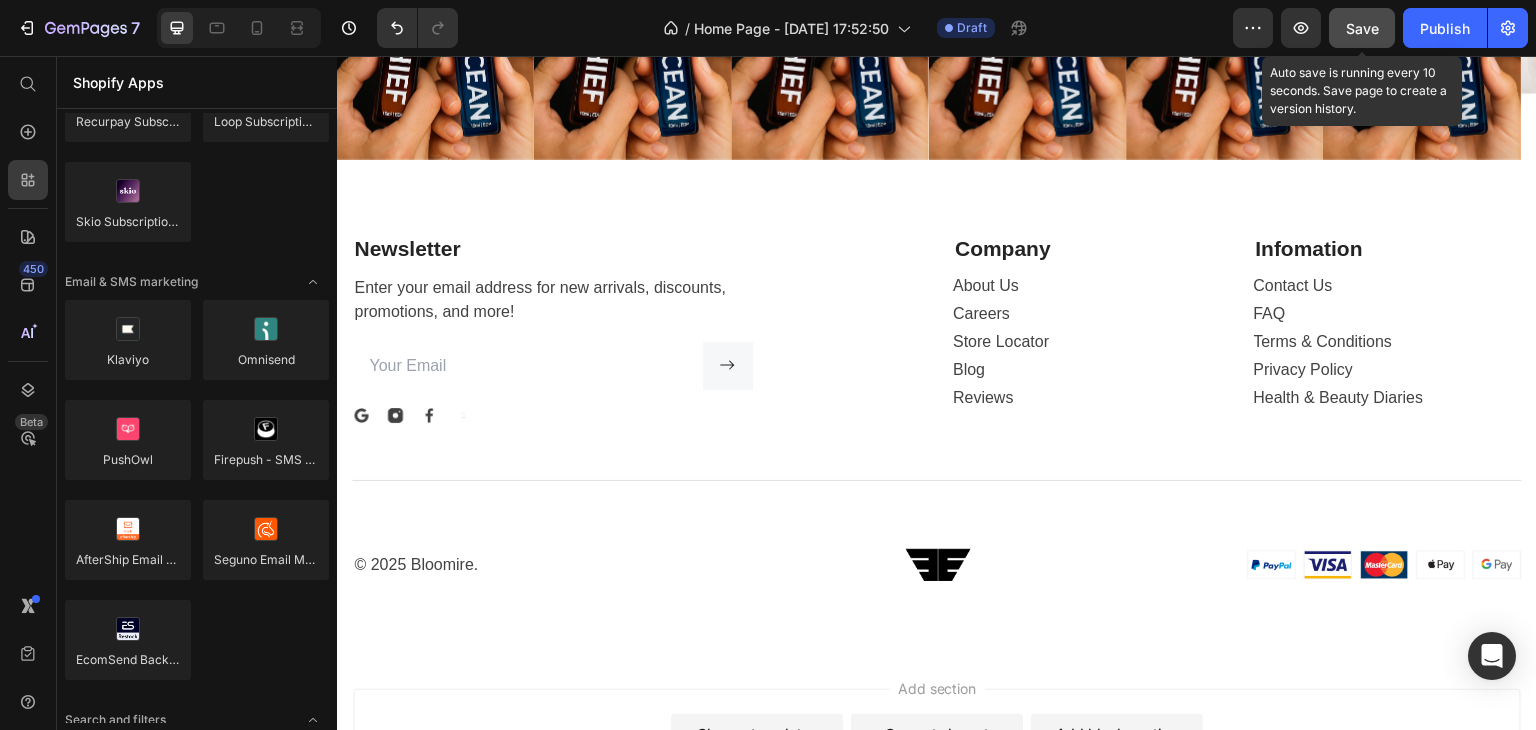 scroll, scrollTop: 1833, scrollLeft: 0, axis: vertical 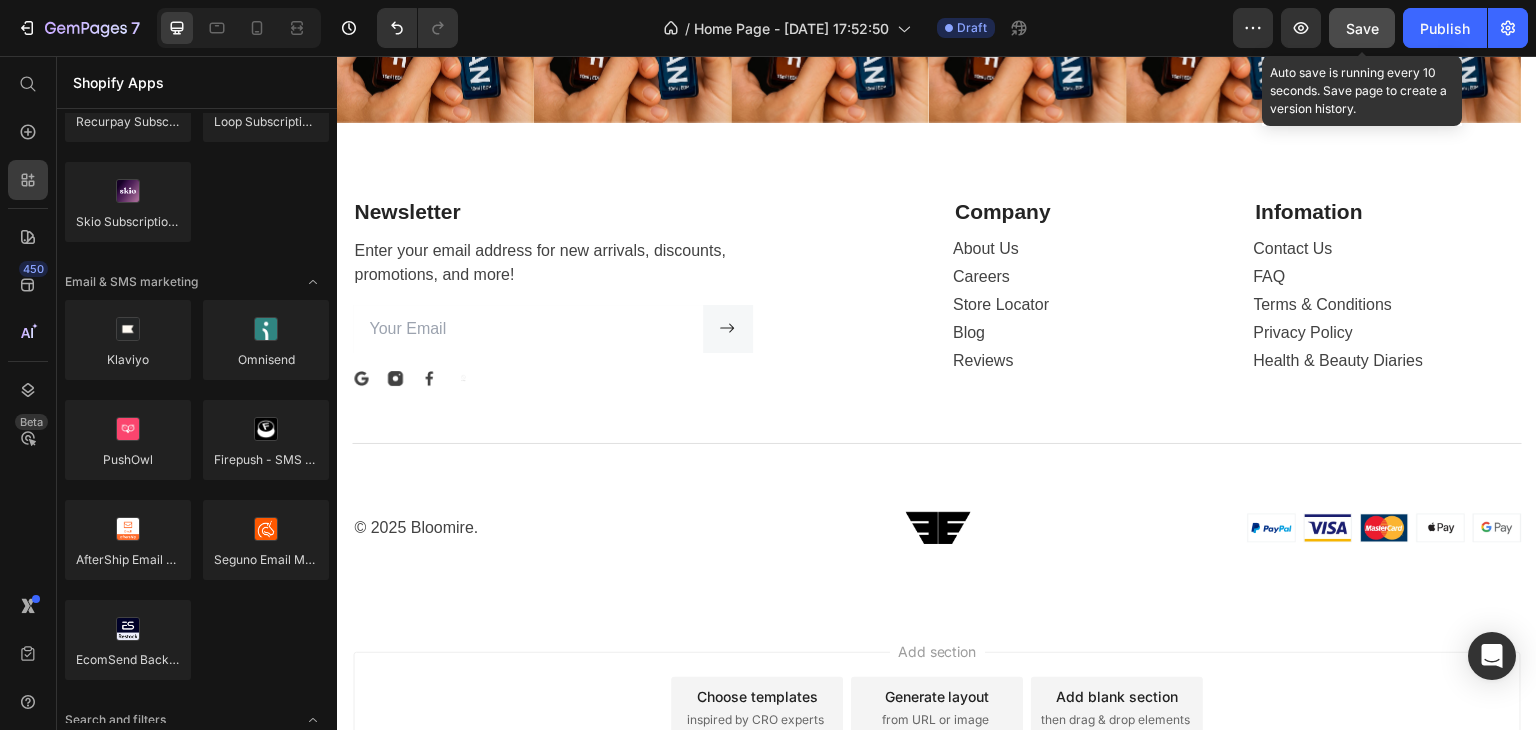 click at bounding box center (1337, 528) 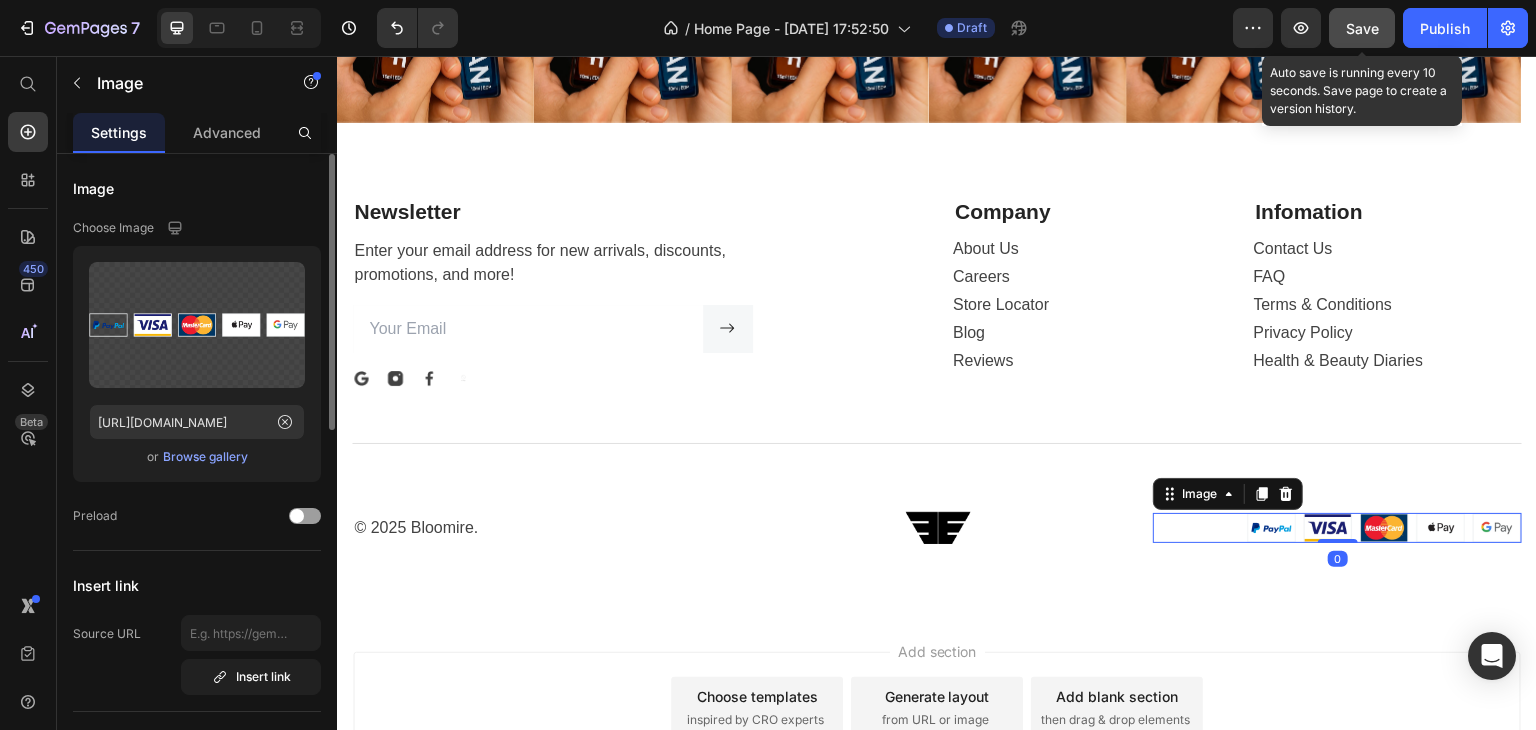 click at bounding box center [1337, 528] 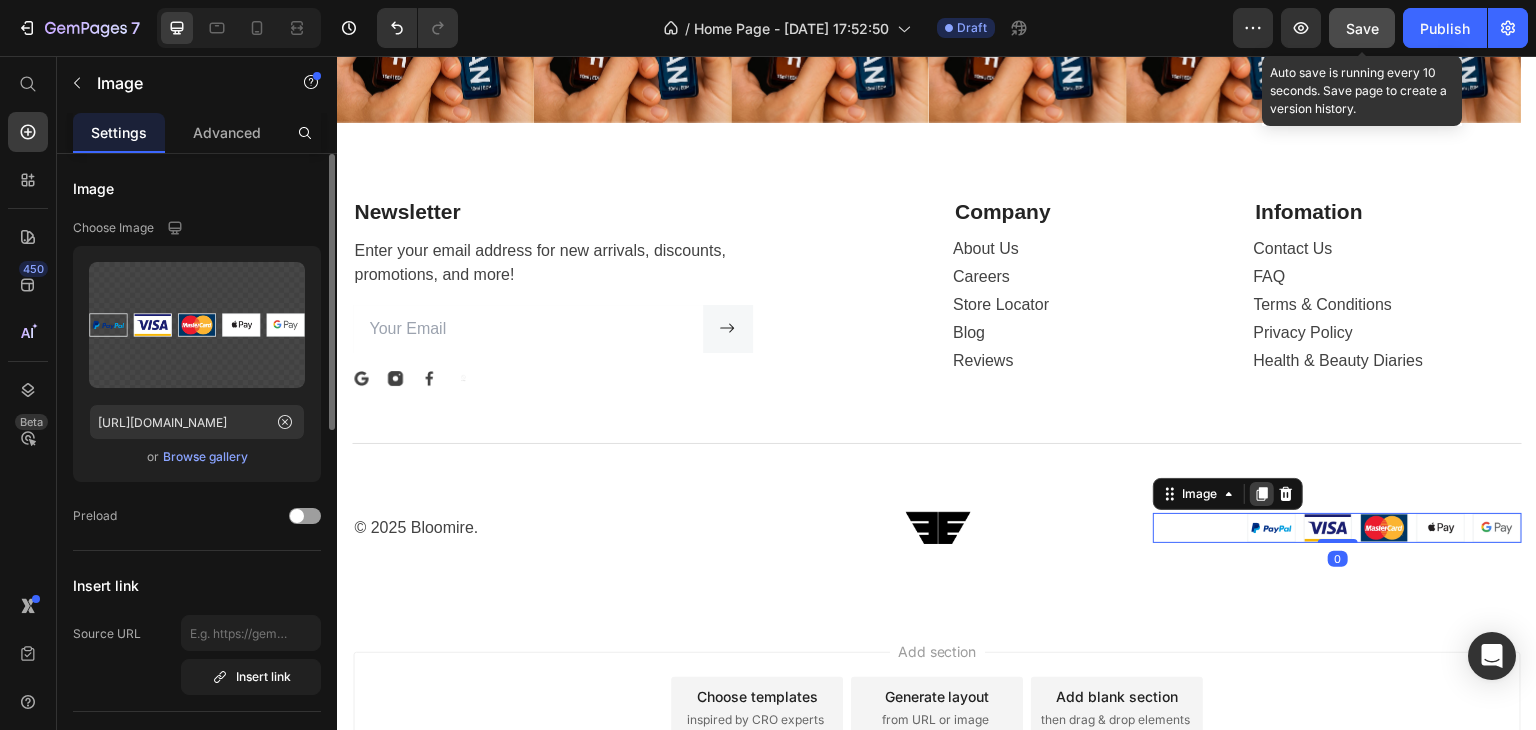 click at bounding box center [1262, 494] 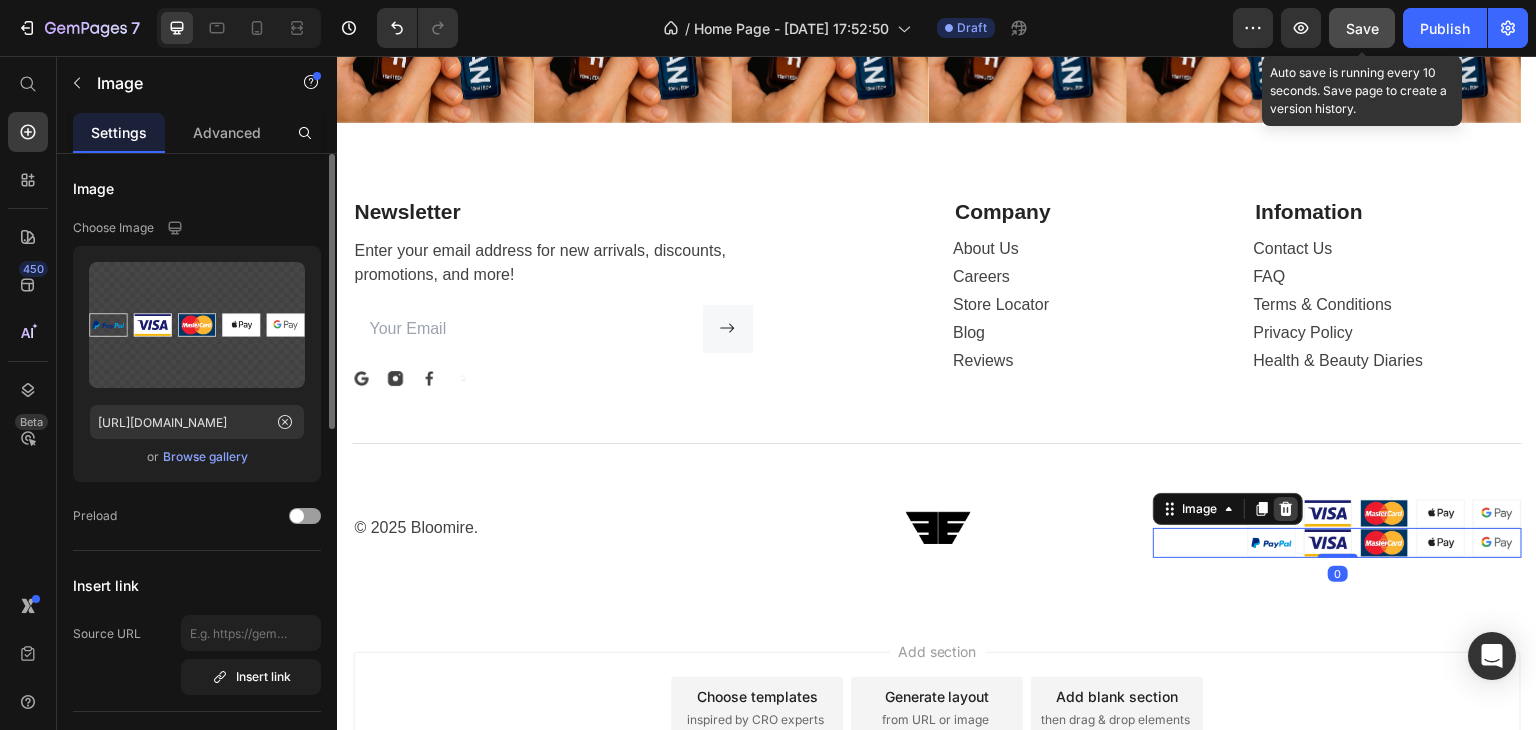 click 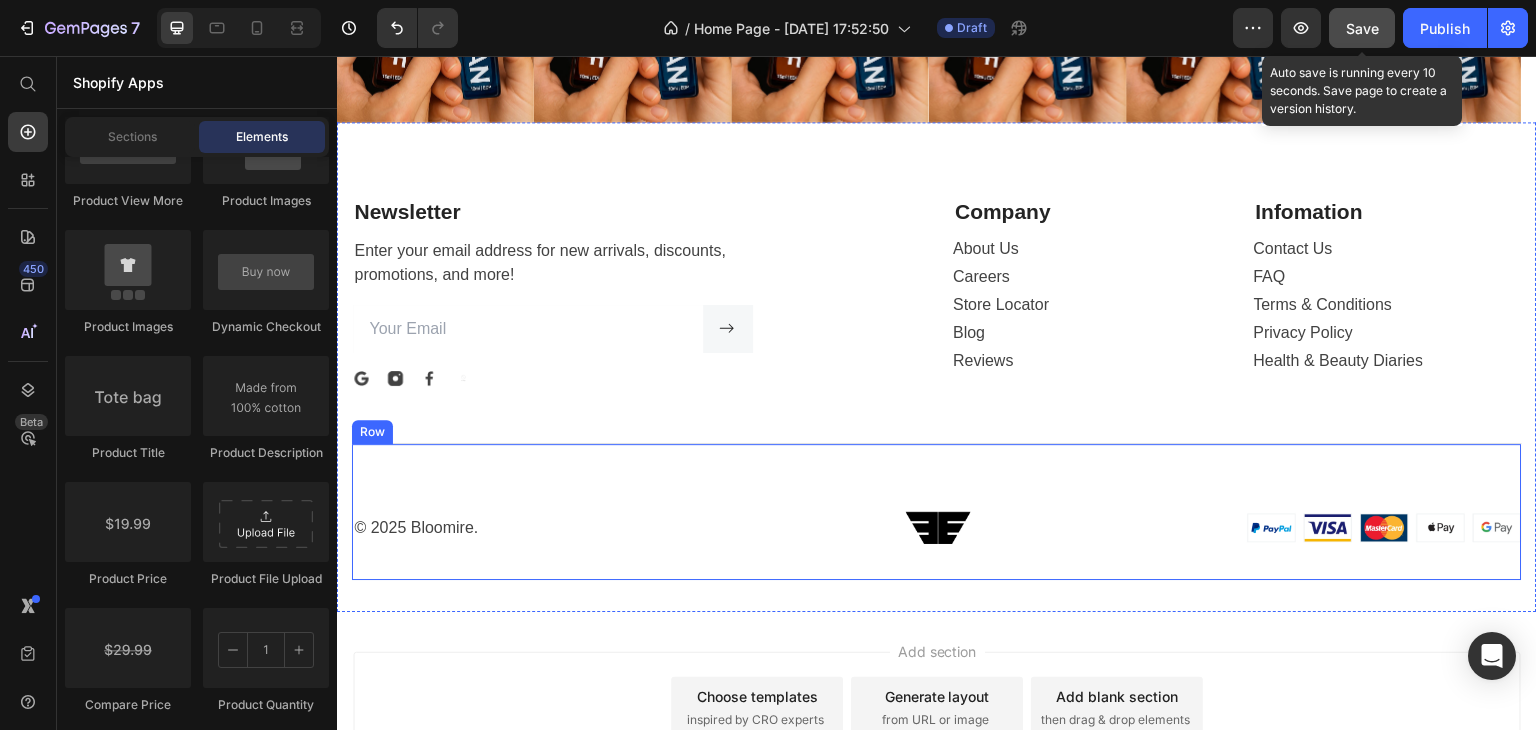 click at bounding box center (1337, 528) 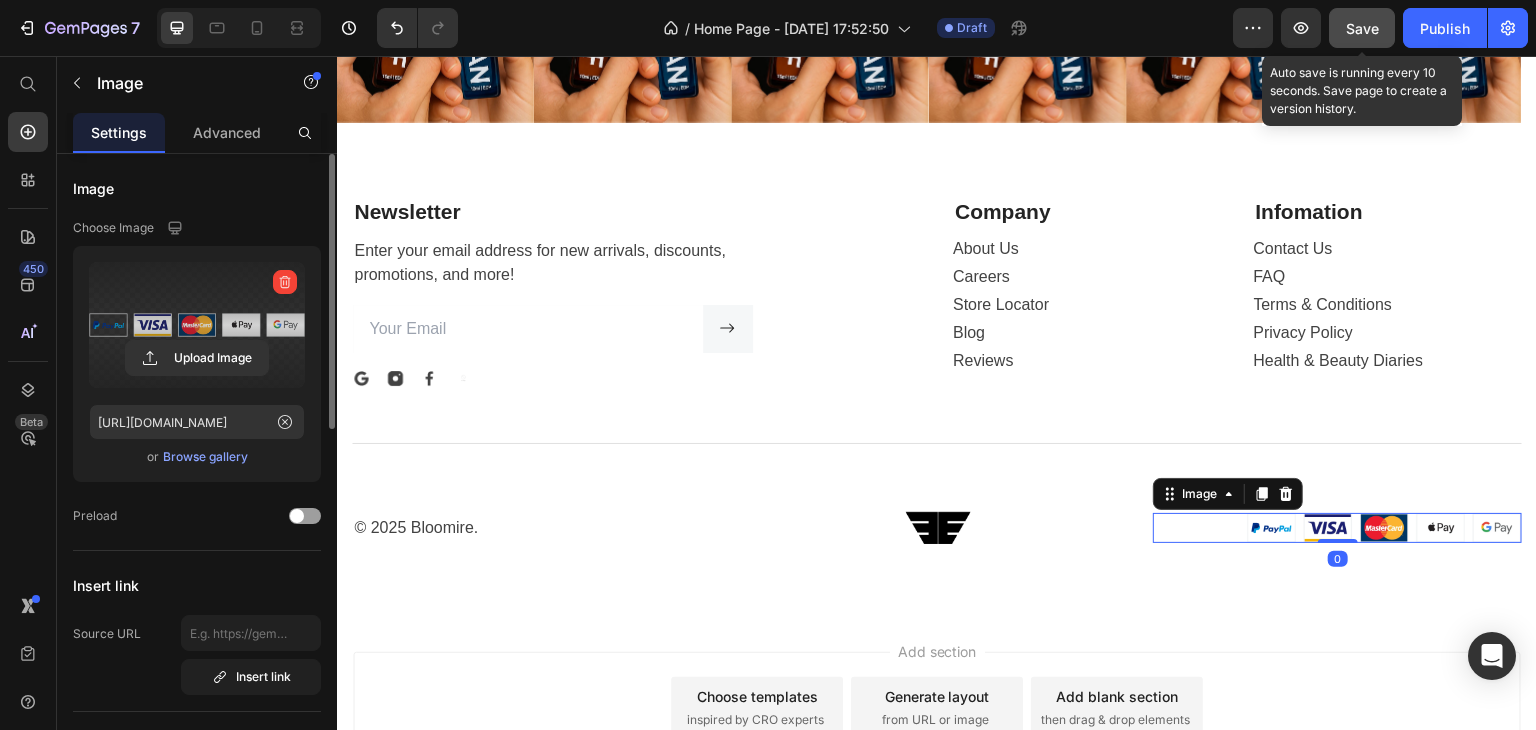 click at bounding box center (197, 325) 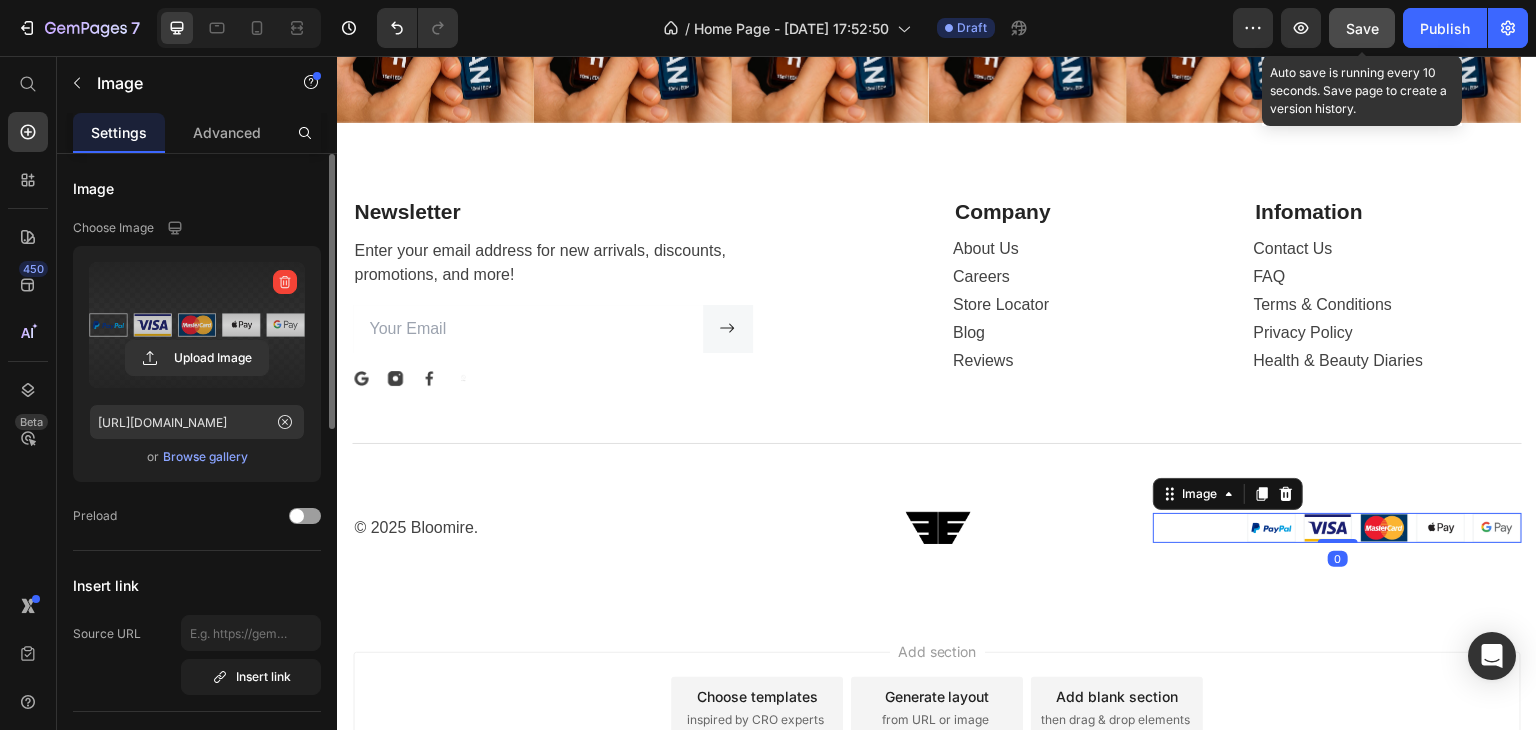click 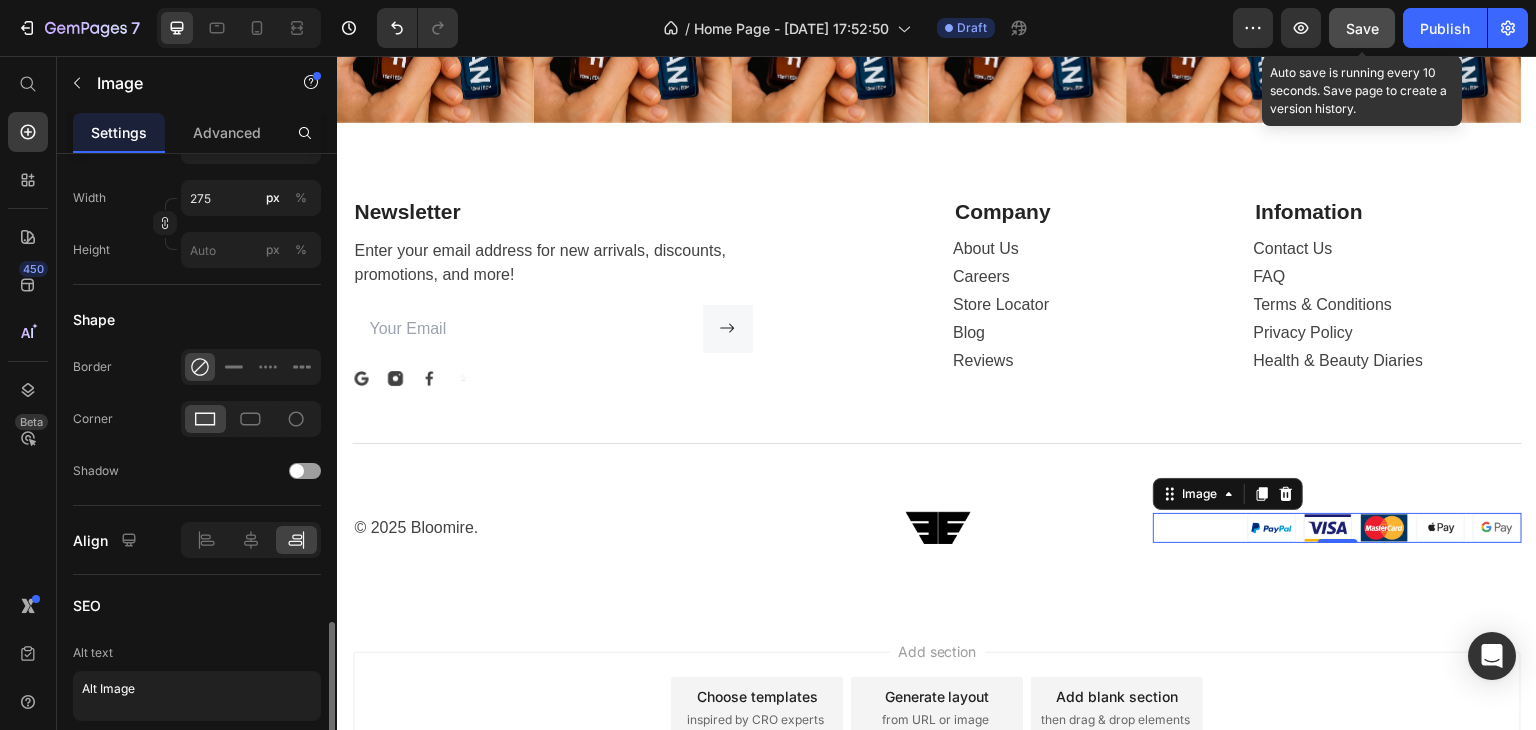 scroll, scrollTop: 816, scrollLeft: 0, axis: vertical 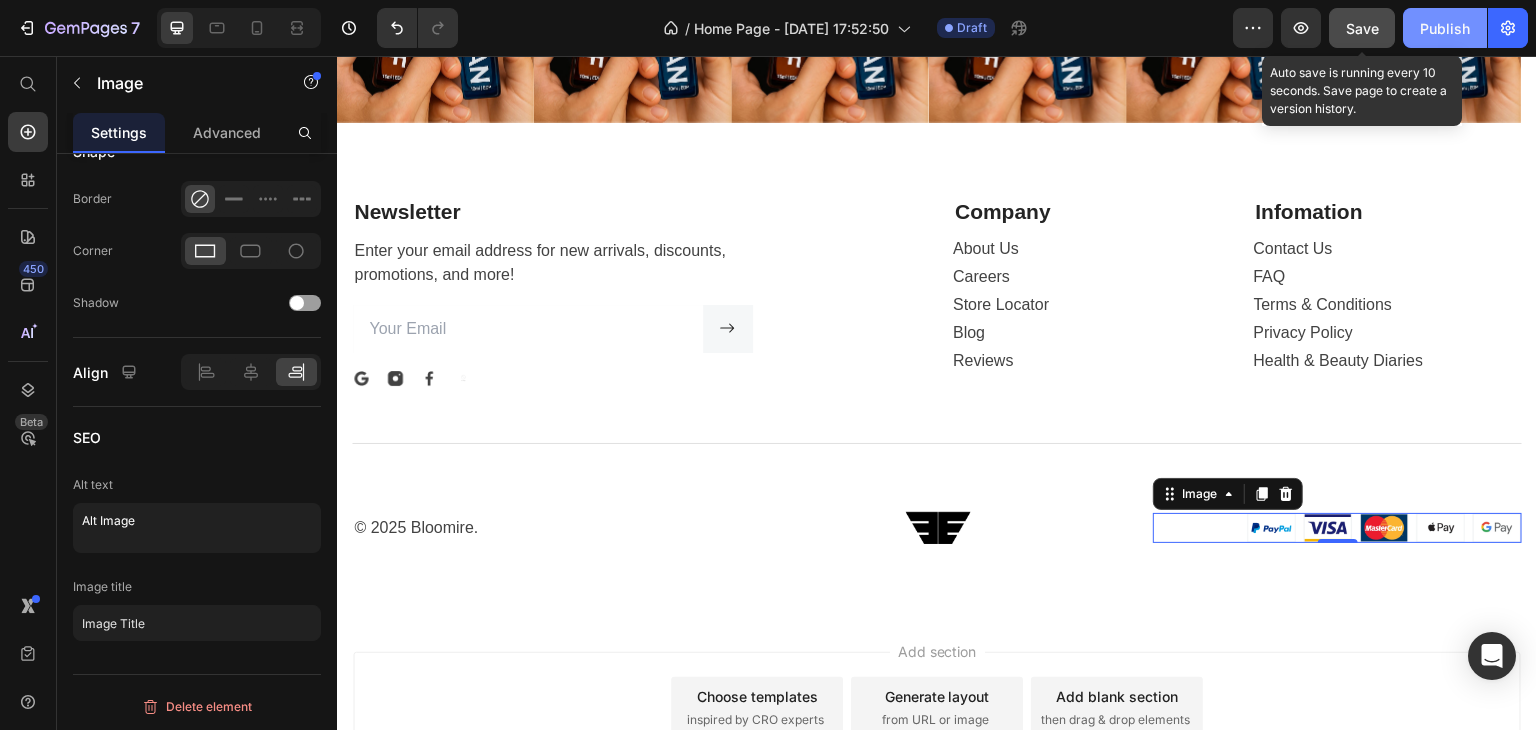 click on "Publish" at bounding box center (1445, 28) 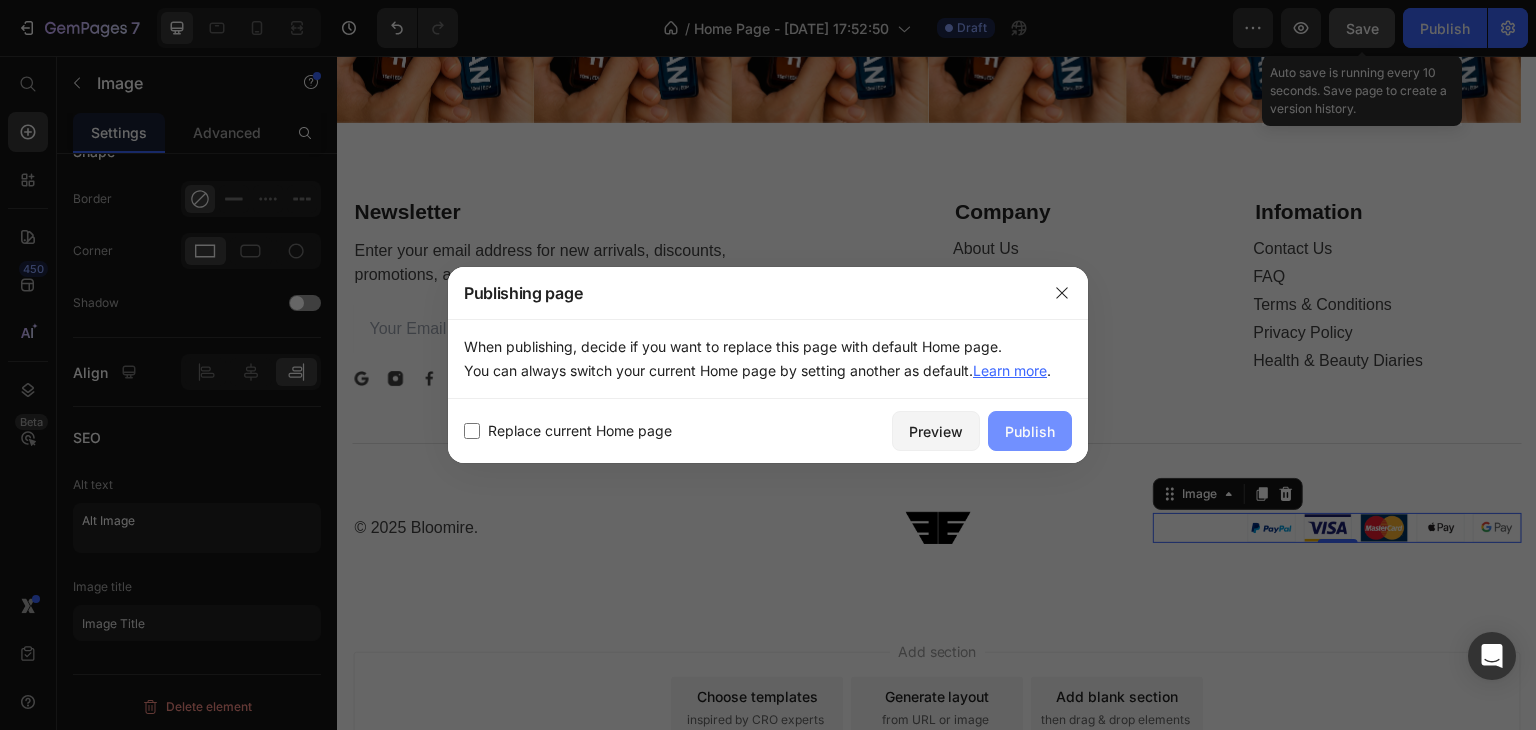 click on "Publish" at bounding box center (1030, 431) 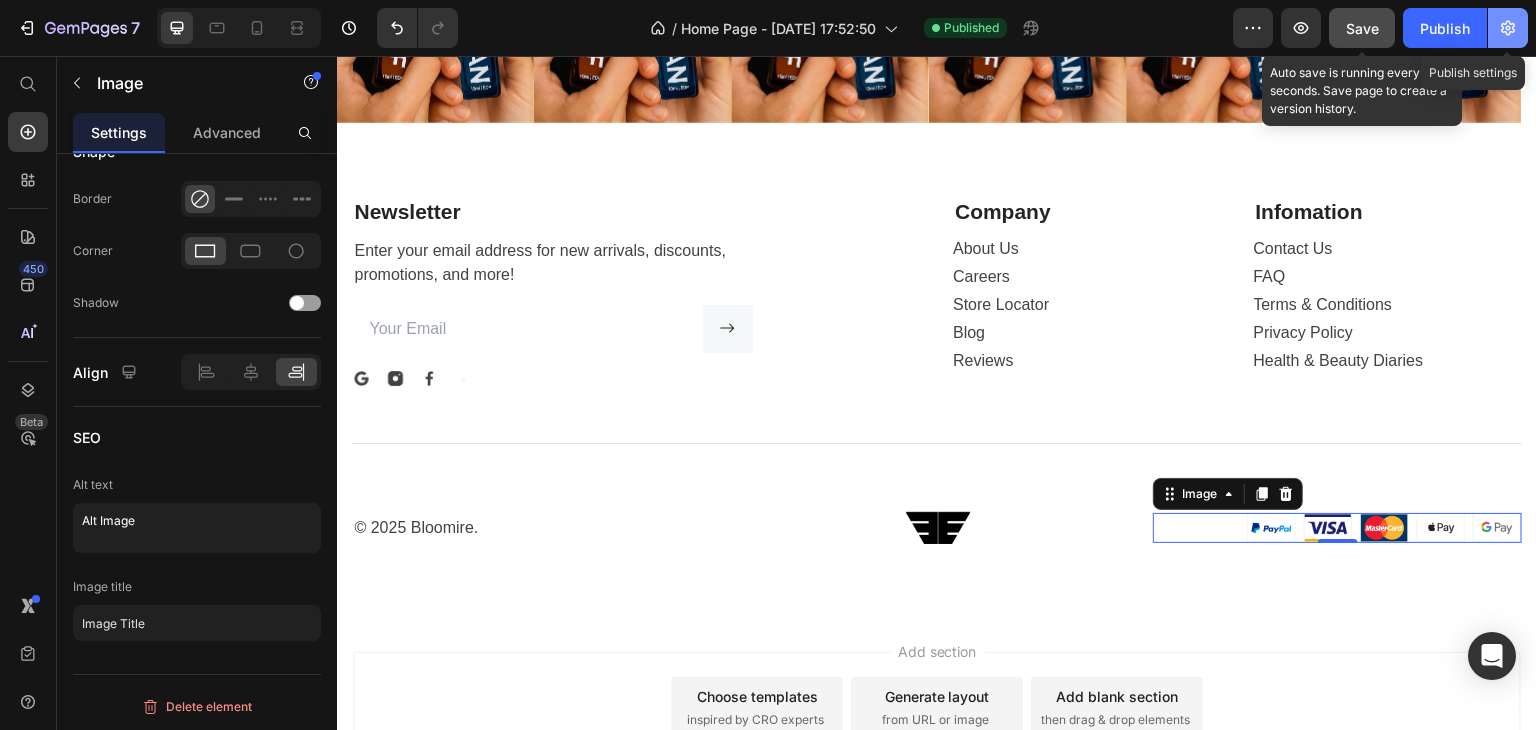 click 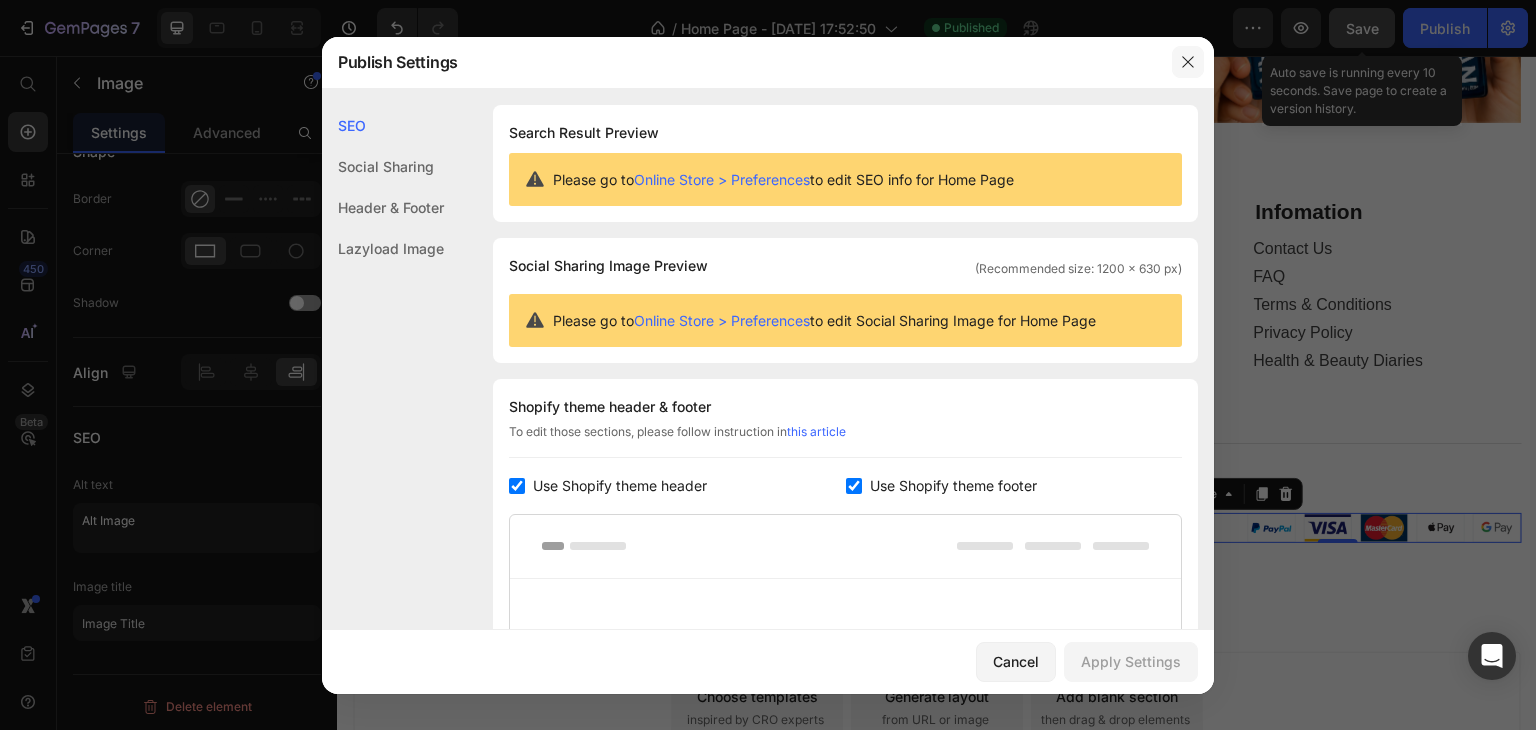 click 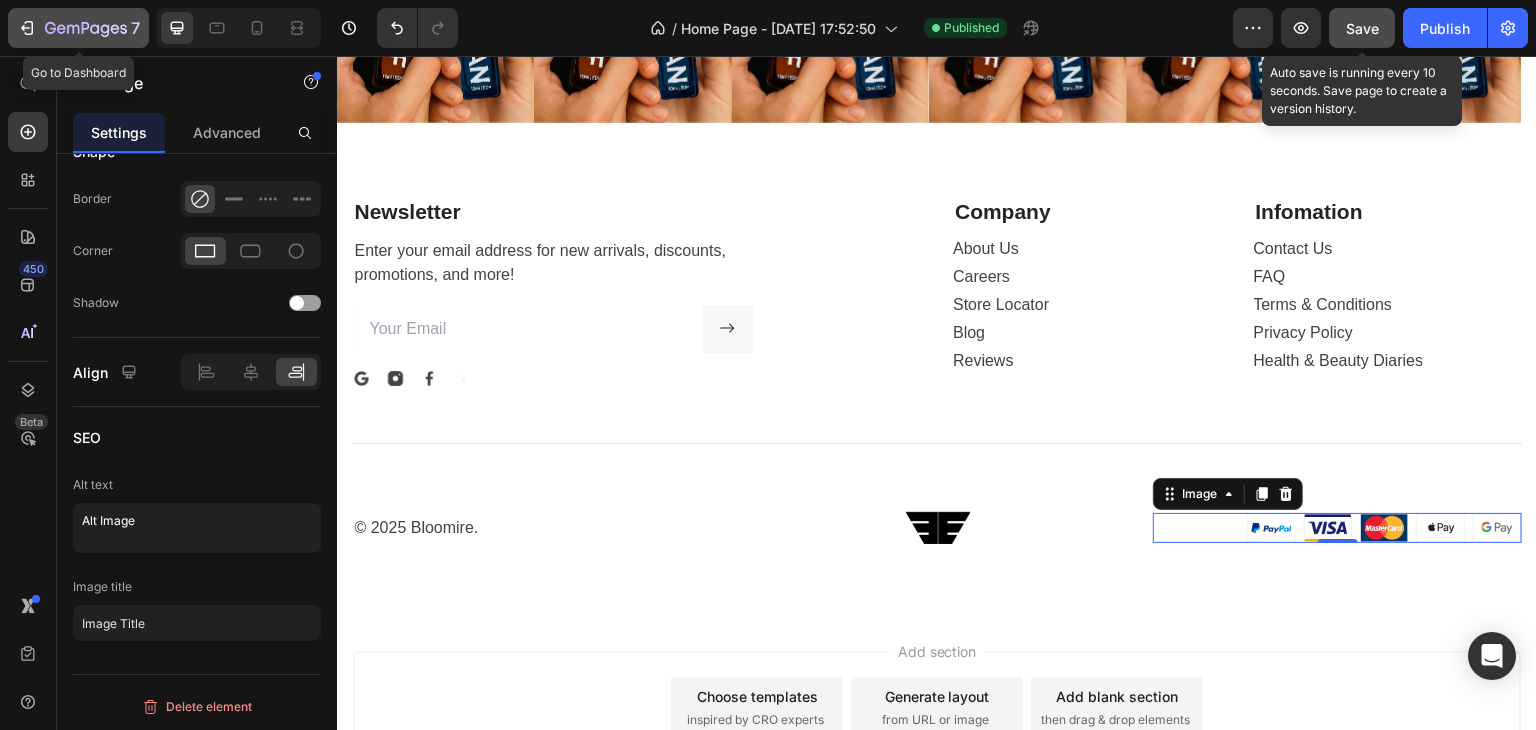 click on "7" 